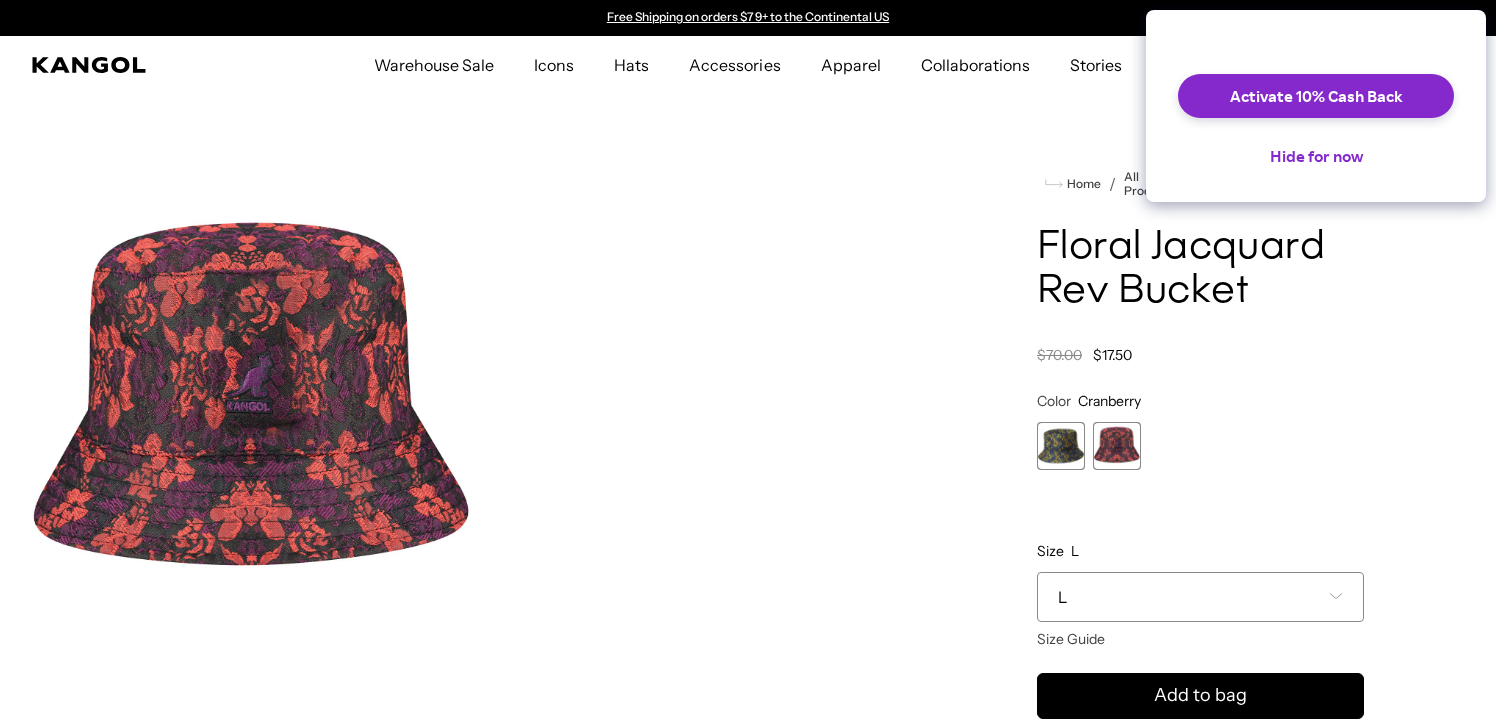 scroll, scrollTop: 0, scrollLeft: 0, axis: both 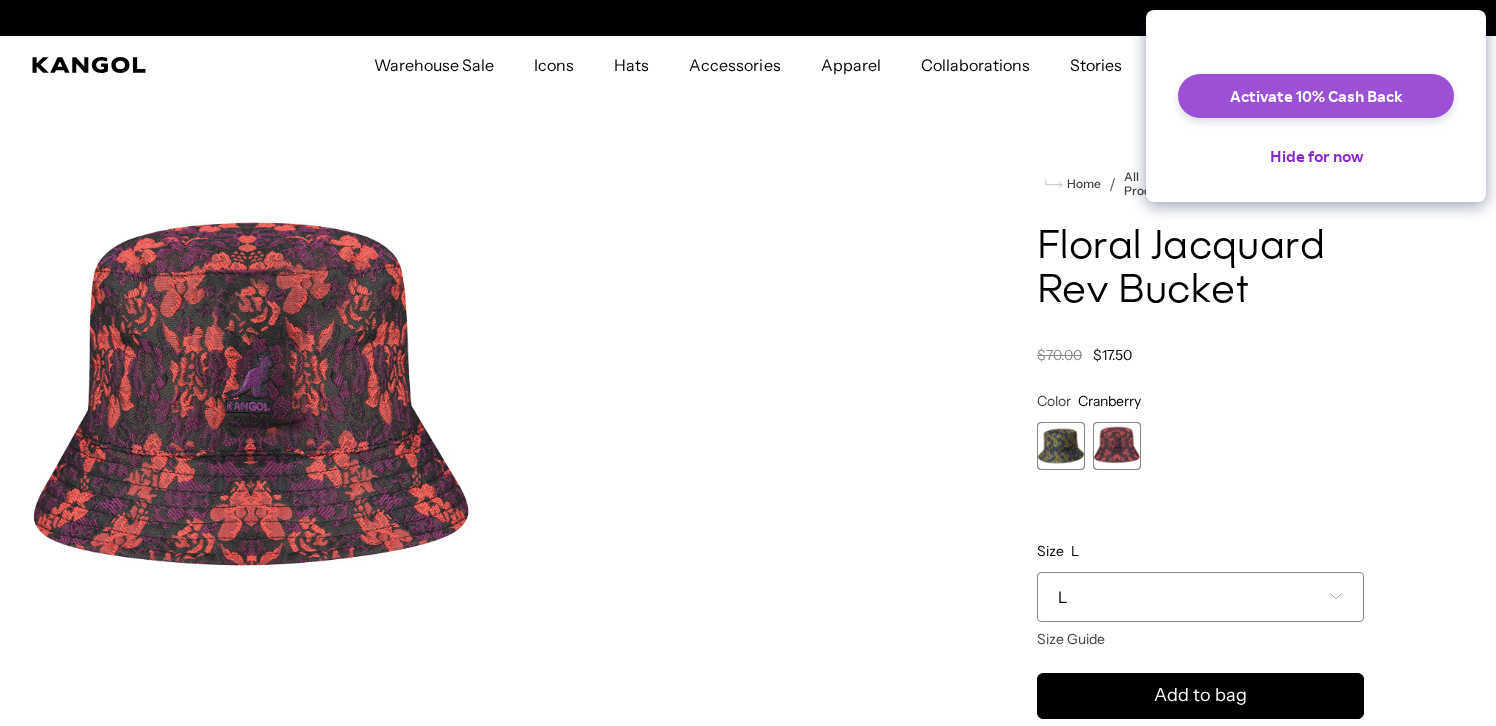 click on "Activate 10% Cash Back" at bounding box center [1316, 96] 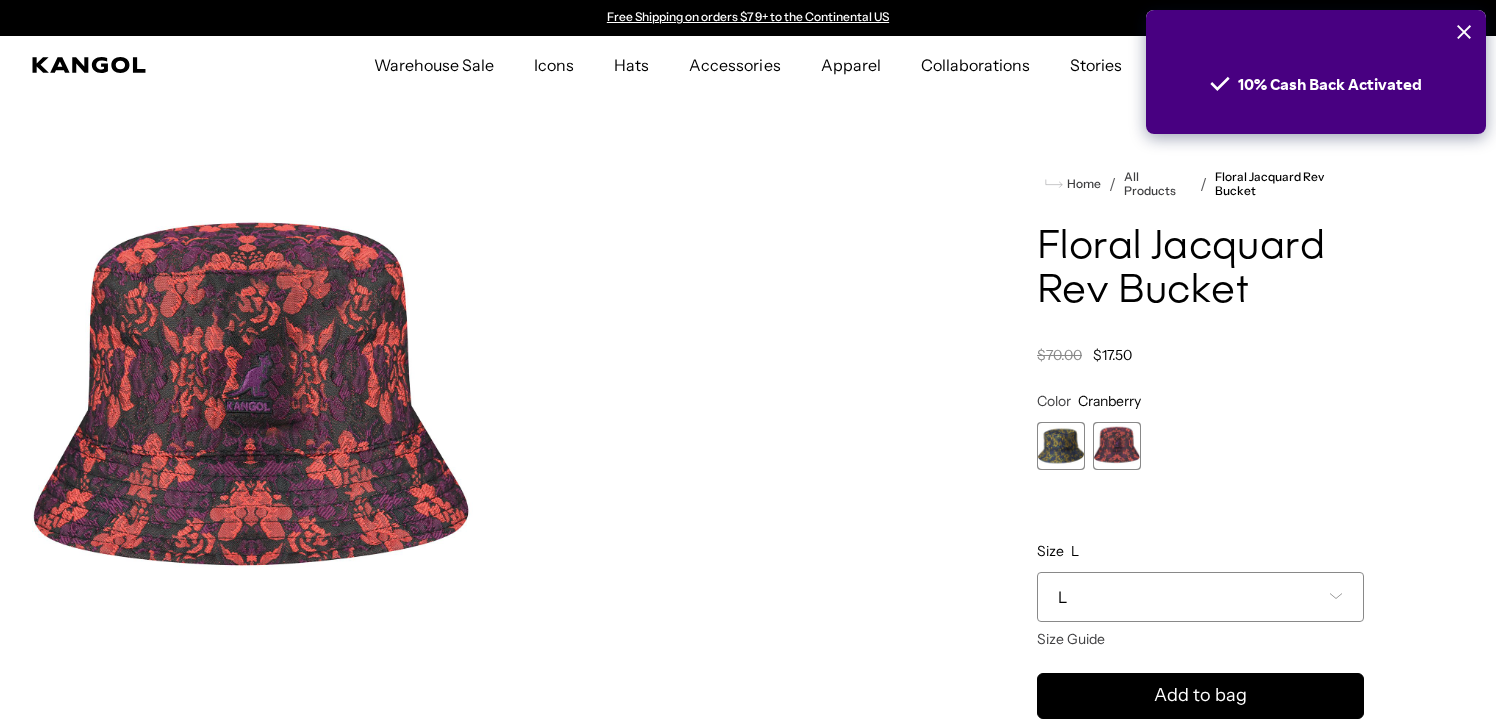scroll, scrollTop: 0, scrollLeft: 0, axis: both 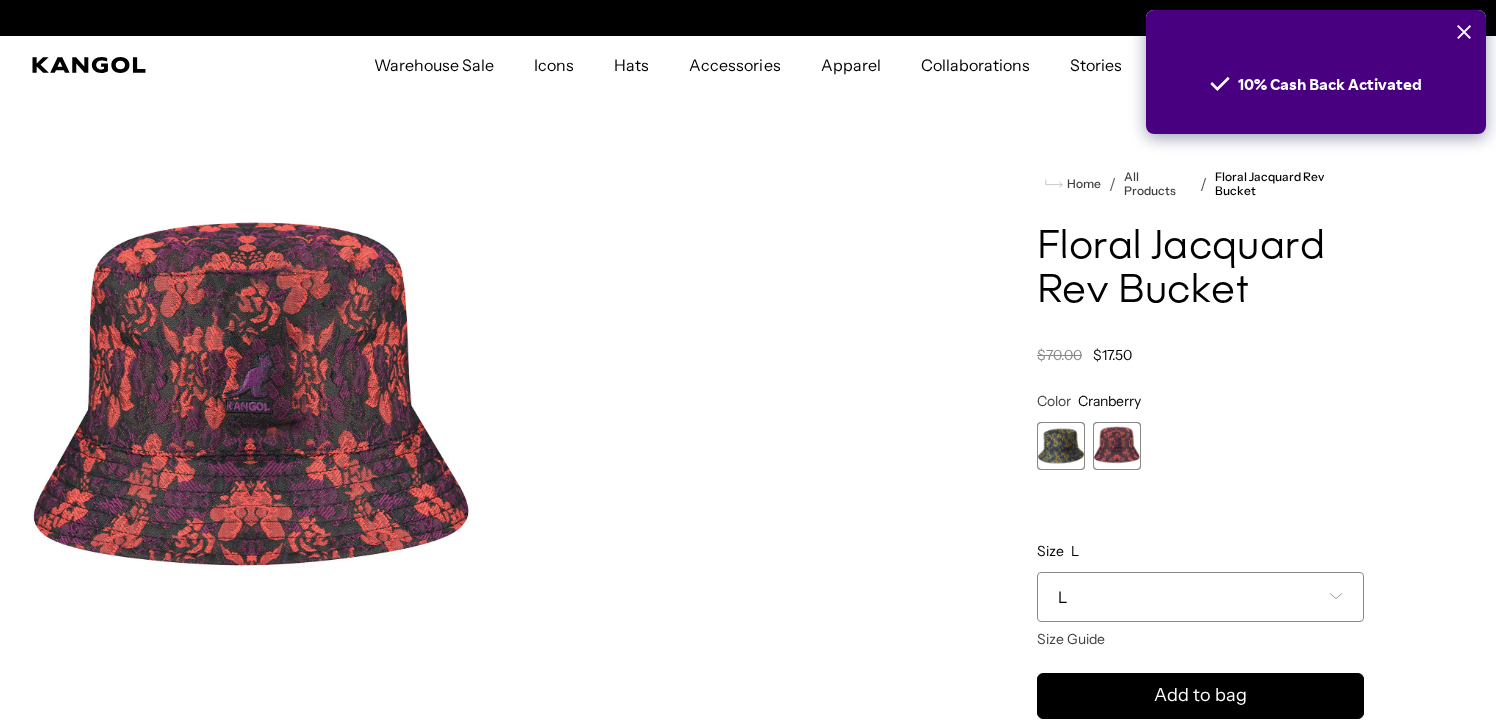 click 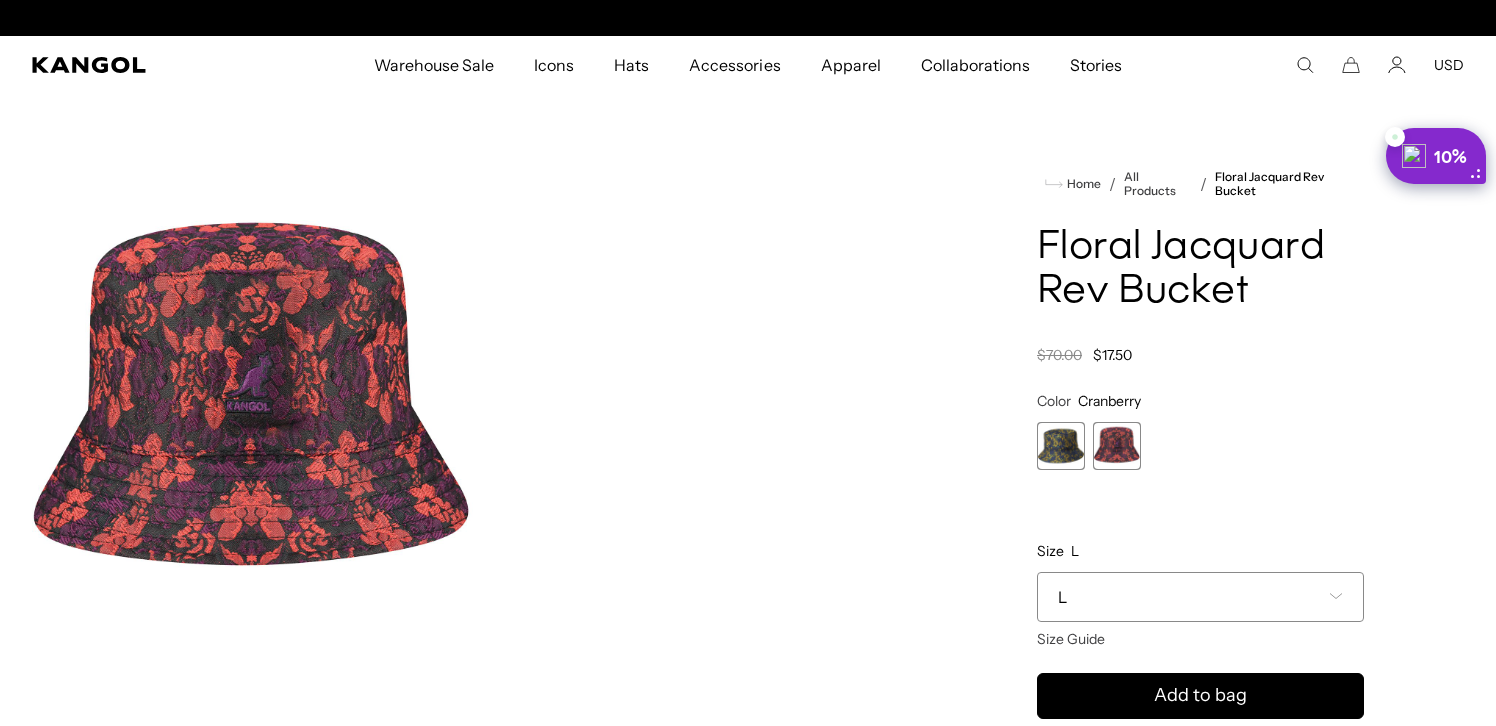 scroll, scrollTop: 0, scrollLeft: 412, axis: horizontal 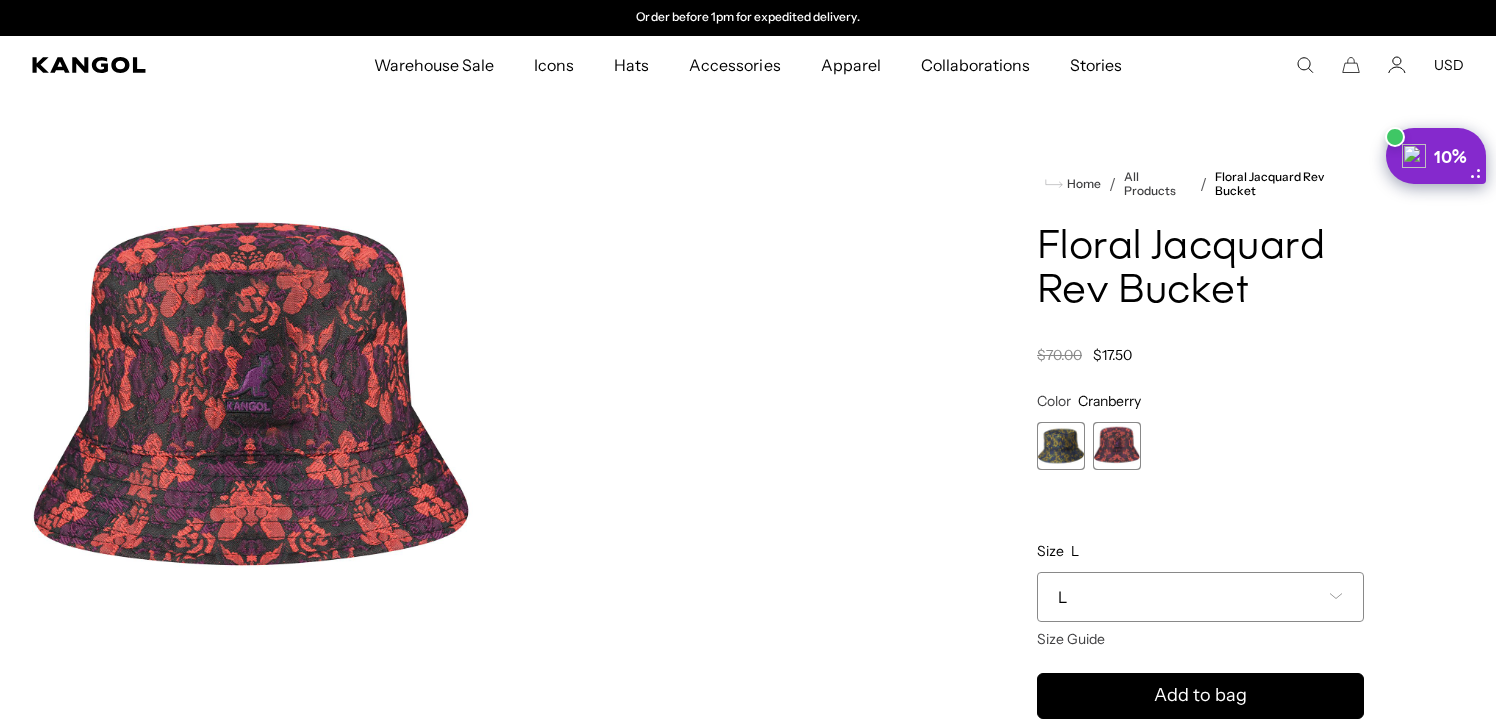 click on "Warehouse Sale
Warehouse Sale
Limited Time: Select Spring Styles on Sale
Sale Hats
Sale Accessories
Icons
Icons" at bounding box center (748, 65) 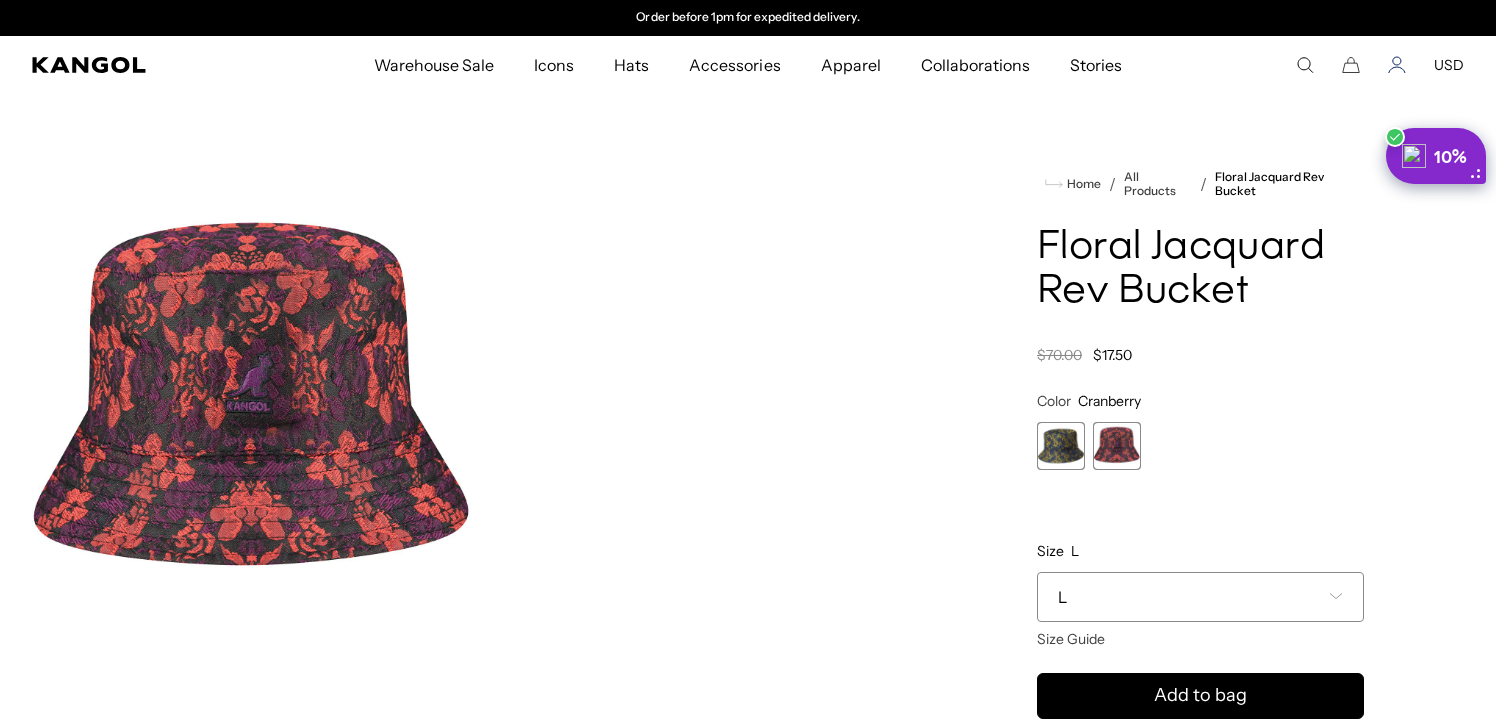 click 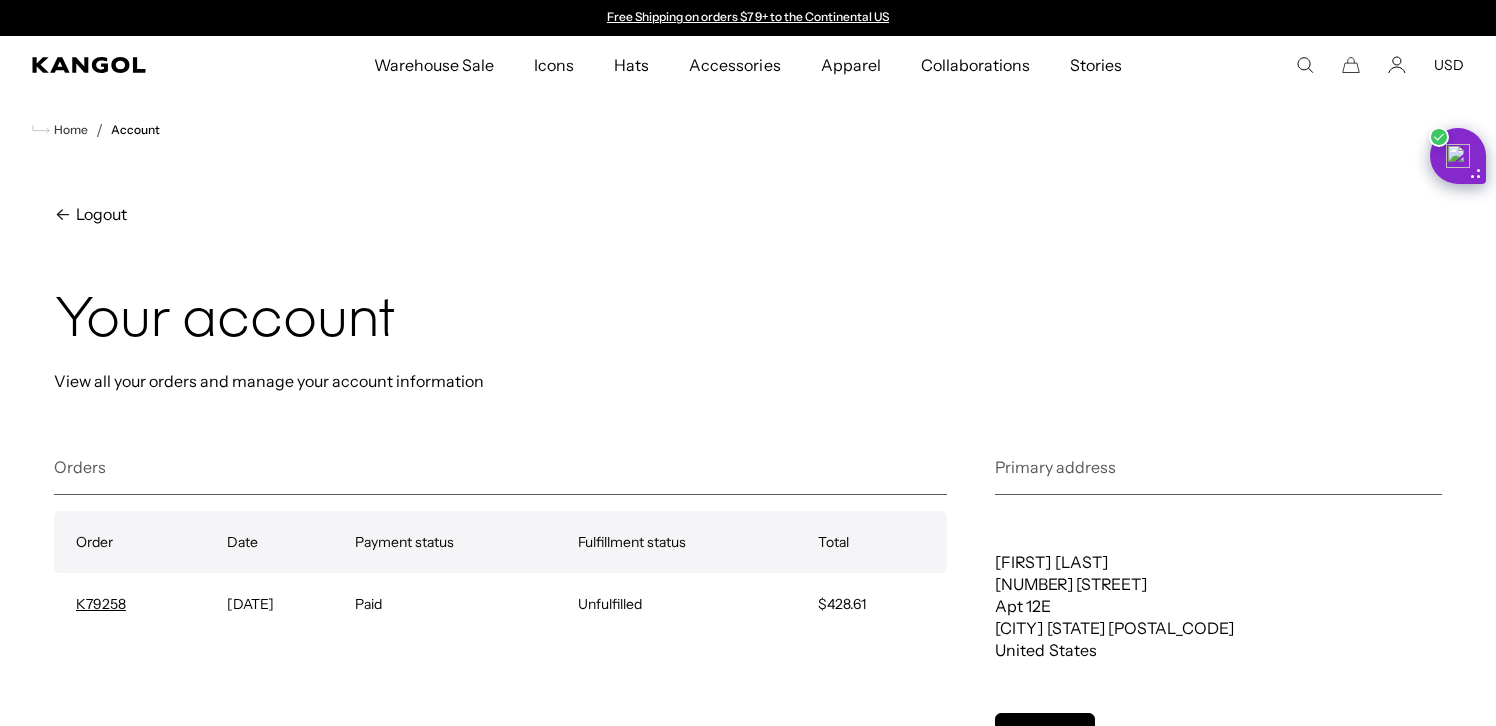 scroll, scrollTop: 0, scrollLeft: 0, axis: both 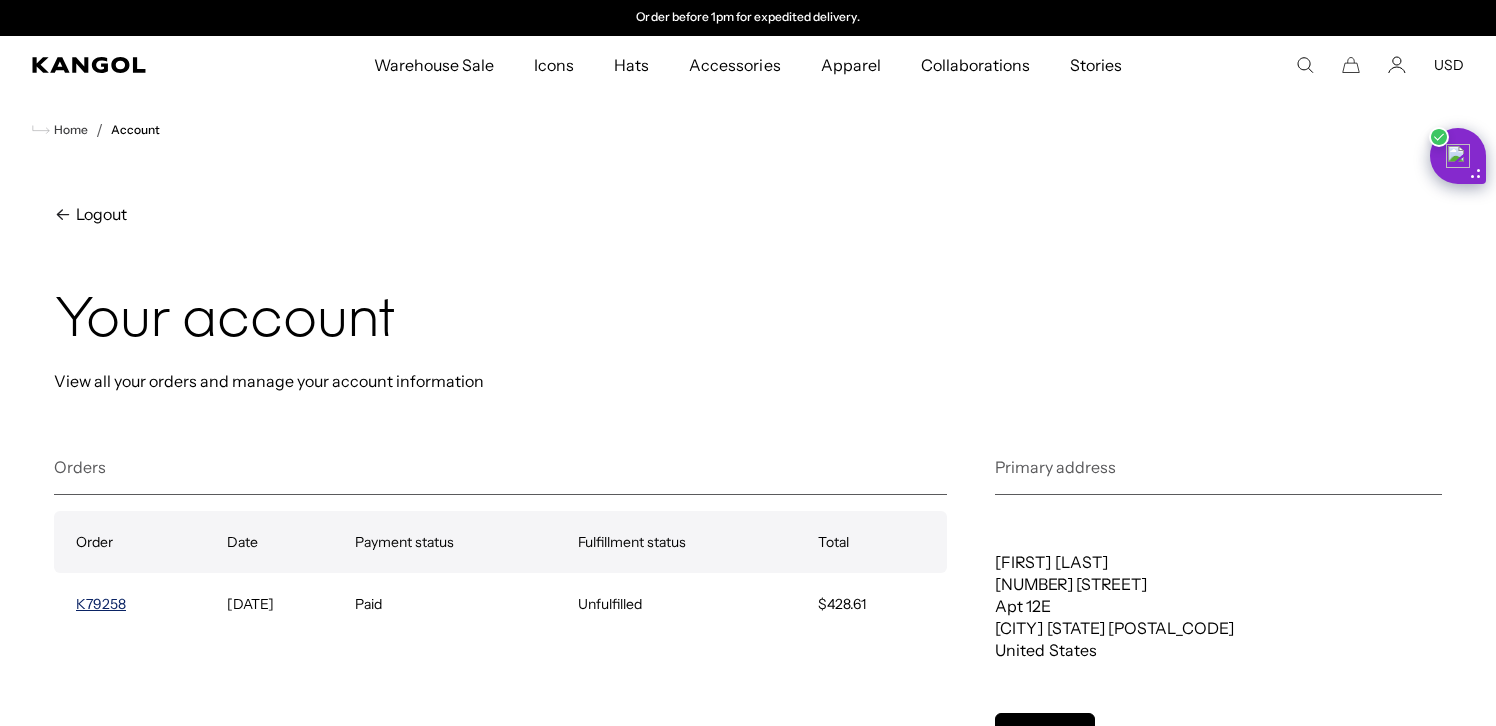 click on "K79258" at bounding box center [101, 604] 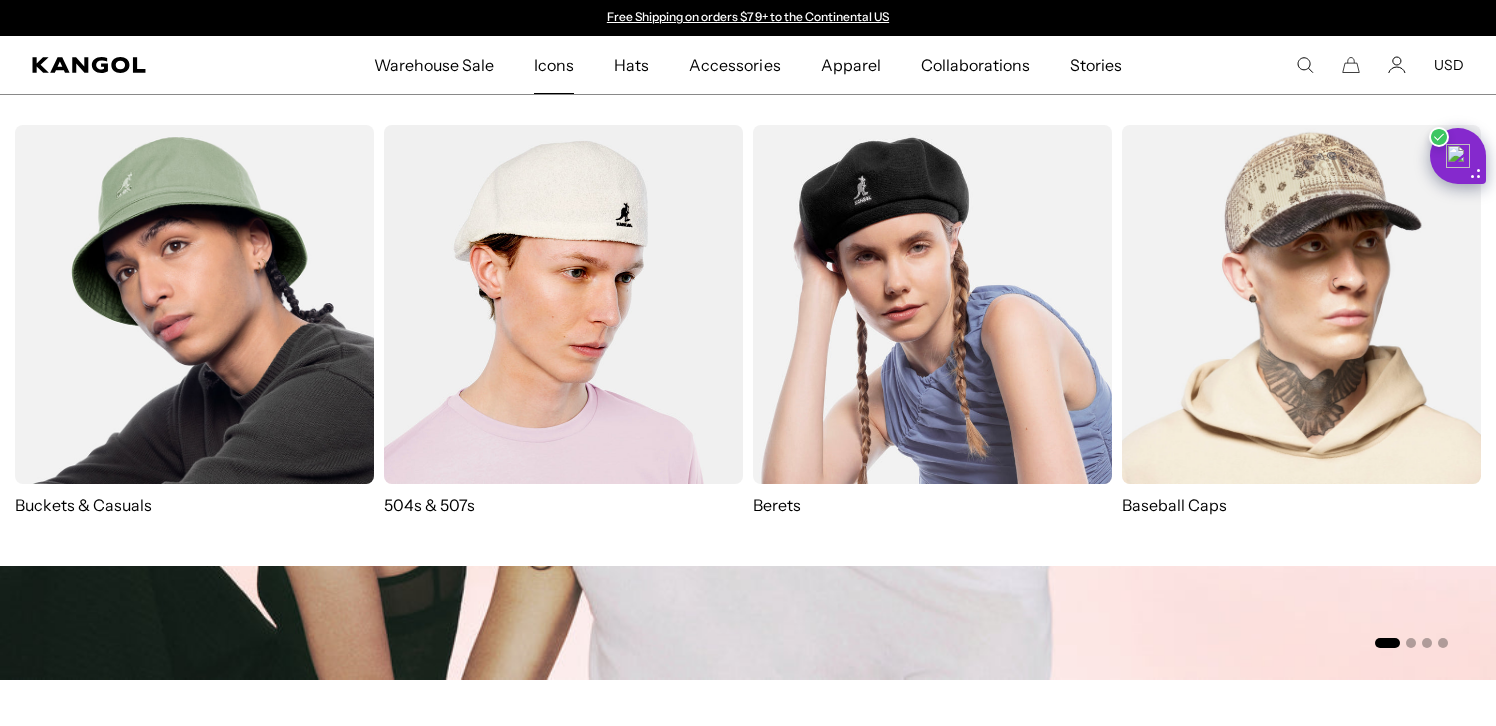 scroll, scrollTop: 0, scrollLeft: 0, axis: both 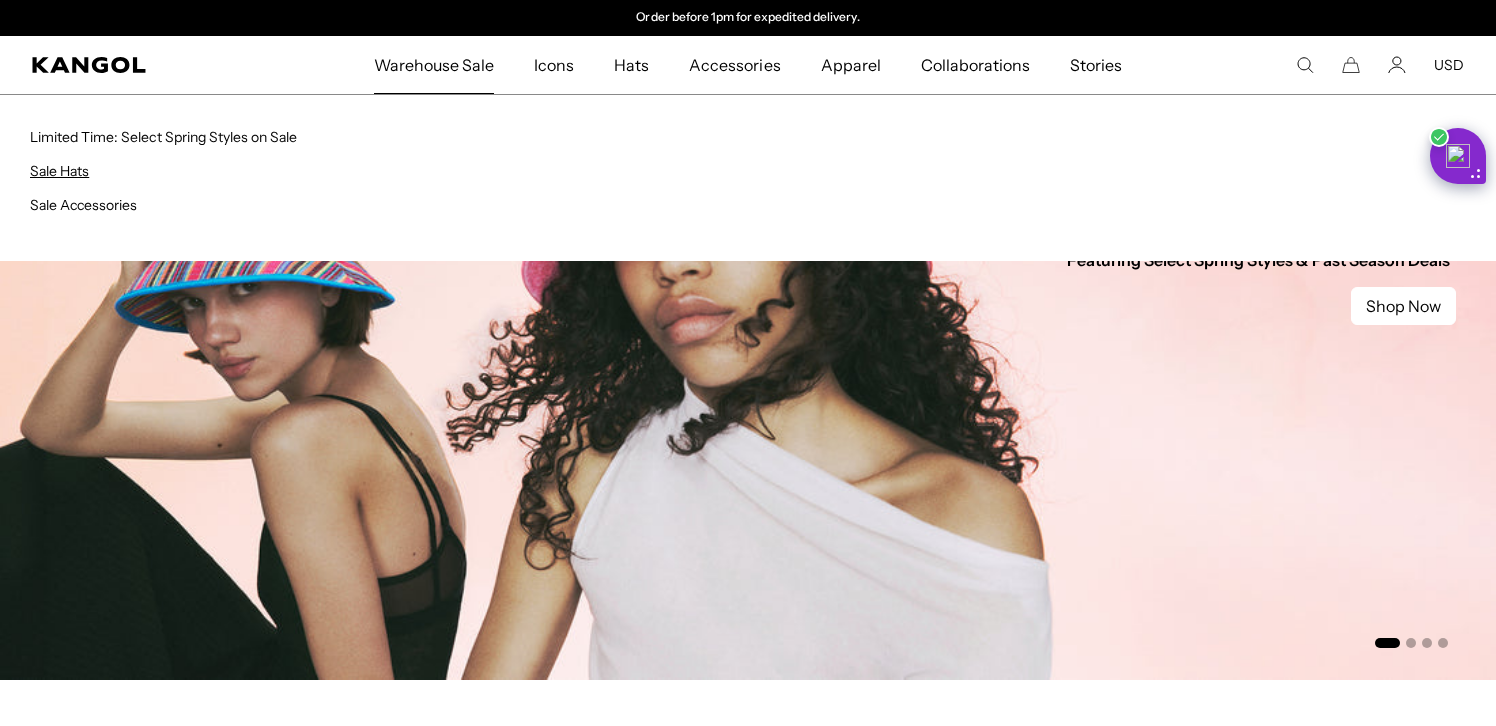 click on "Sale Hats" at bounding box center (59, 171) 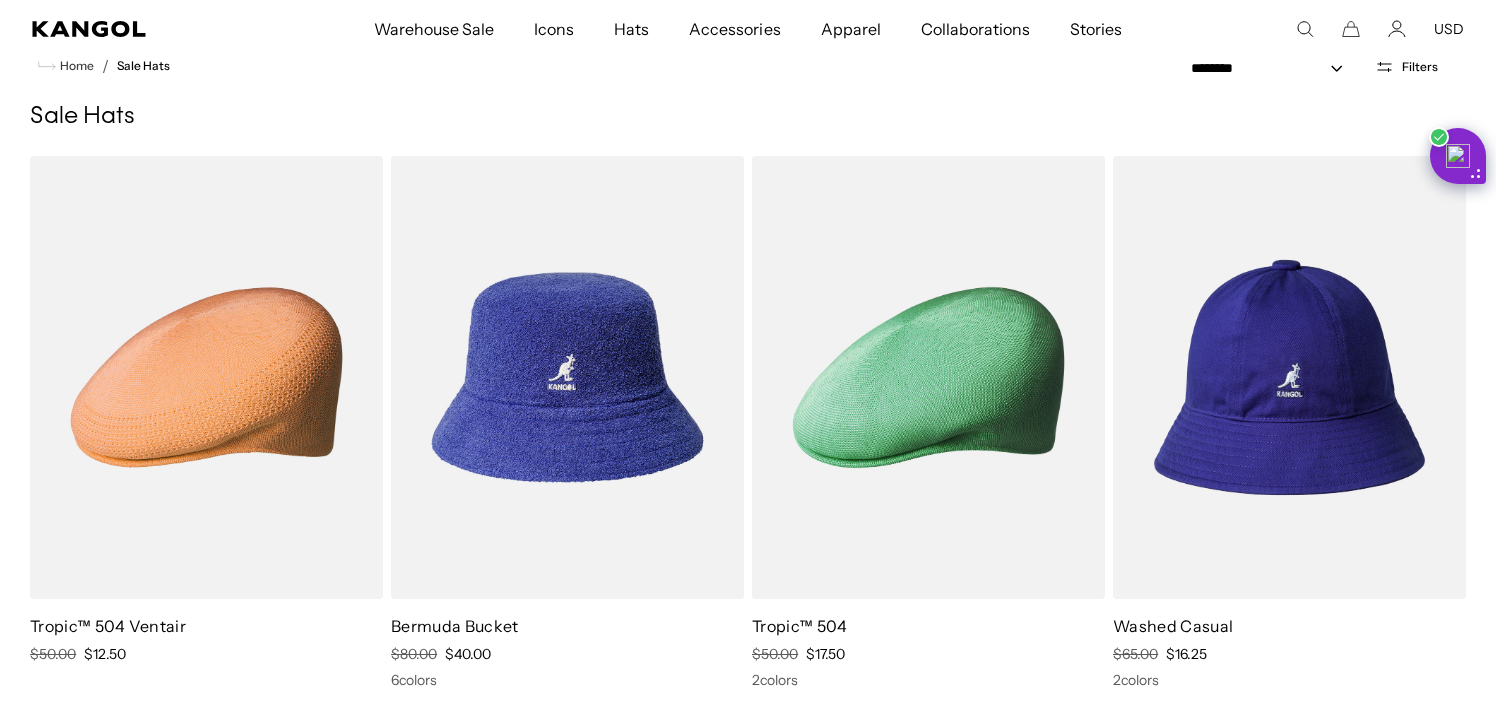 scroll, scrollTop: 66, scrollLeft: 0, axis: vertical 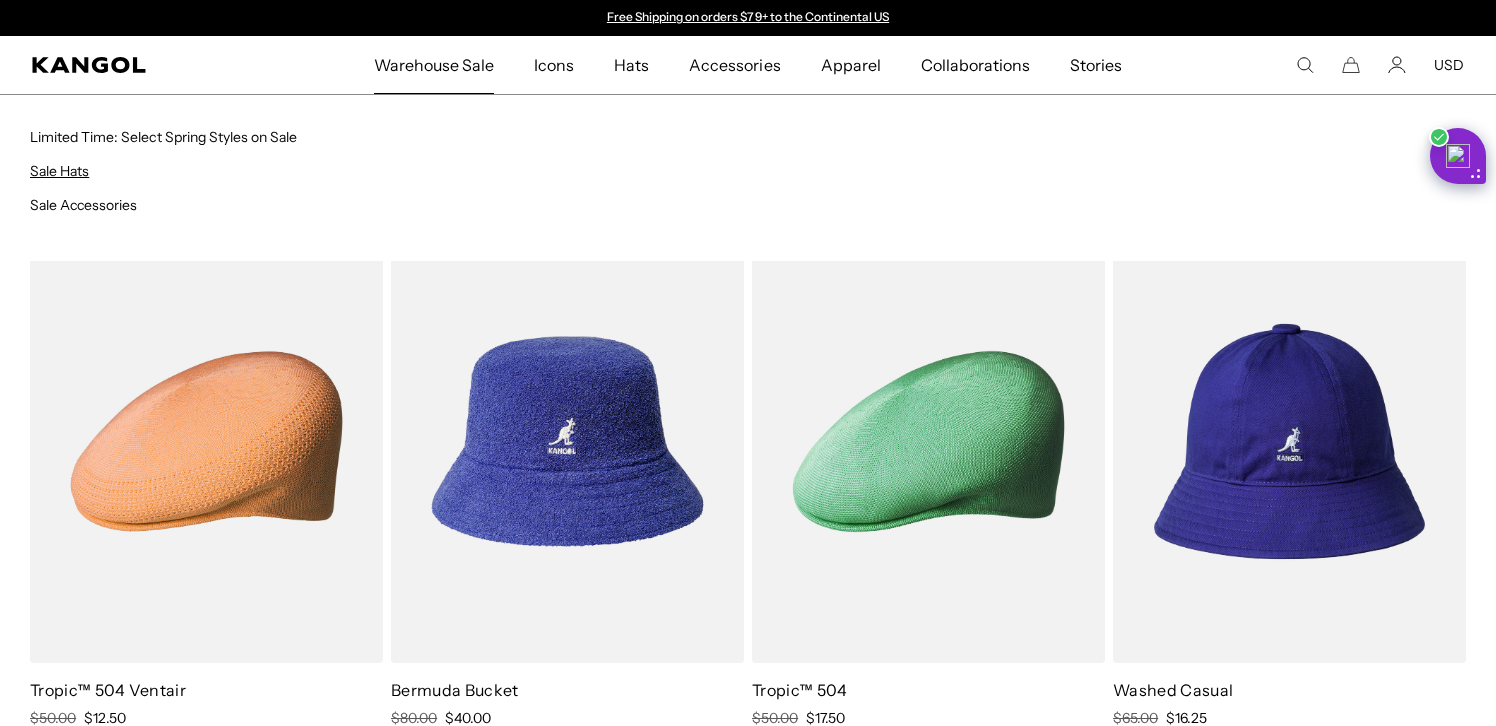 click on "Sale Hats" at bounding box center (59, 171) 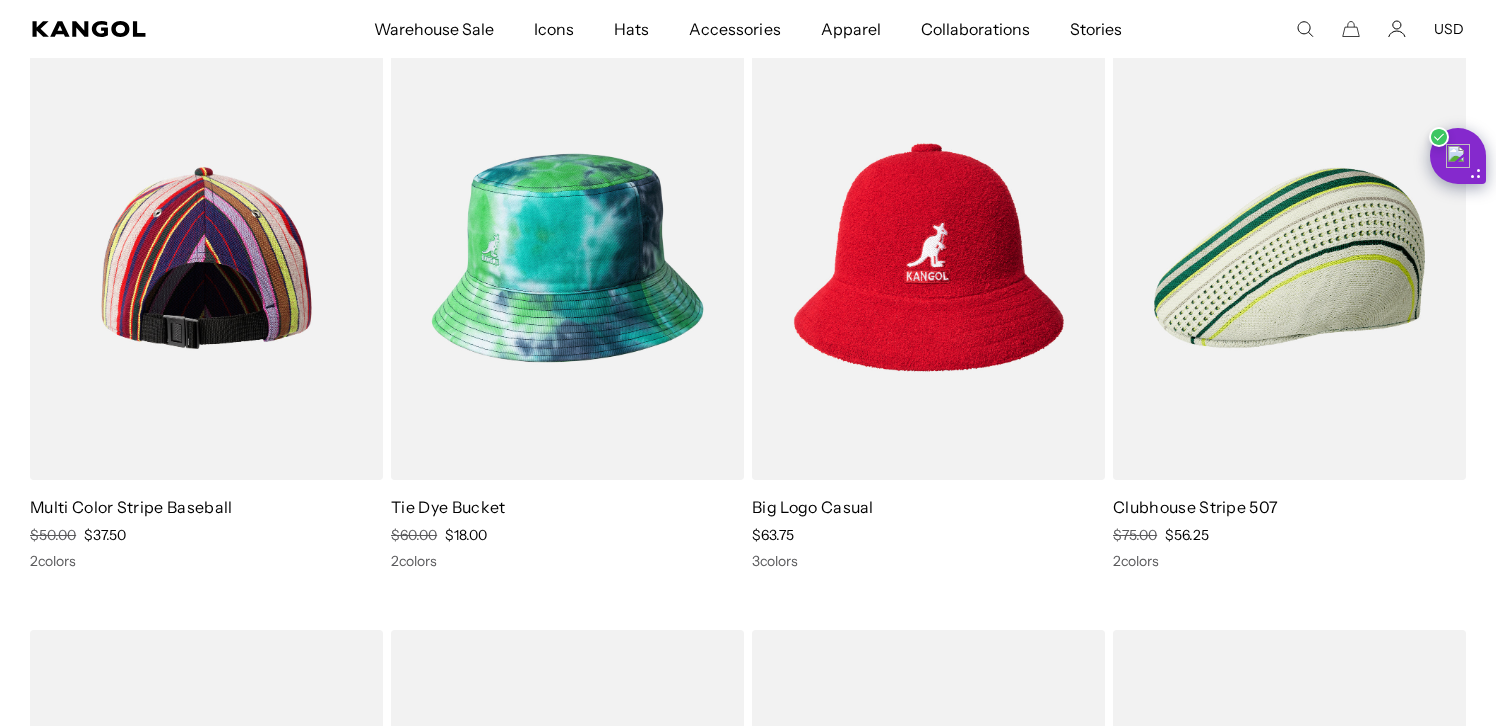 scroll, scrollTop: 1411, scrollLeft: 0, axis: vertical 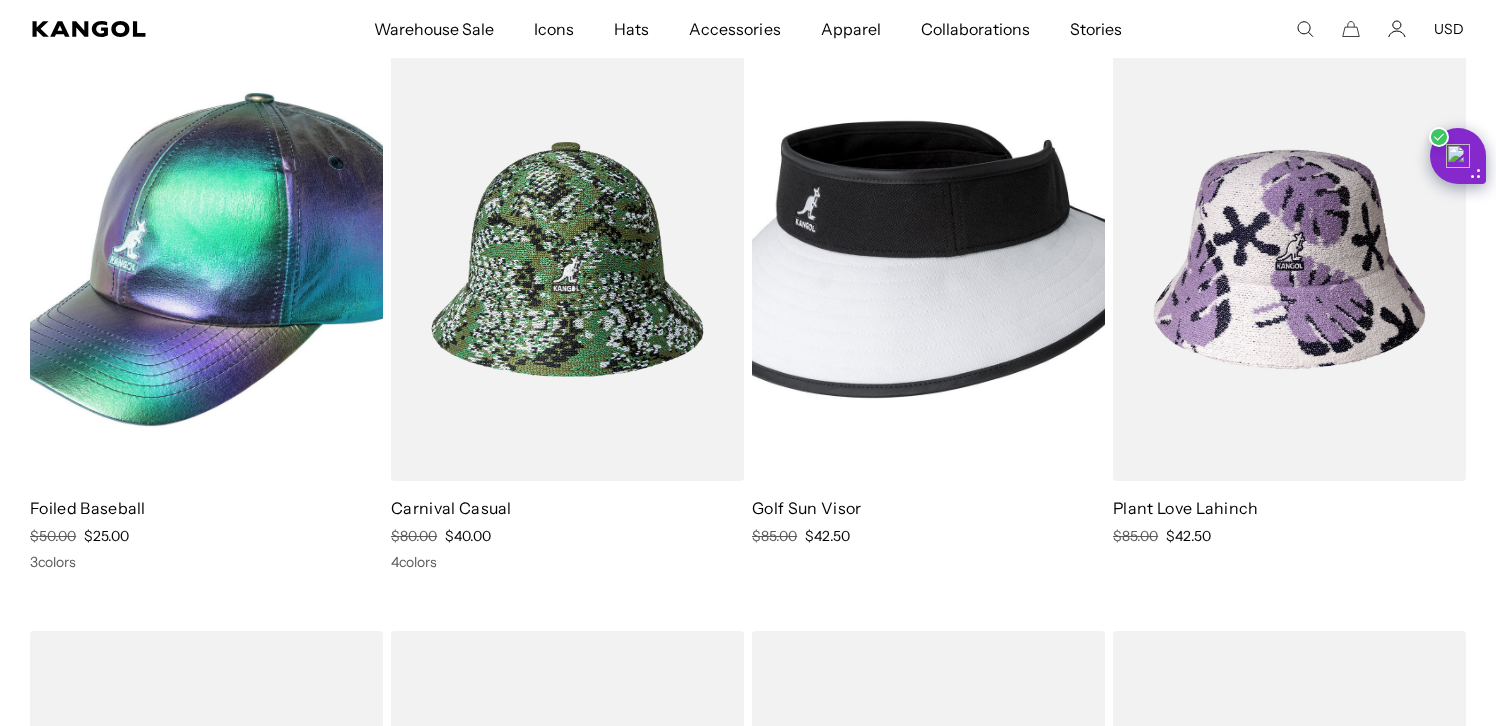click at bounding box center (567, 259) 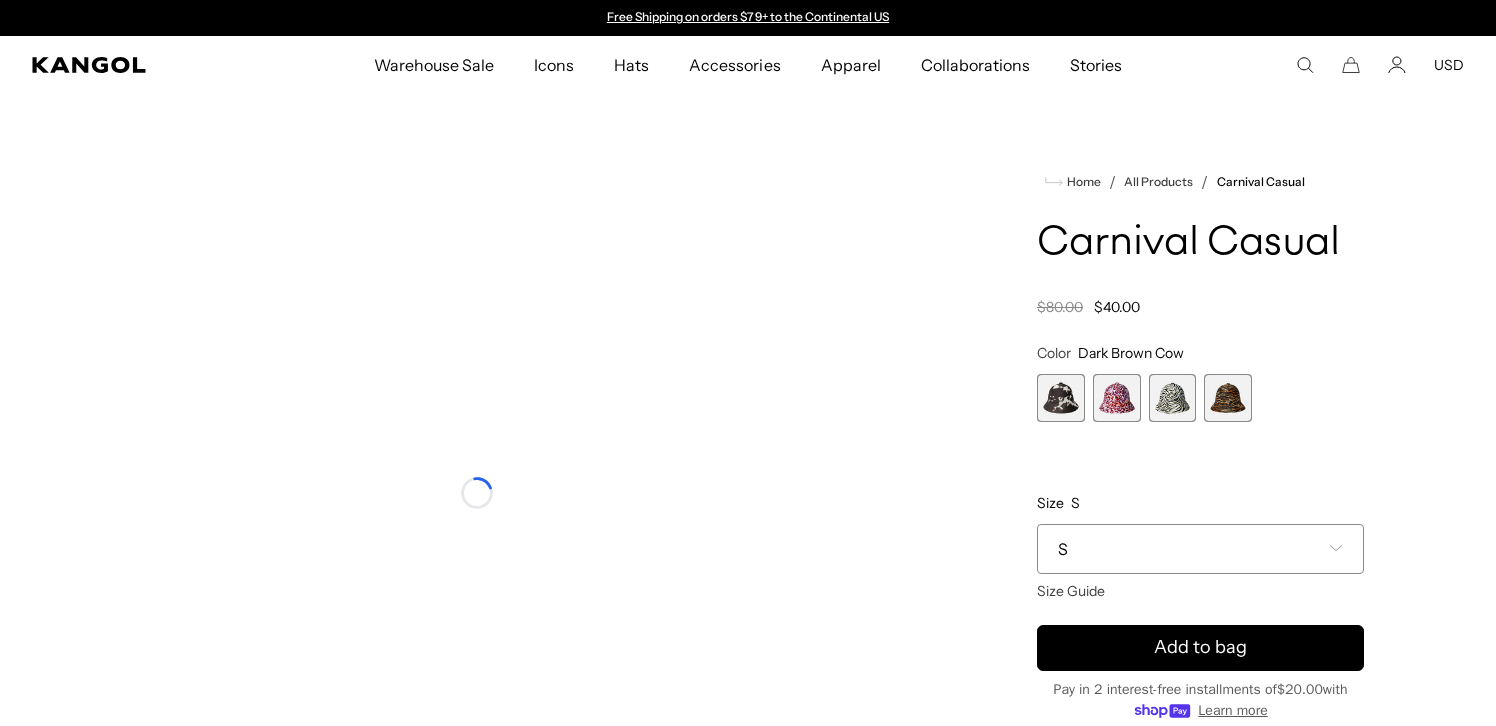 scroll, scrollTop: 0, scrollLeft: 0, axis: both 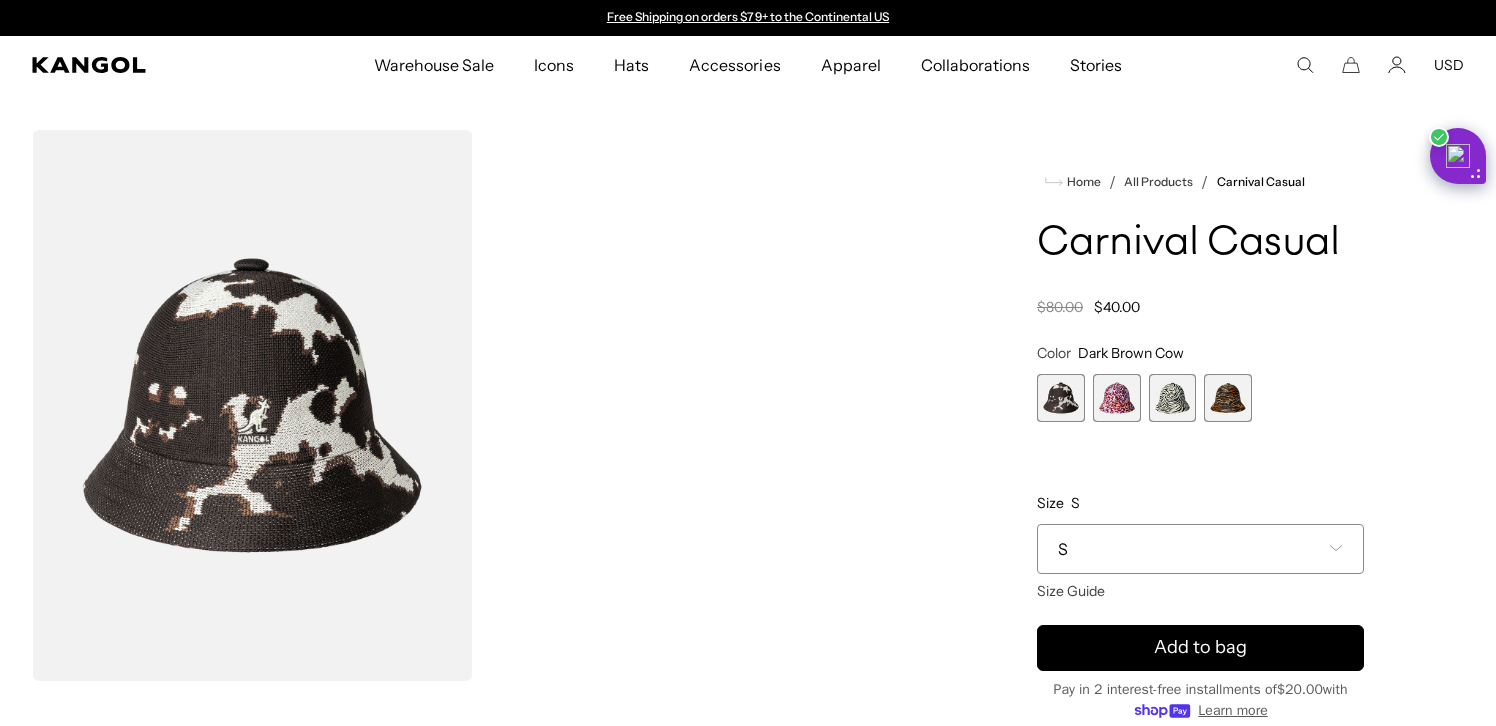 click on "S" at bounding box center [1200, 549] 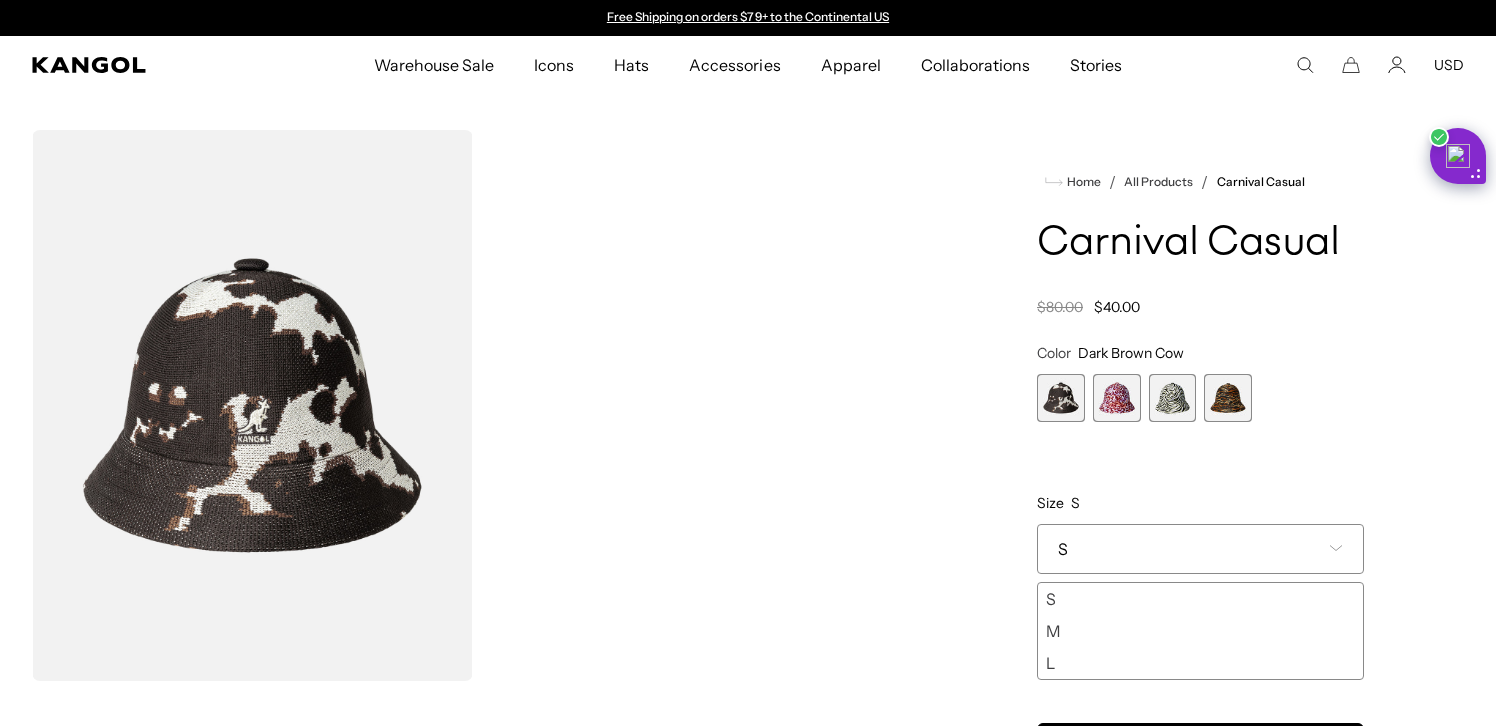 scroll, scrollTop: 0, scrollLeft: 0, axis: both 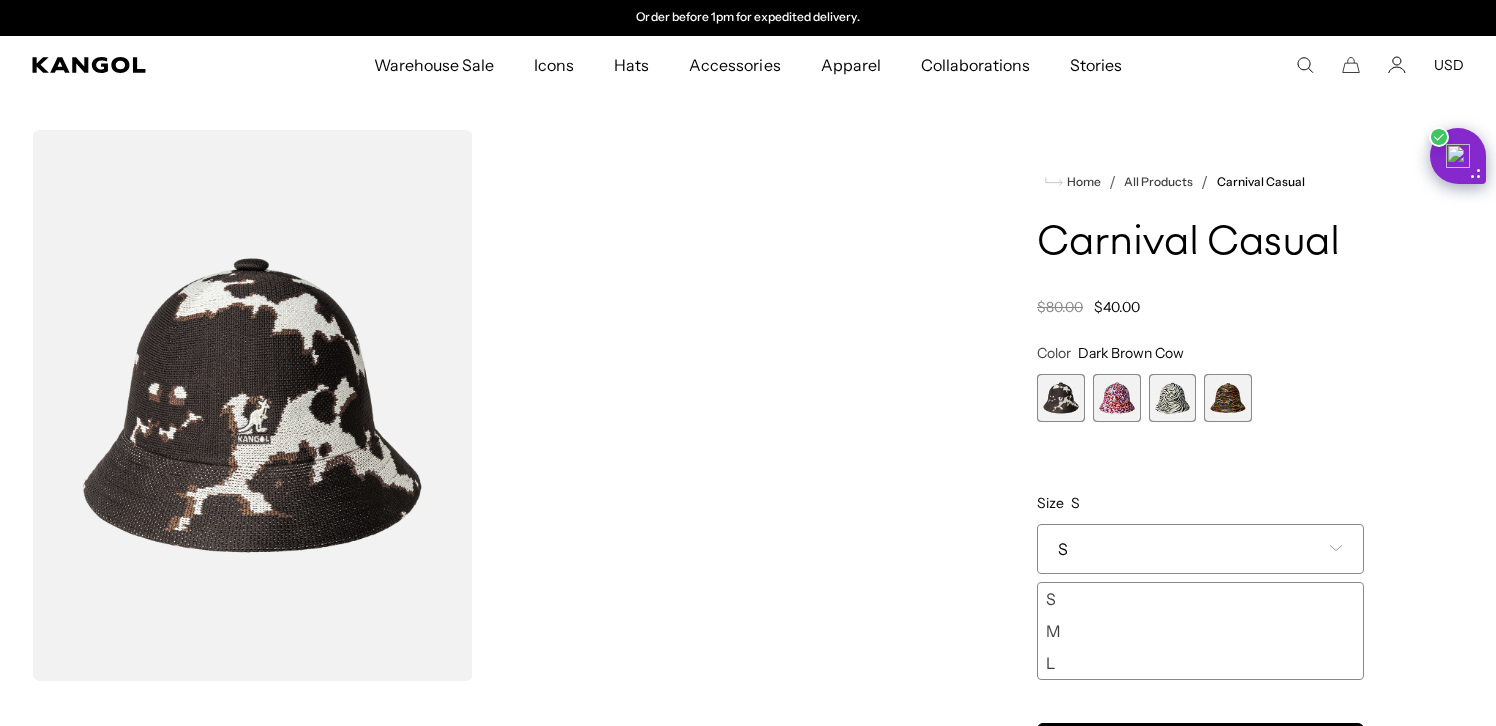 click on "L" at bounding box center [1200, 663] 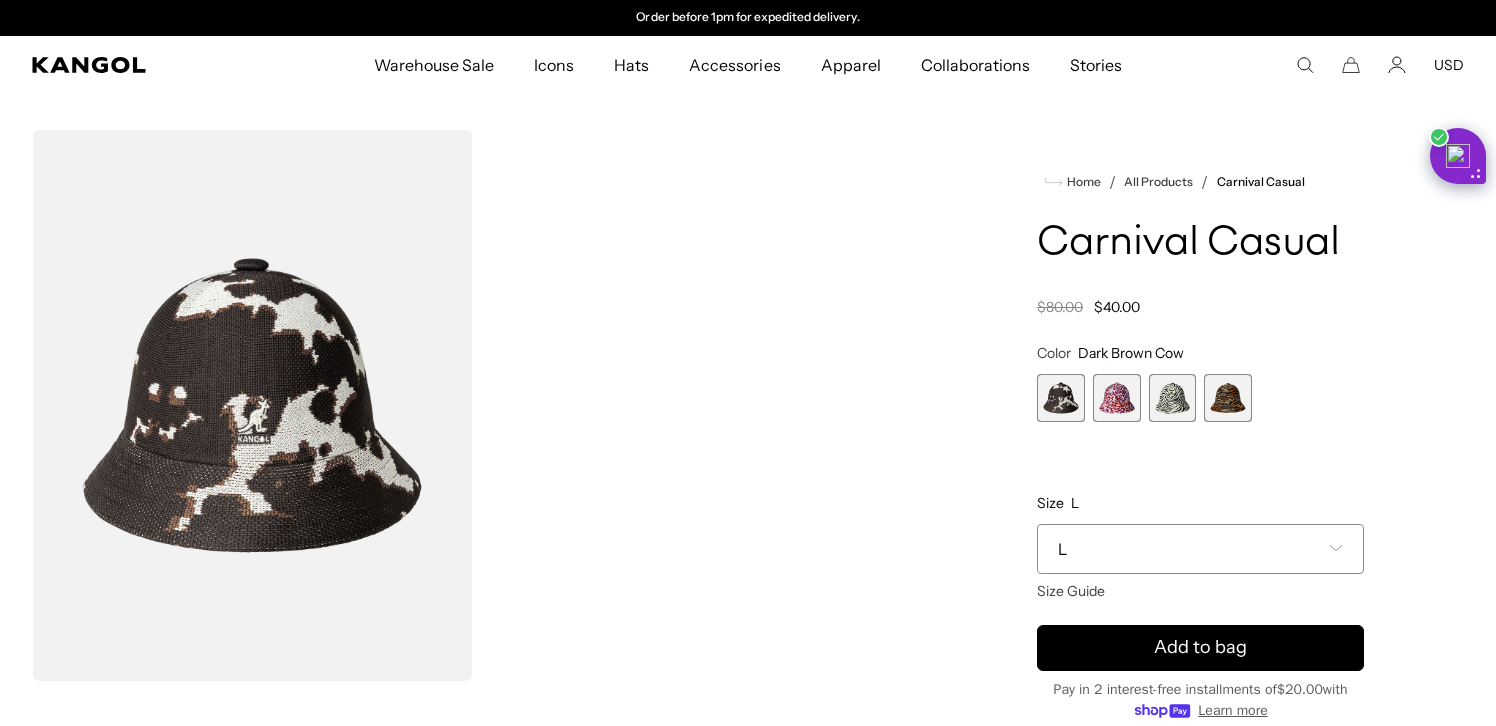 click at bounding box center [1228, 398] 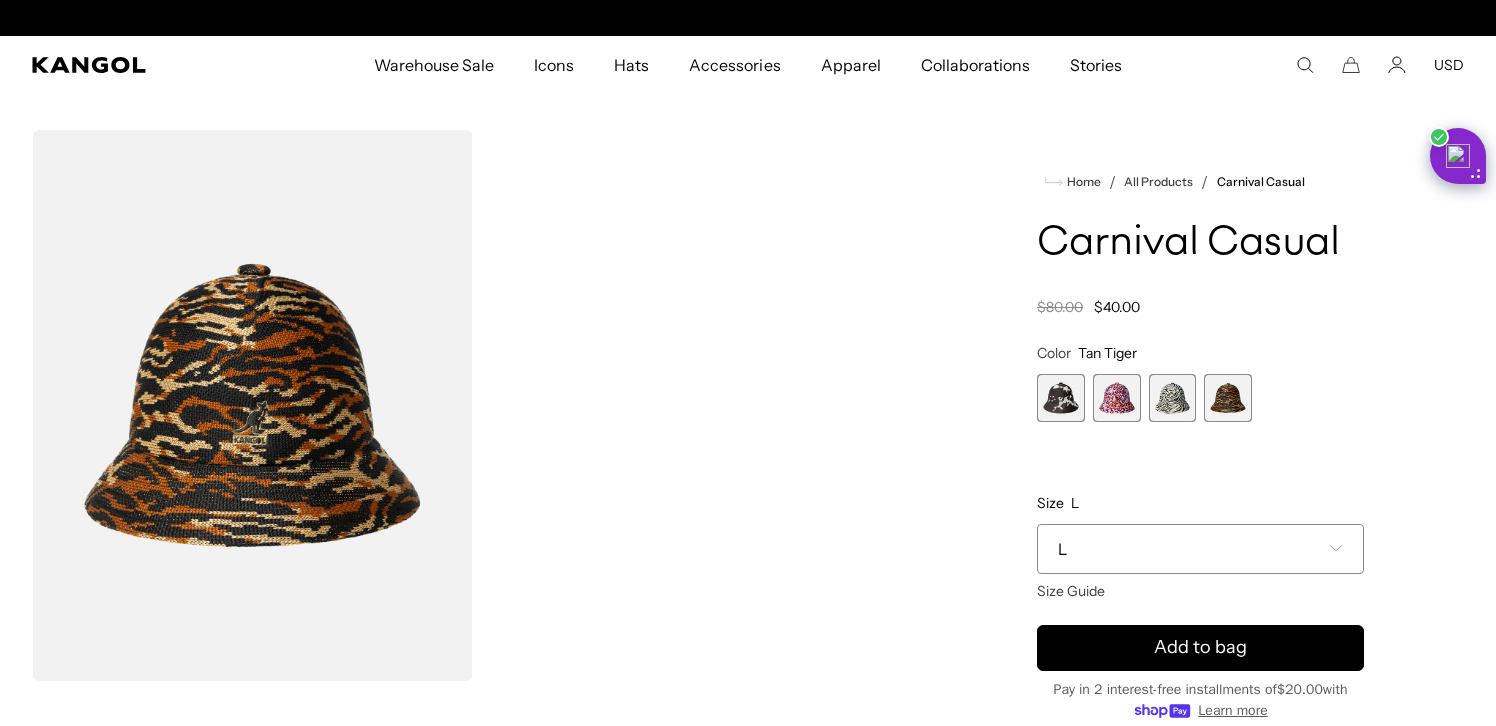 scroll, scrollTop: 0, scrollLeft: 0, axis: both 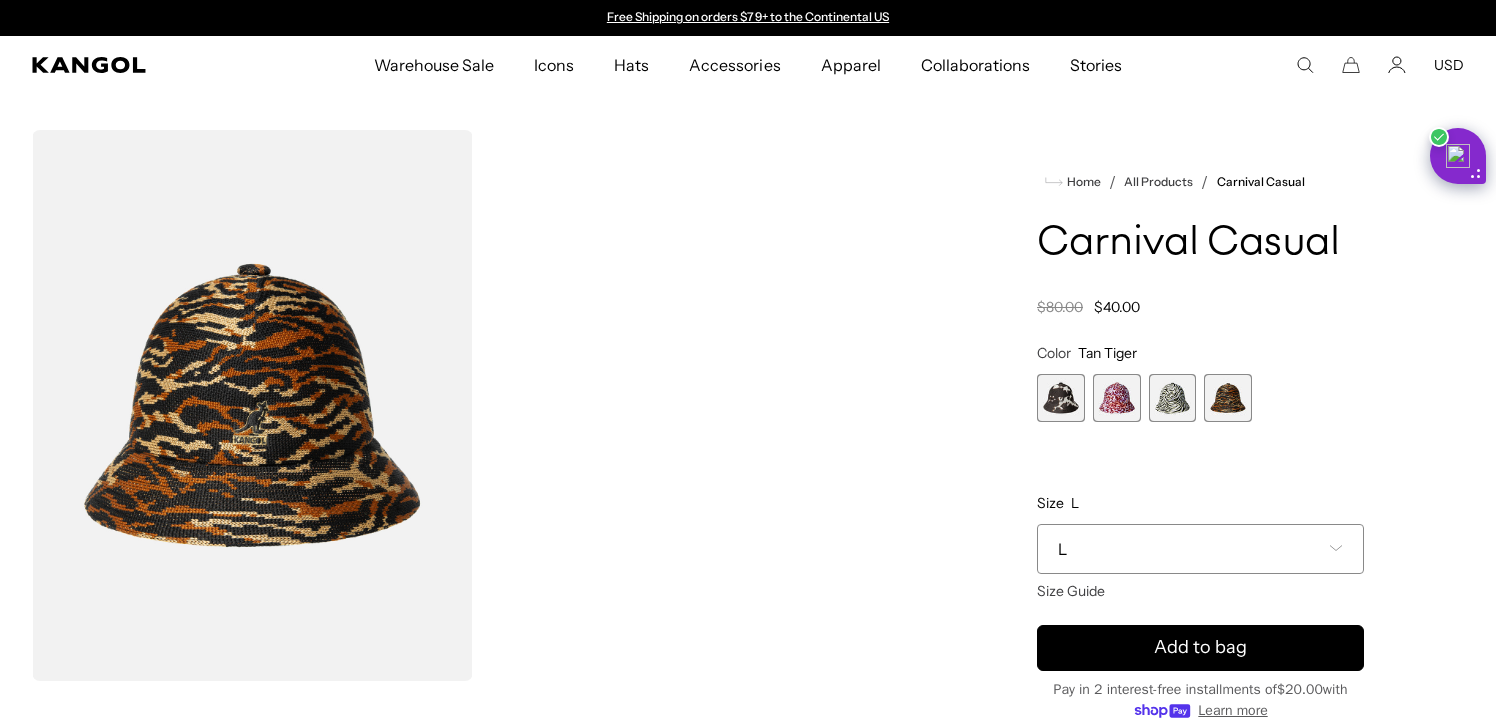 click at bounding box center (1173, 398) 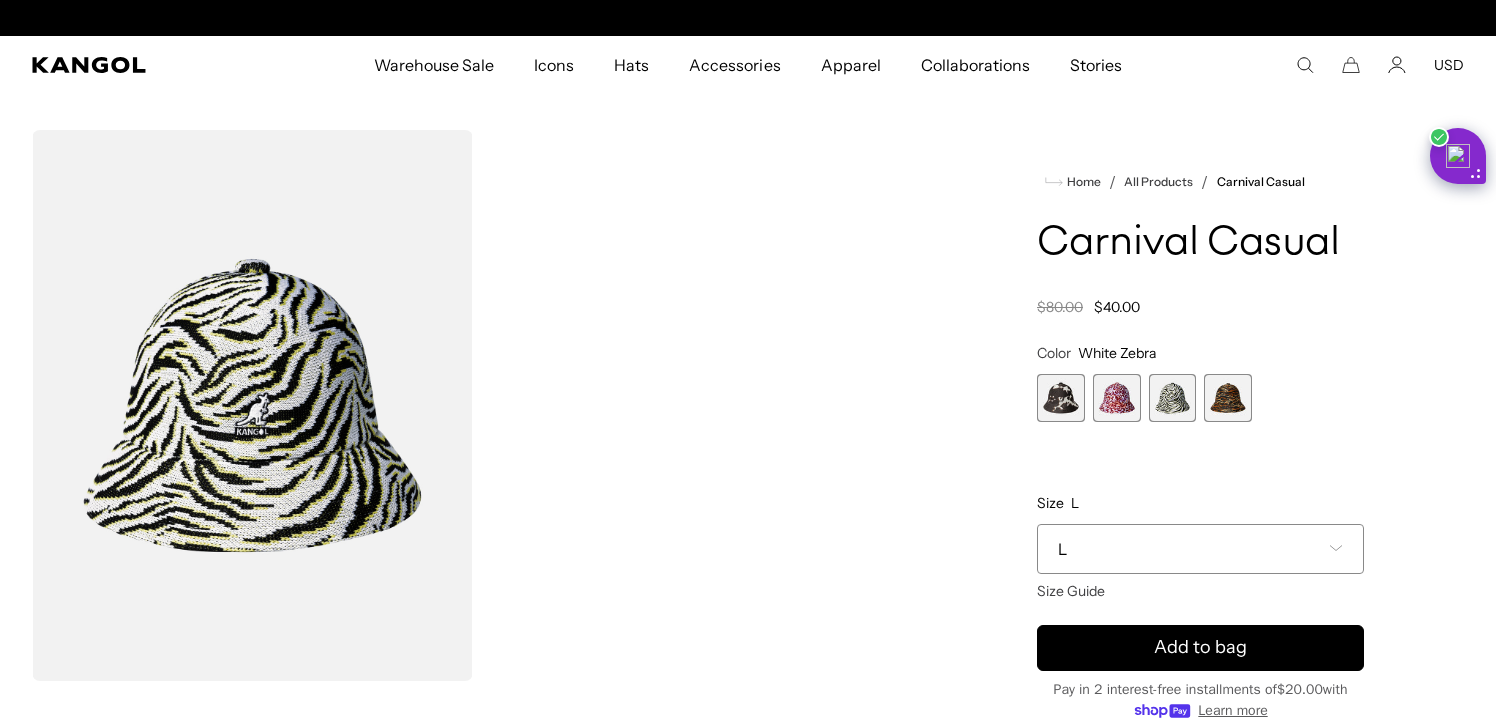 scroll, scrollTop: 0, scrollLeft: 412, axis: horizontal 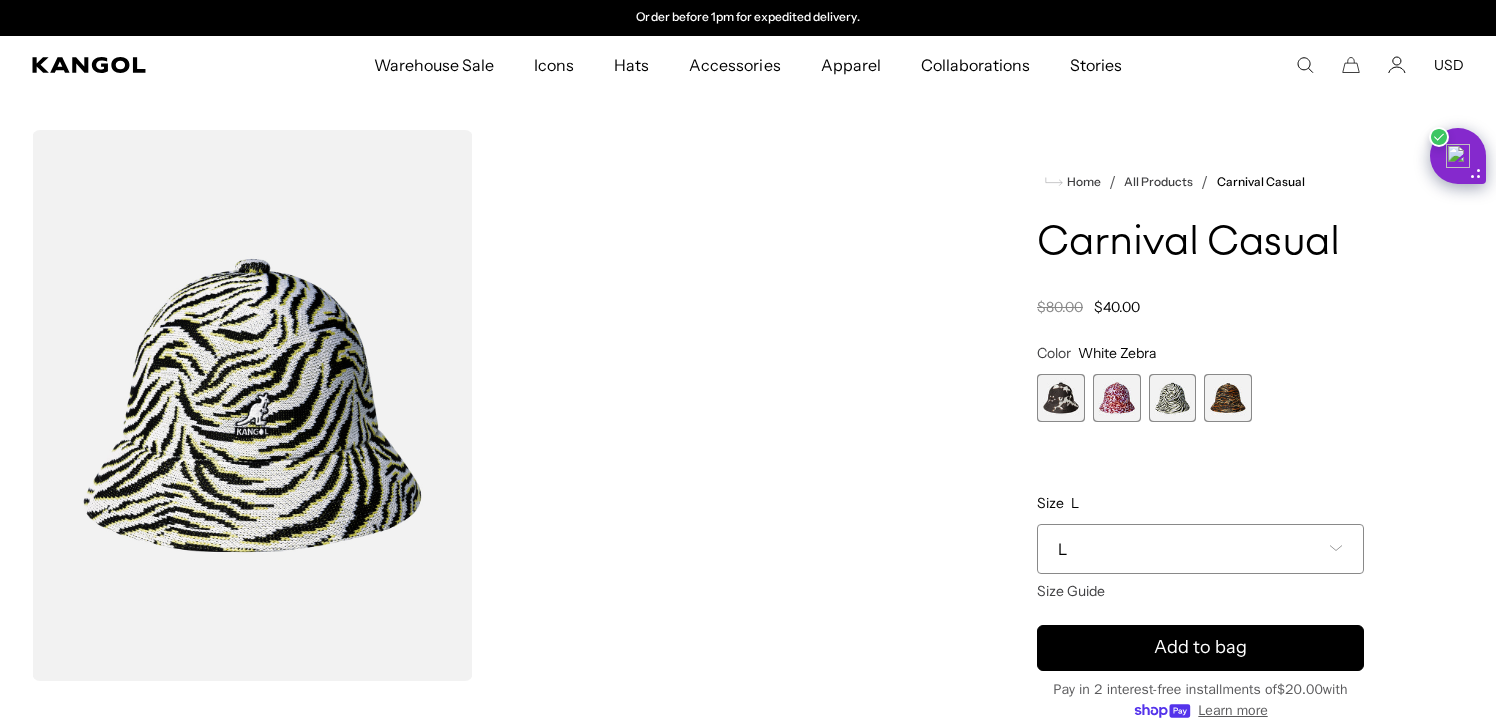 click at bounding box center (1117, 398) 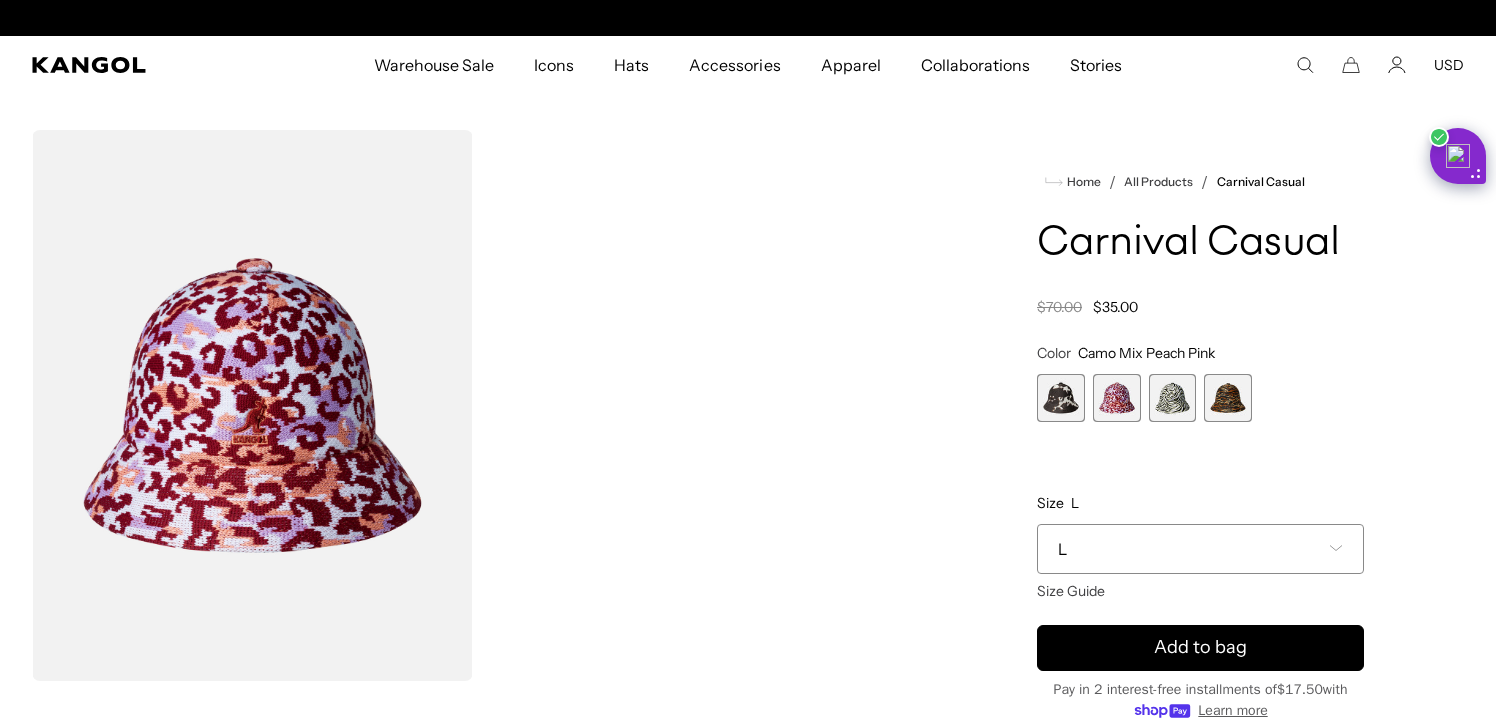 scroll, scrollTop: 0, scrollLeft: 0, axis: both 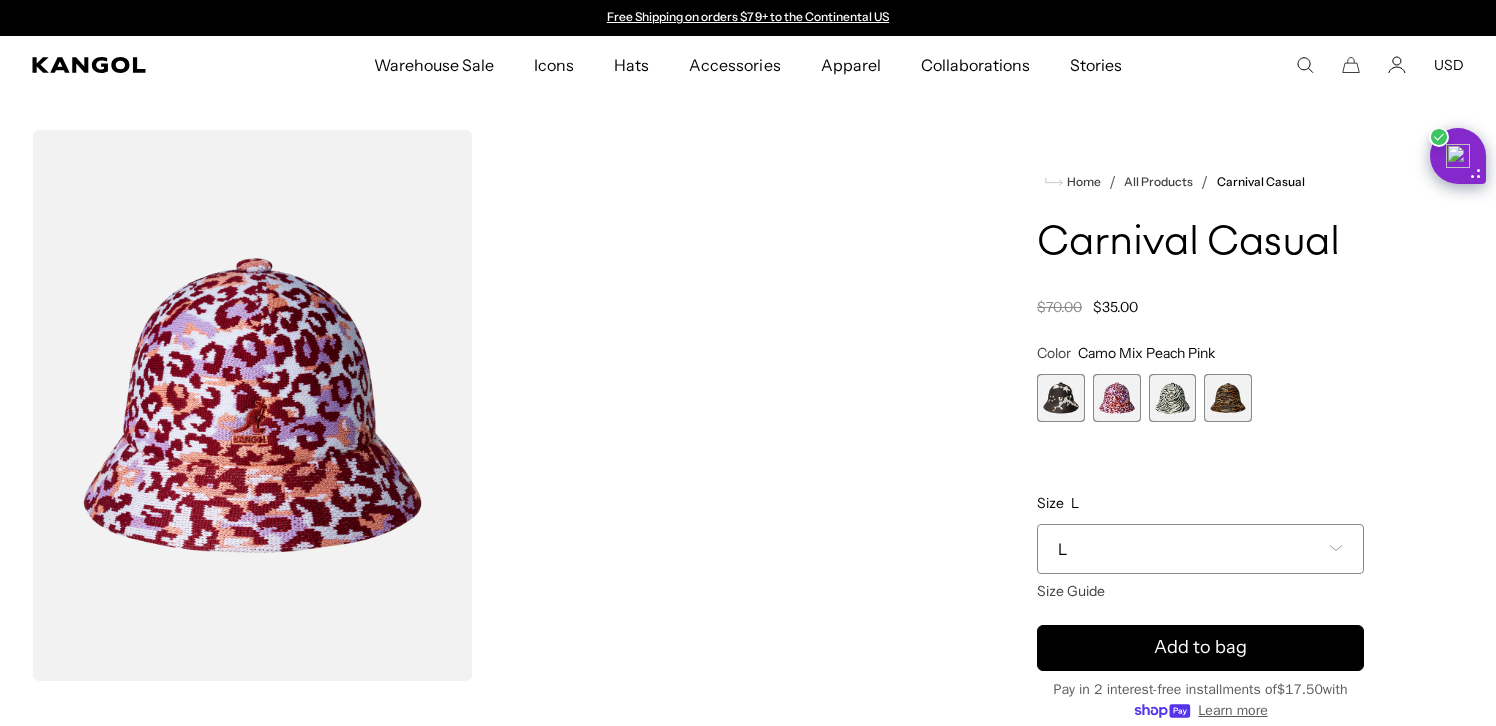 click at bounding box center (1061, 398) 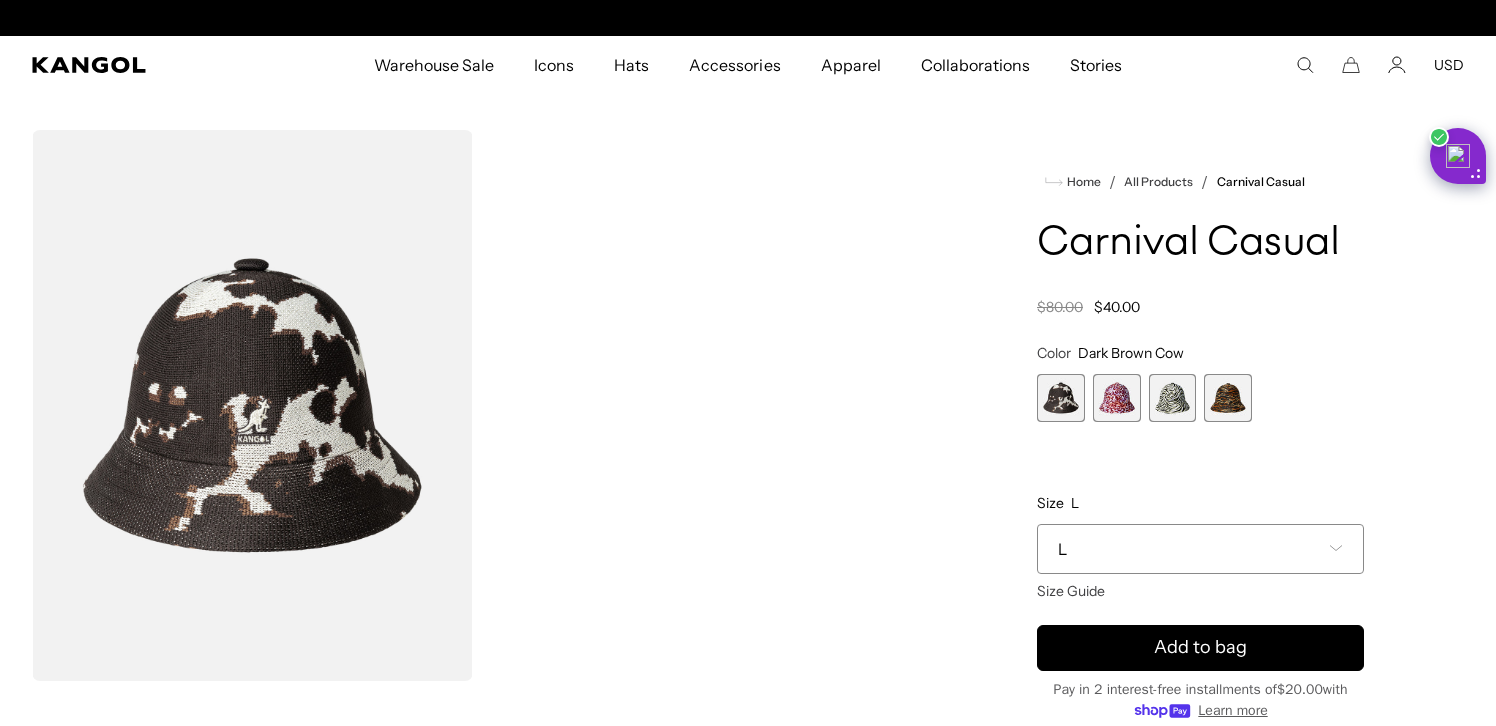 scroll, scrollTop: 0, scrollLeft: 412, axis: horizontal 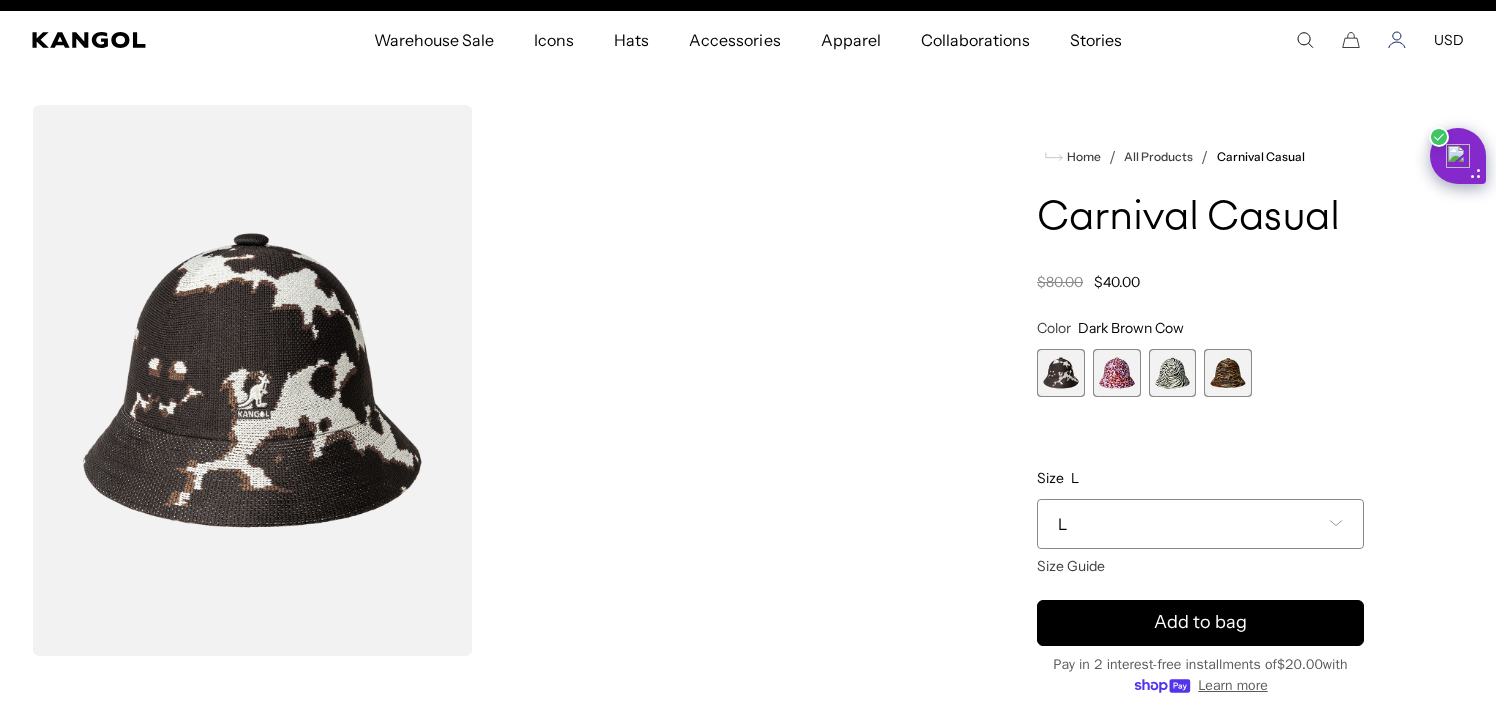 click 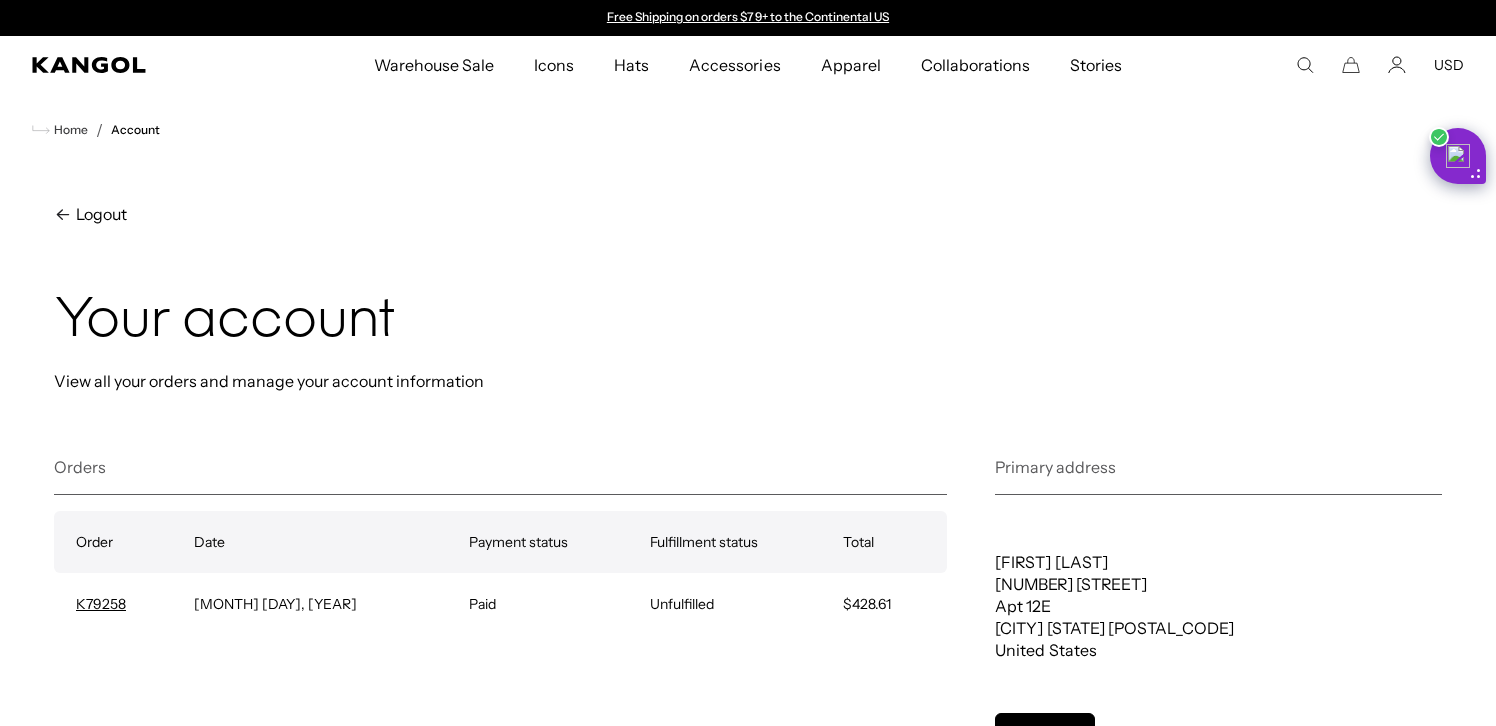 scroll, scrollTop: 0, scrollLeft: 0, axis: both 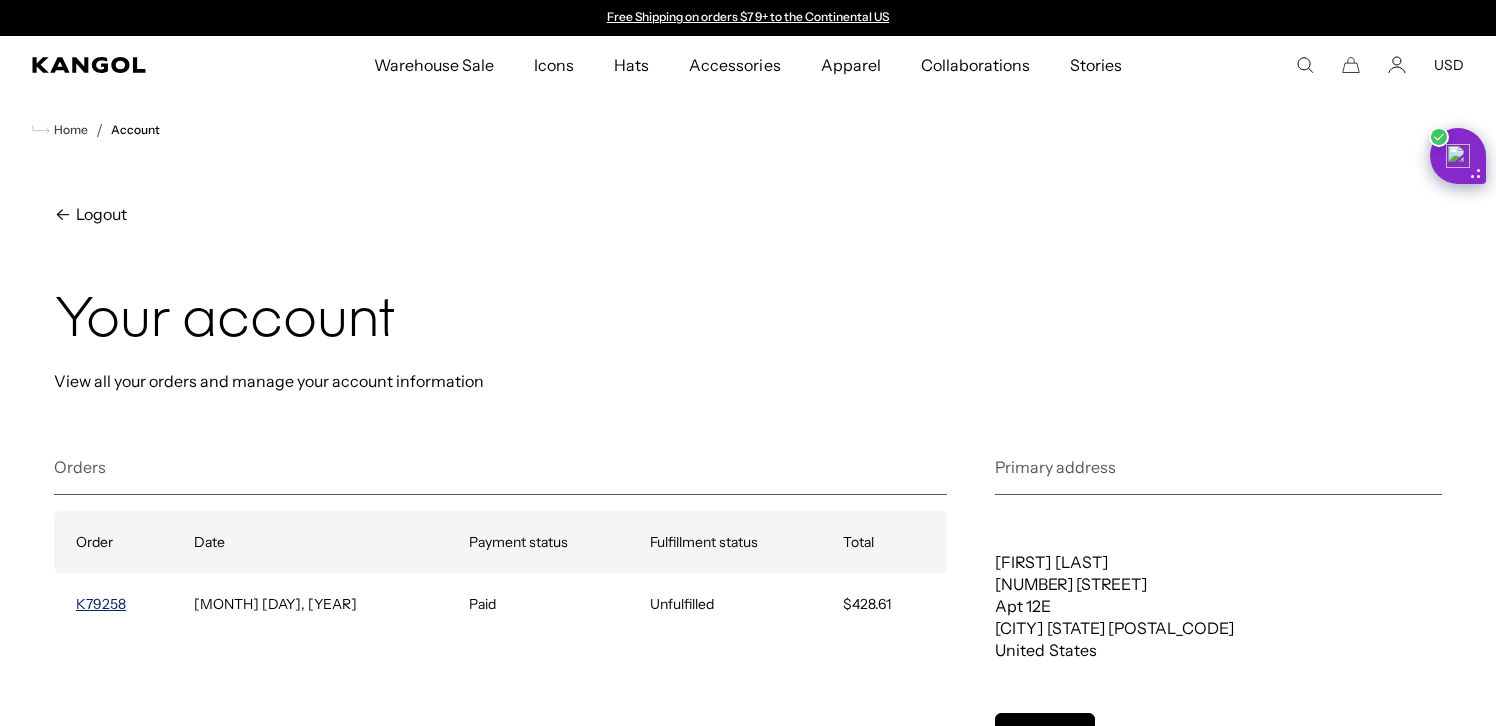 click on "K79258" at bounding box center [101, 604] 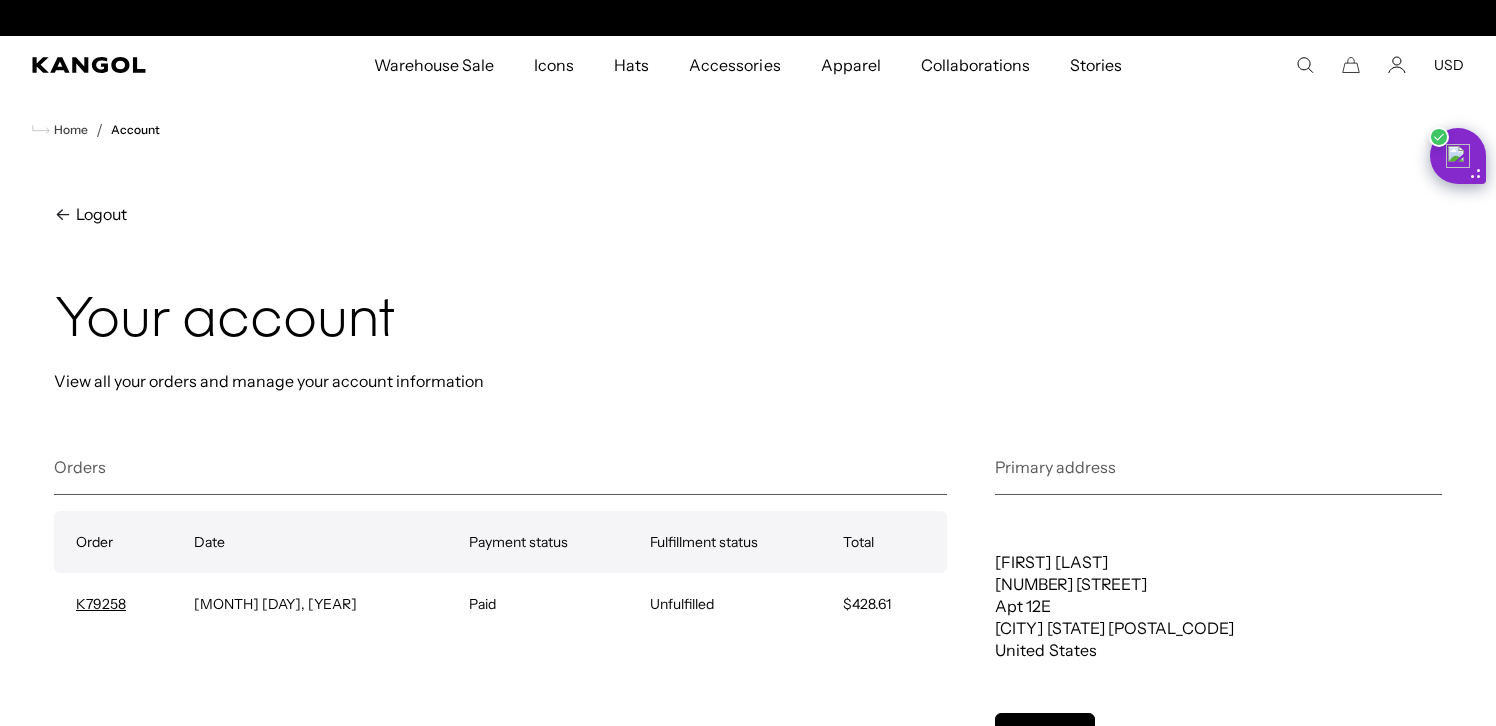 scroll, scrollTop: 0, scrollLeft: 412, axis: horizontal 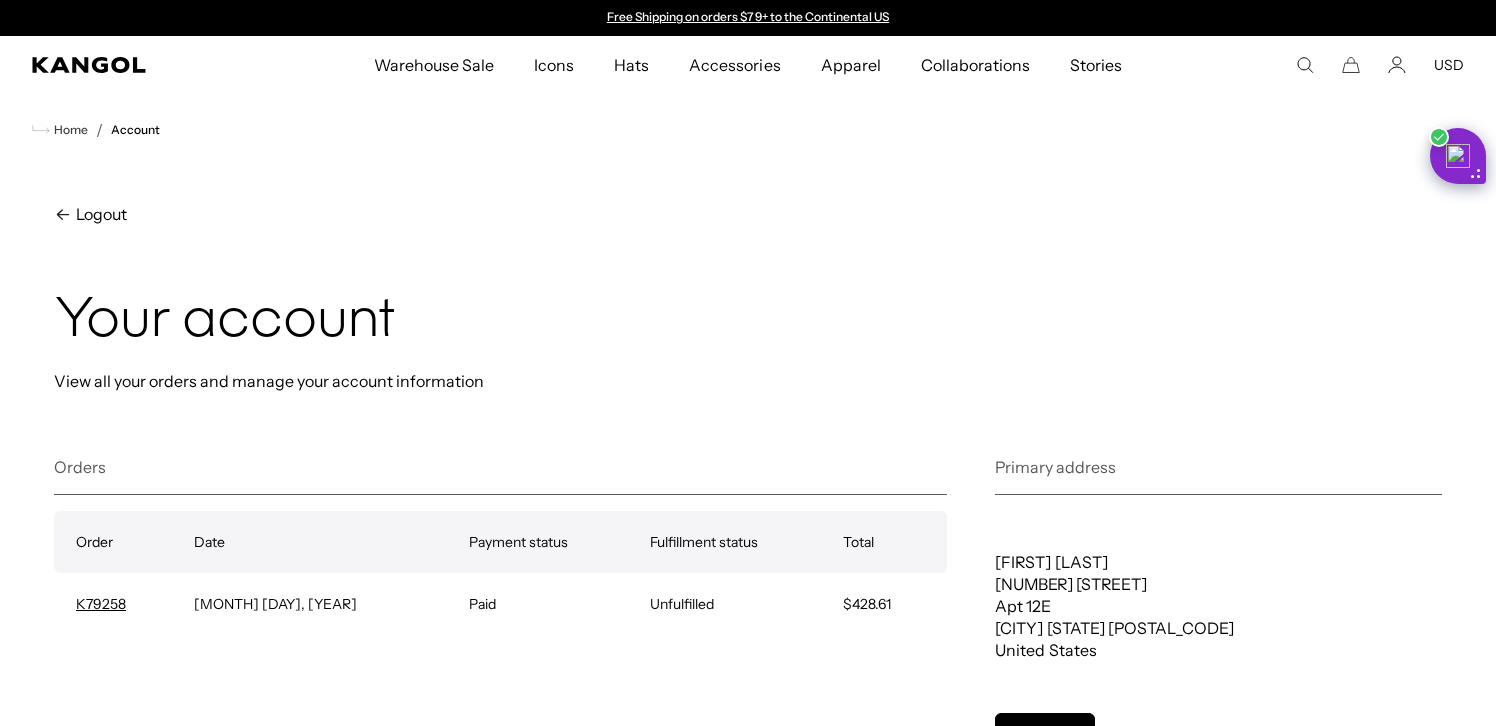click 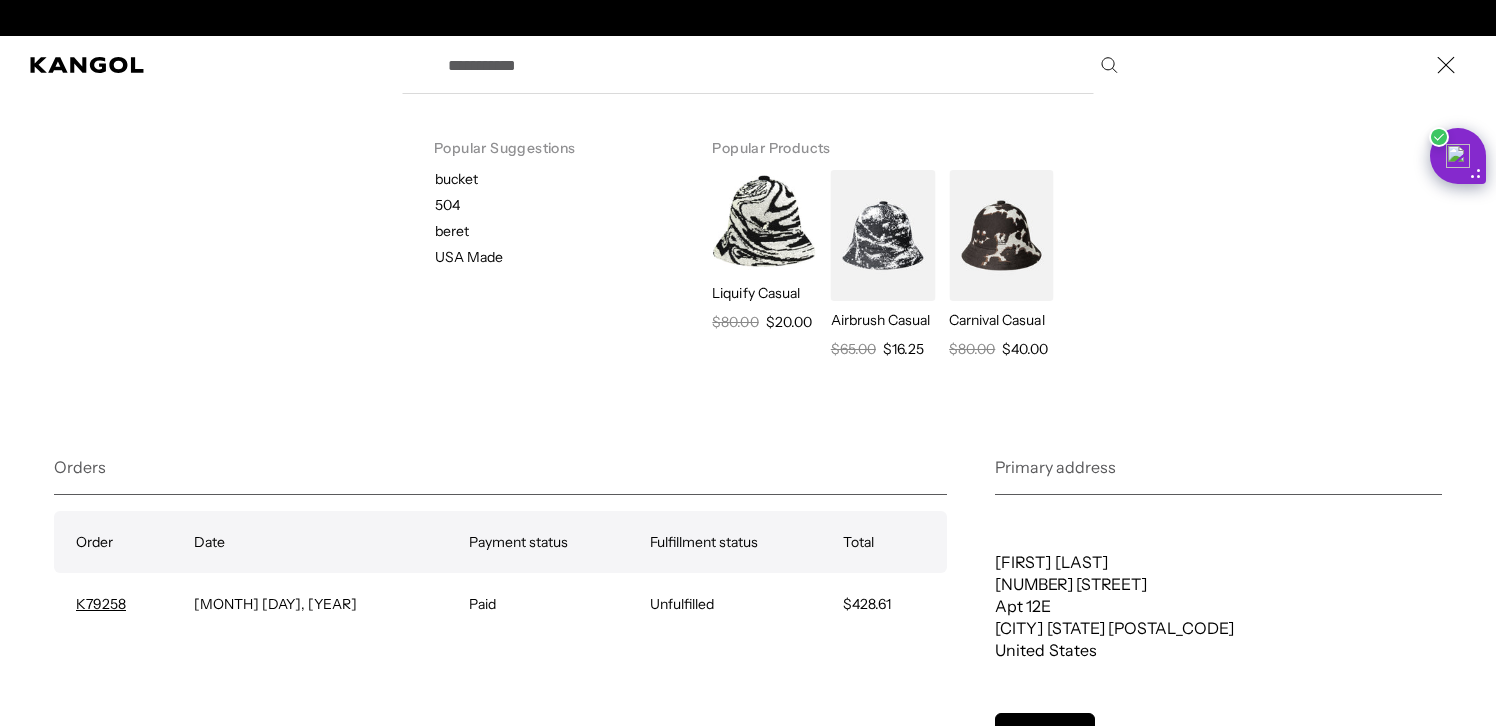 scroll, scrollTop: 0, scrollLeft: 412, axis: horizontal 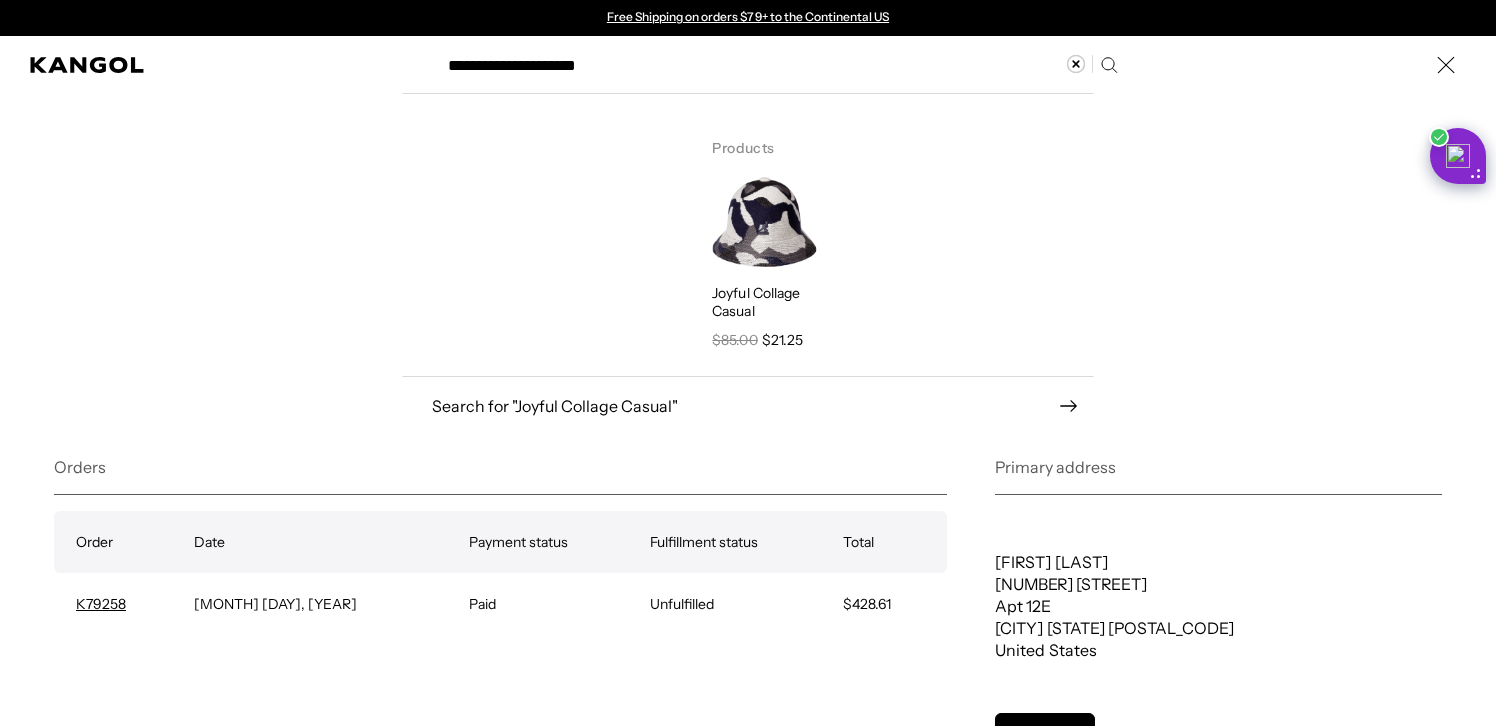 type on "**********" 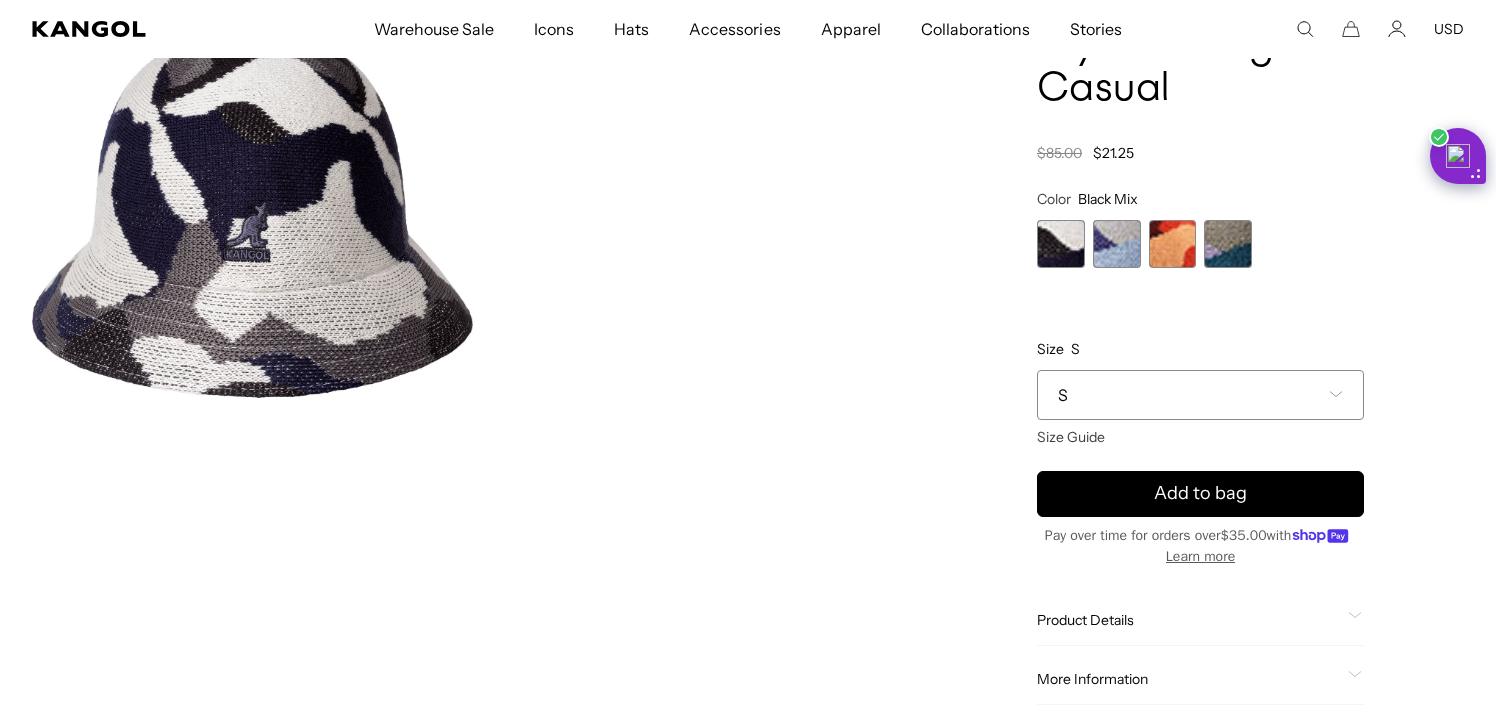 scroll, scrollTop: 199, scrollLeft: 0, axis: vertical 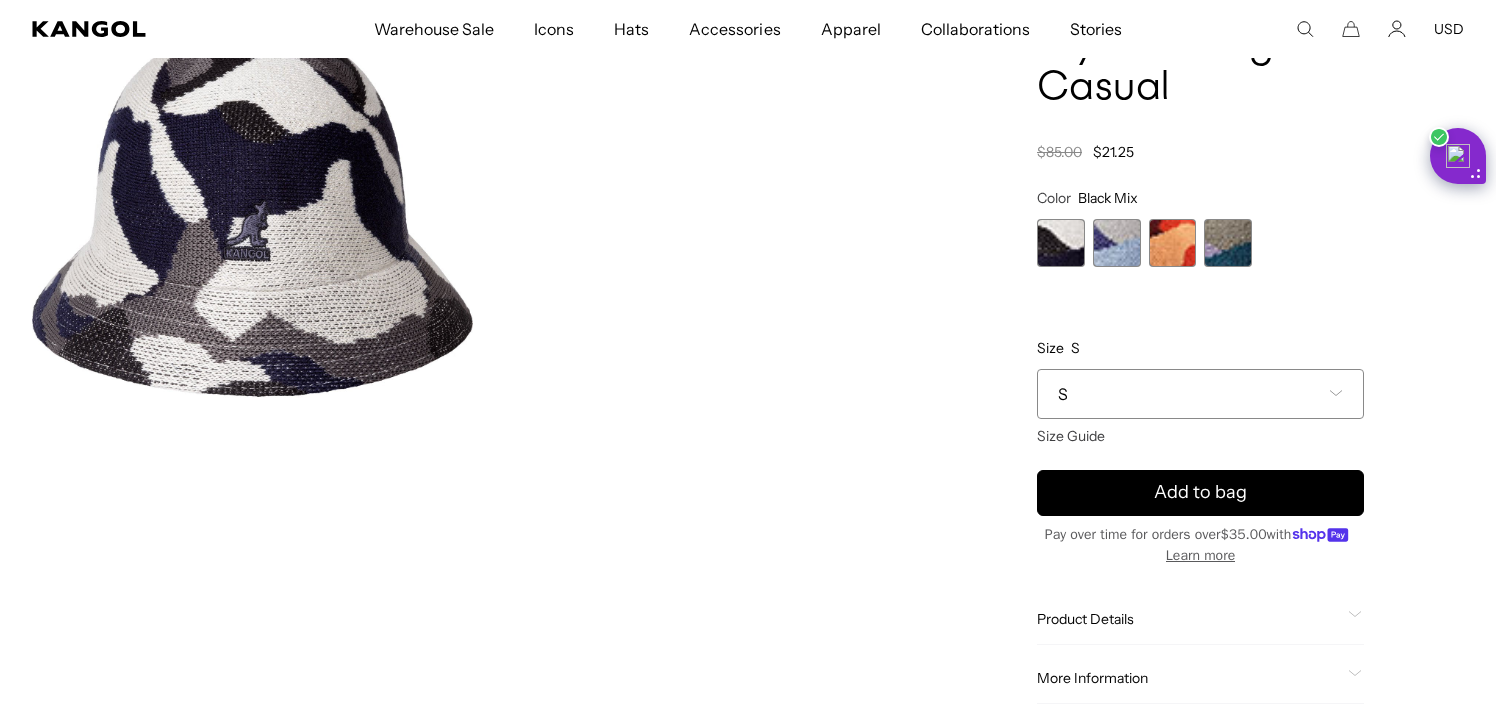 click at bounding box center [1117, 243] 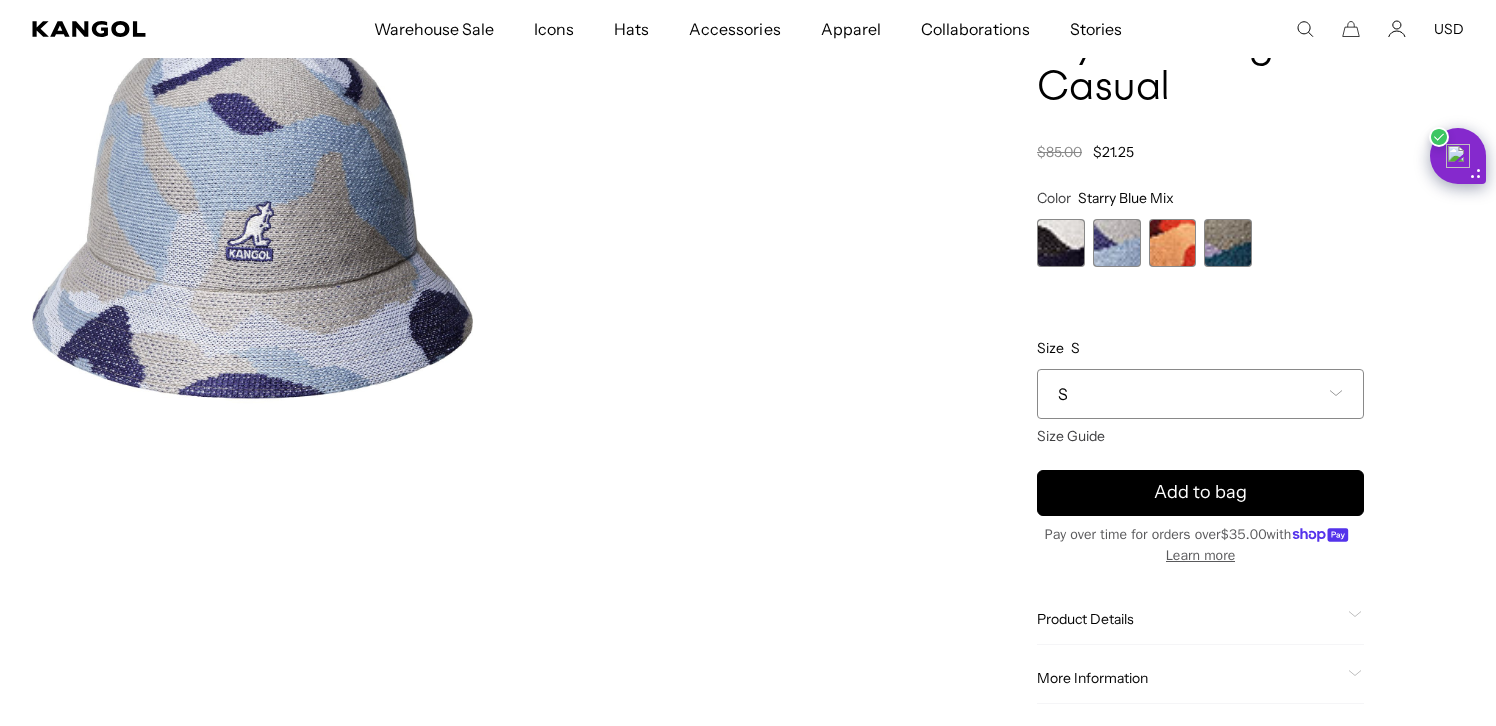 click on "S" at bounding box center (1200, 394) 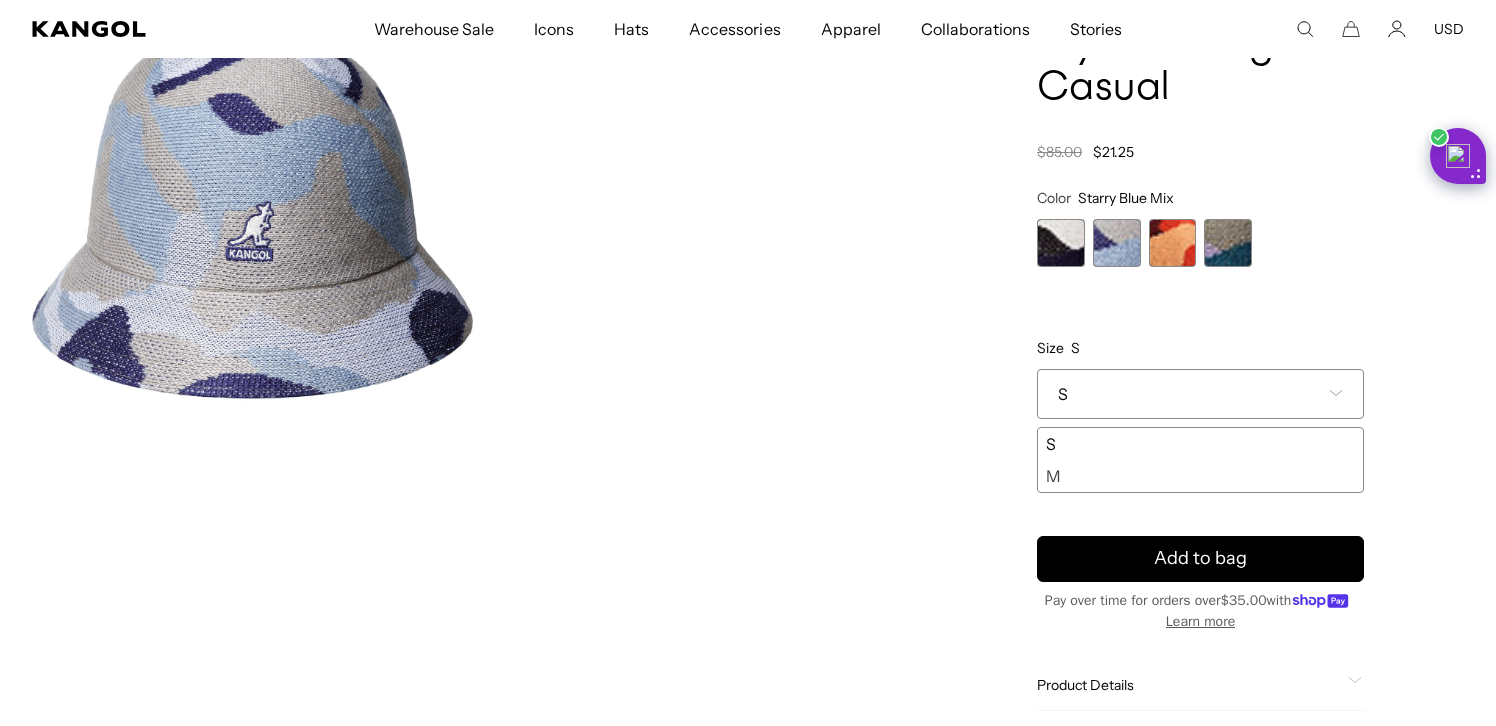 scroll, scrollTop: 0, scrollLeft: 0, axis: both 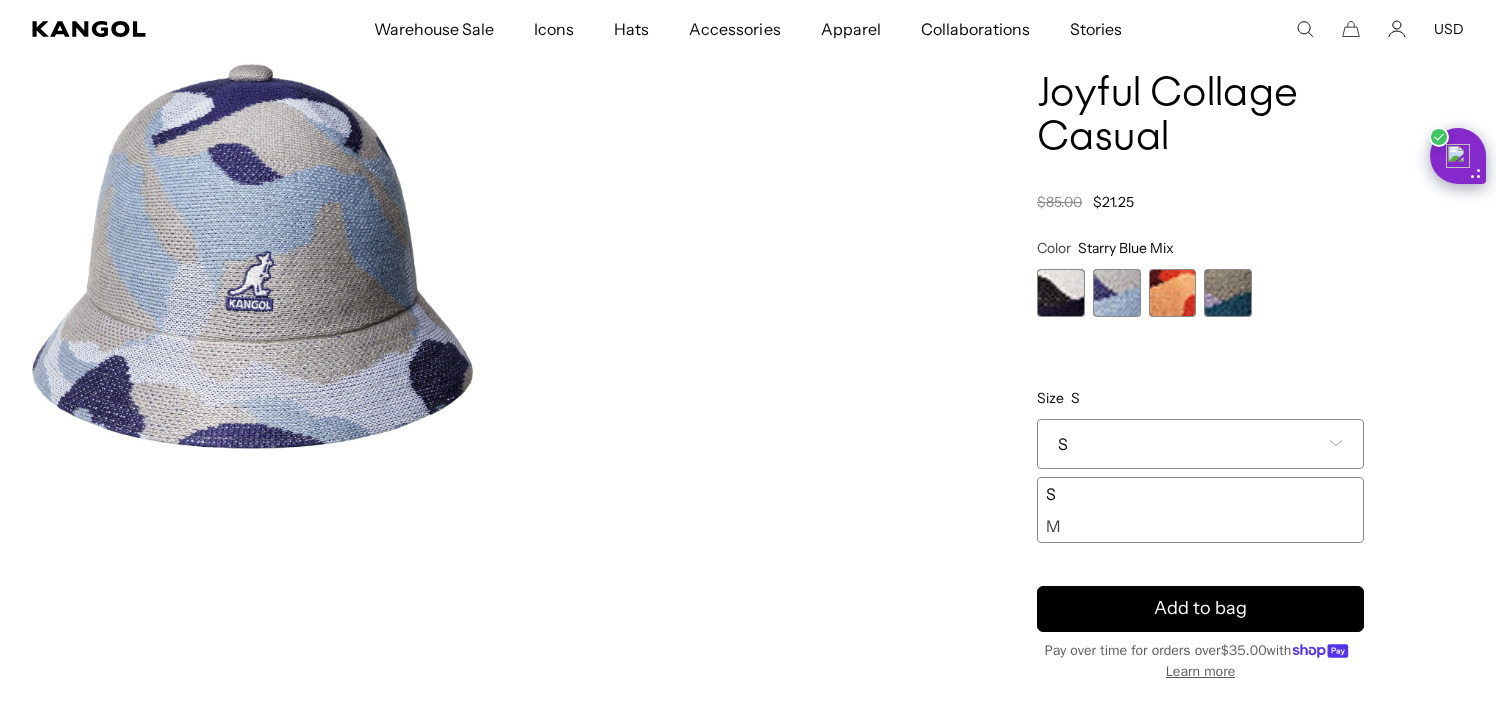 click at bounding box center [1173, 293] 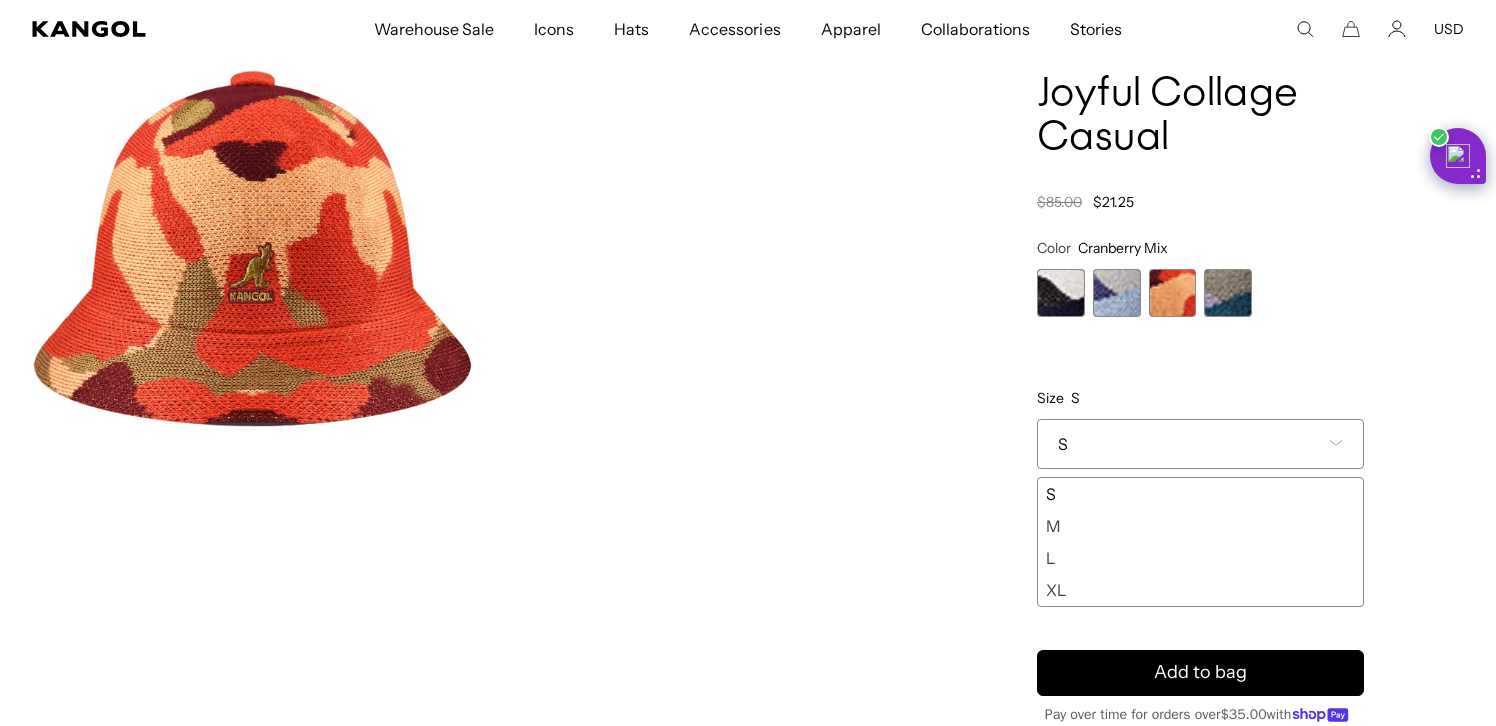 scroll, scrollTop: 0, scrollLeft: 0, axis: both 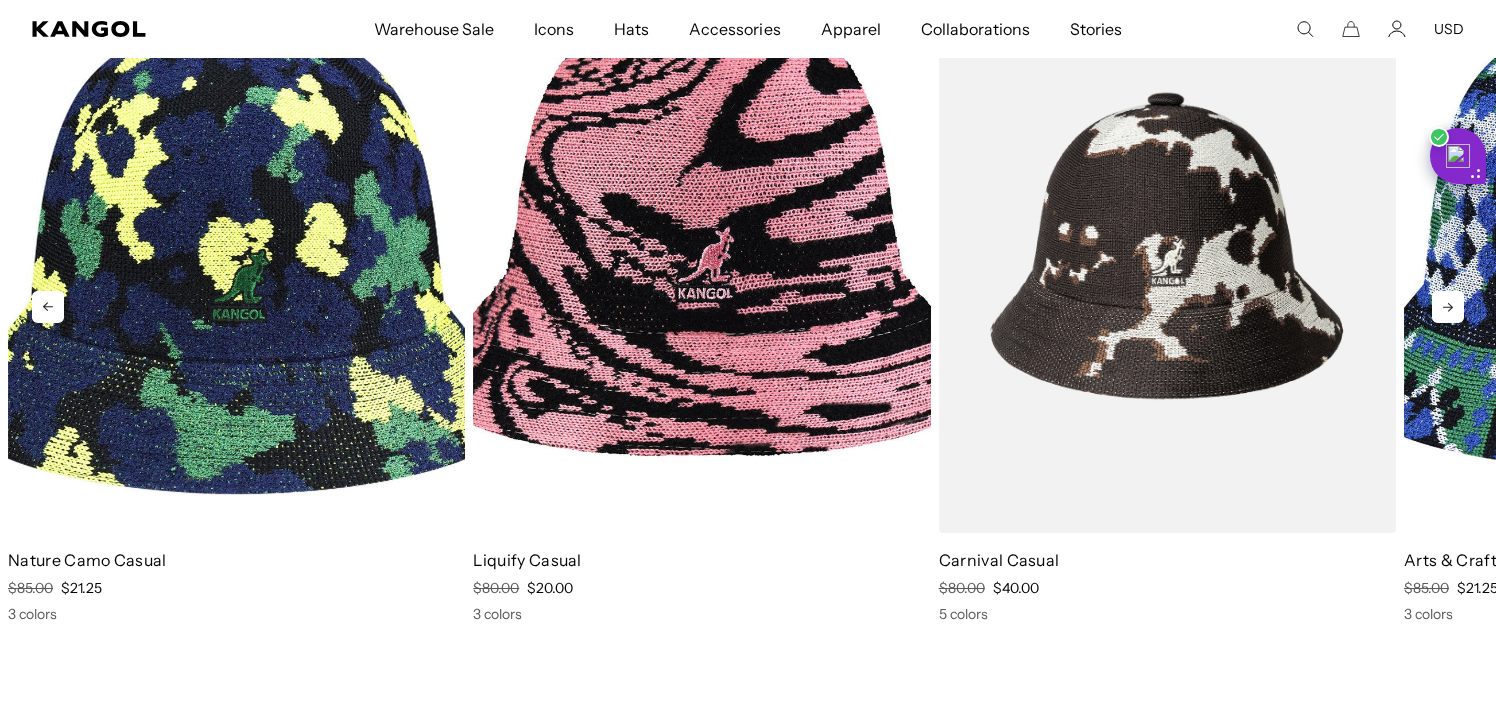 click at bounding box center (701, 246) 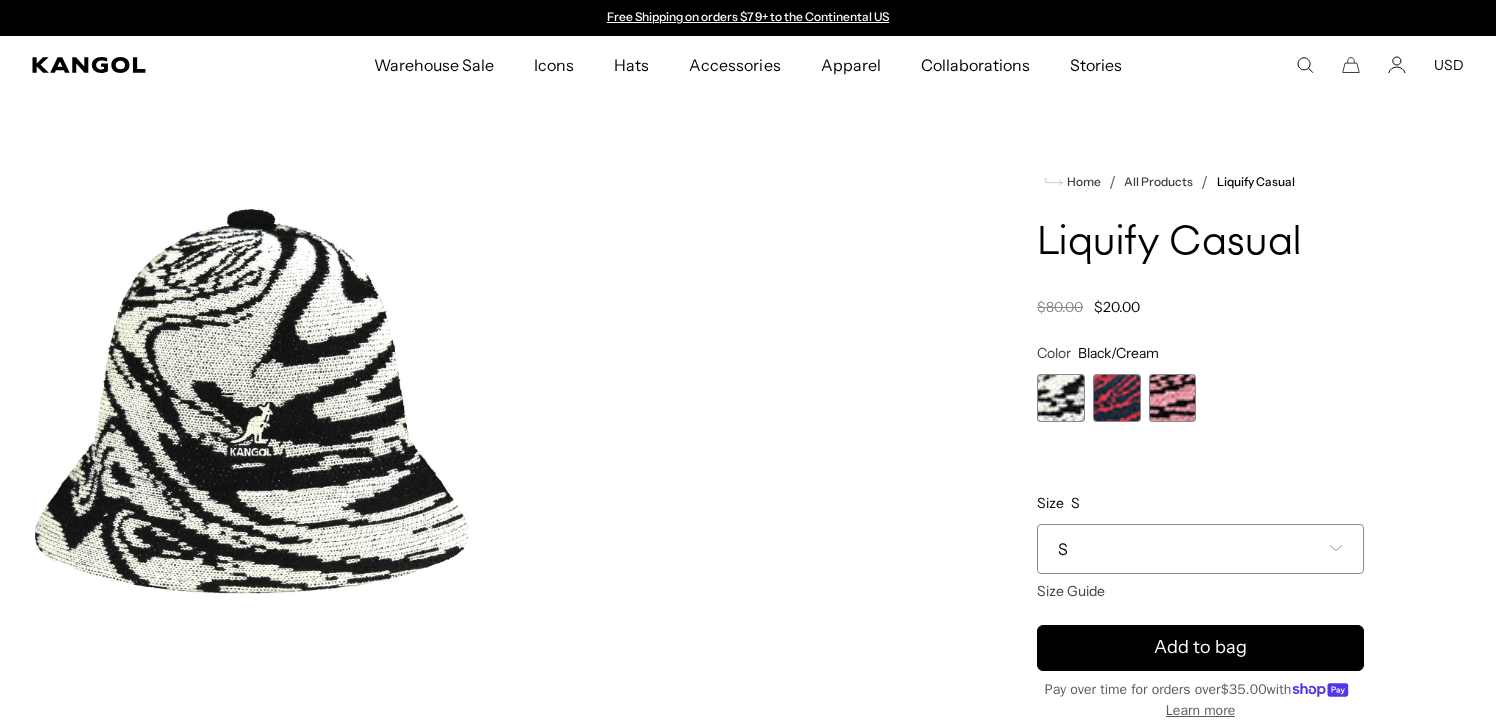 scroll, scrollTop: 0, scrollLeft: 0, axis: both 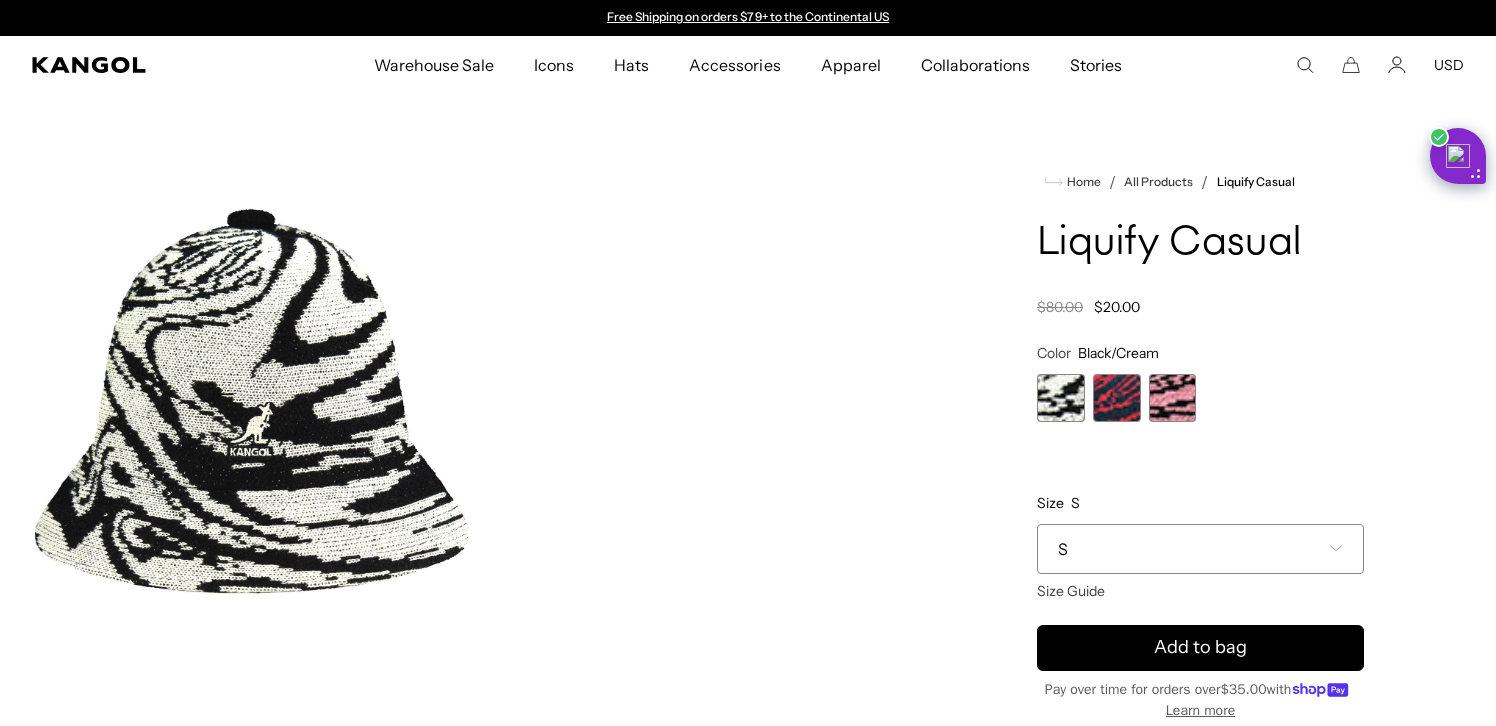 click on "S" at bounding box center [1200, 549] 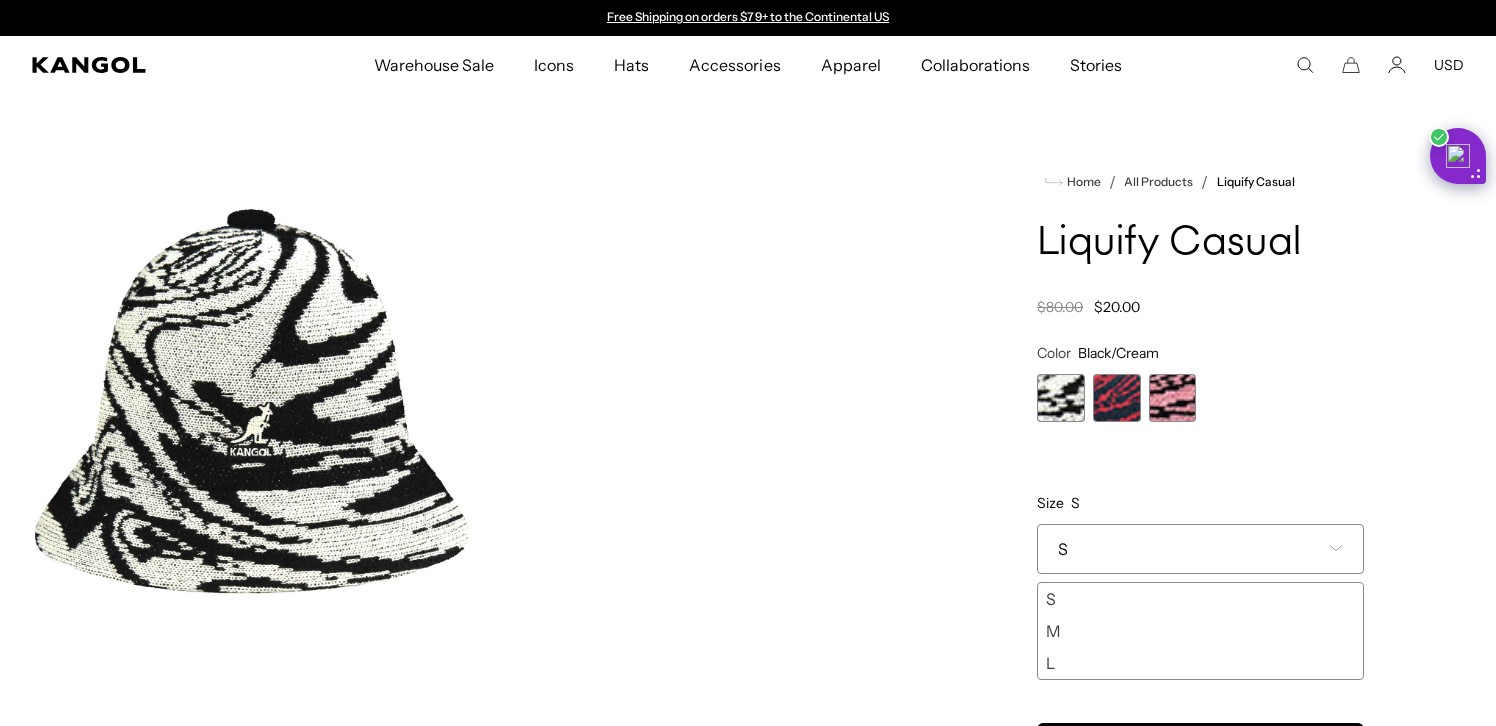 scroll, scrollTop: 0, scrollLeft: 0, axis: both 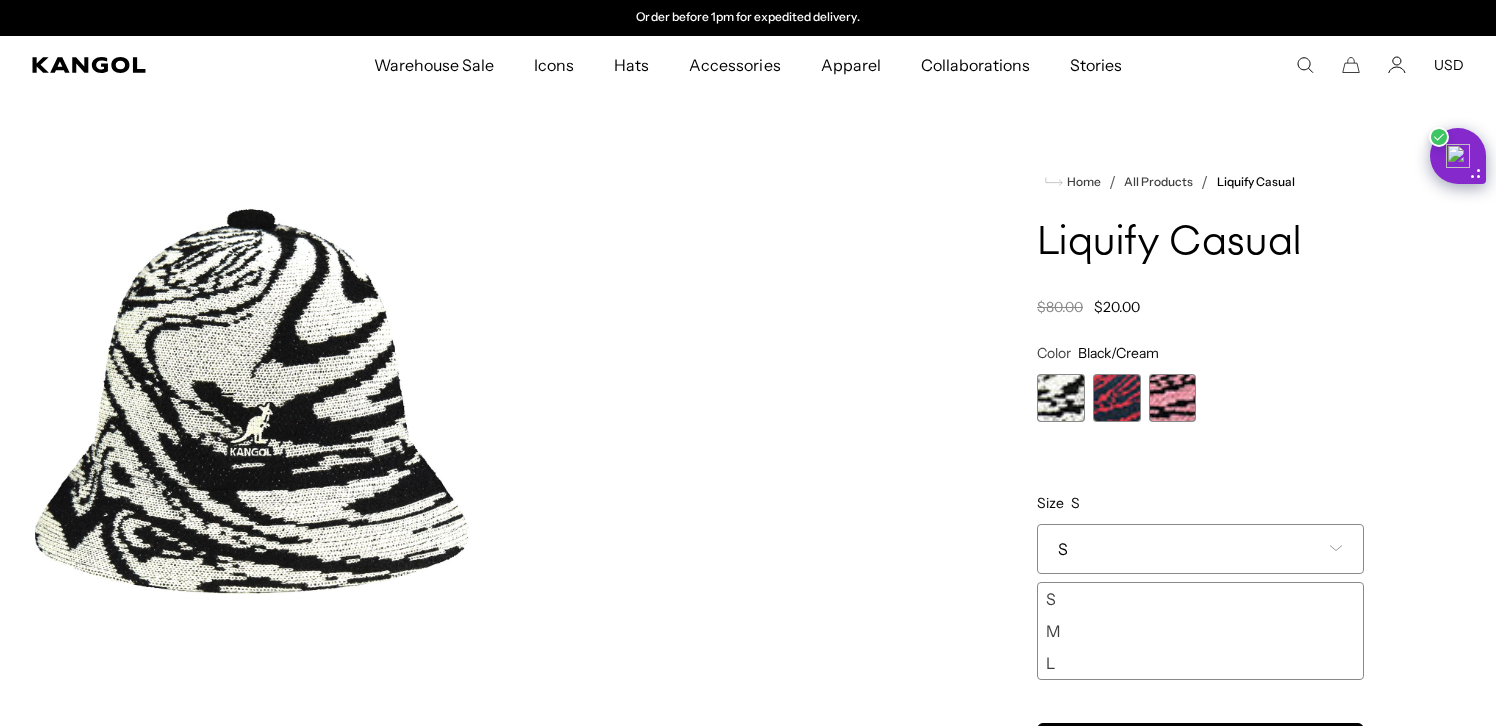 click on "L" at bounding box center (1200, 663) 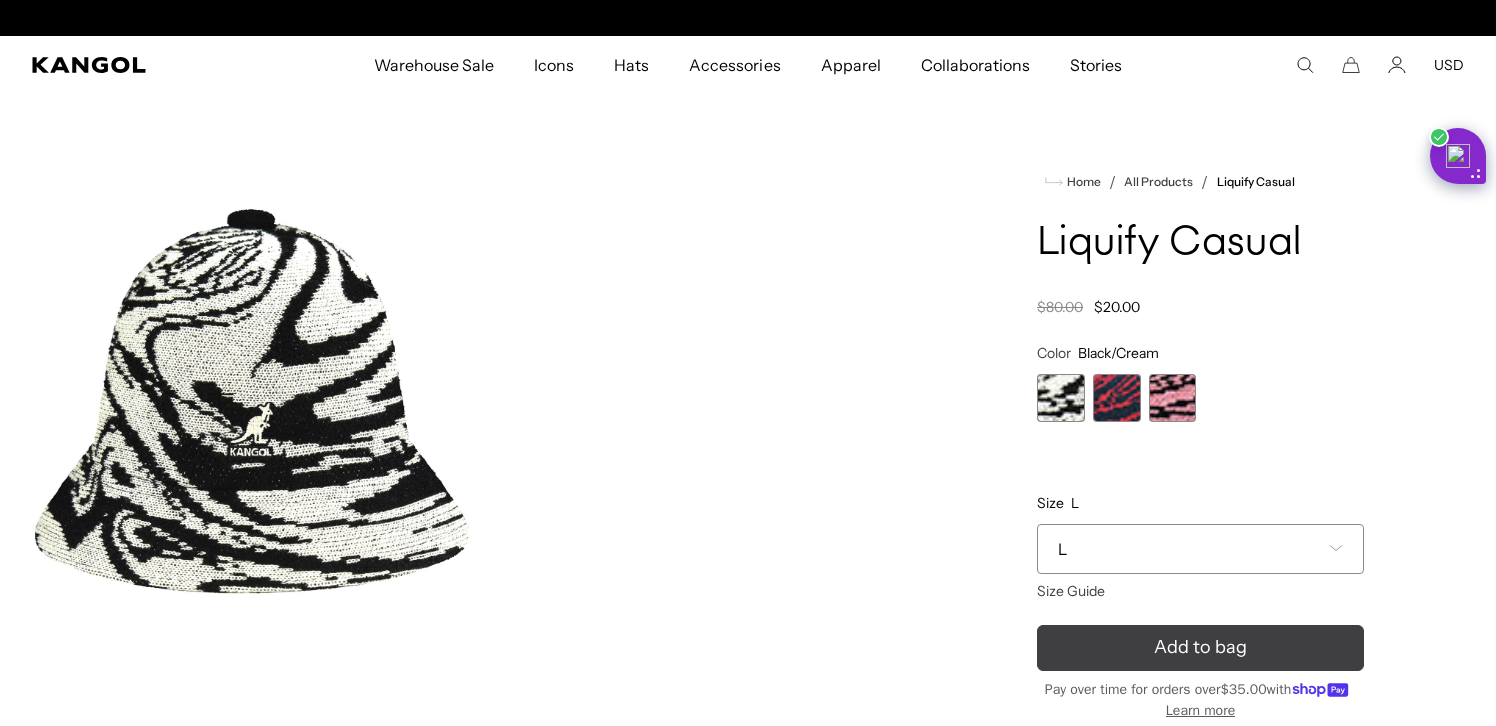 scroll, scrollTop: 0, scrollLeft: 0, axis: both 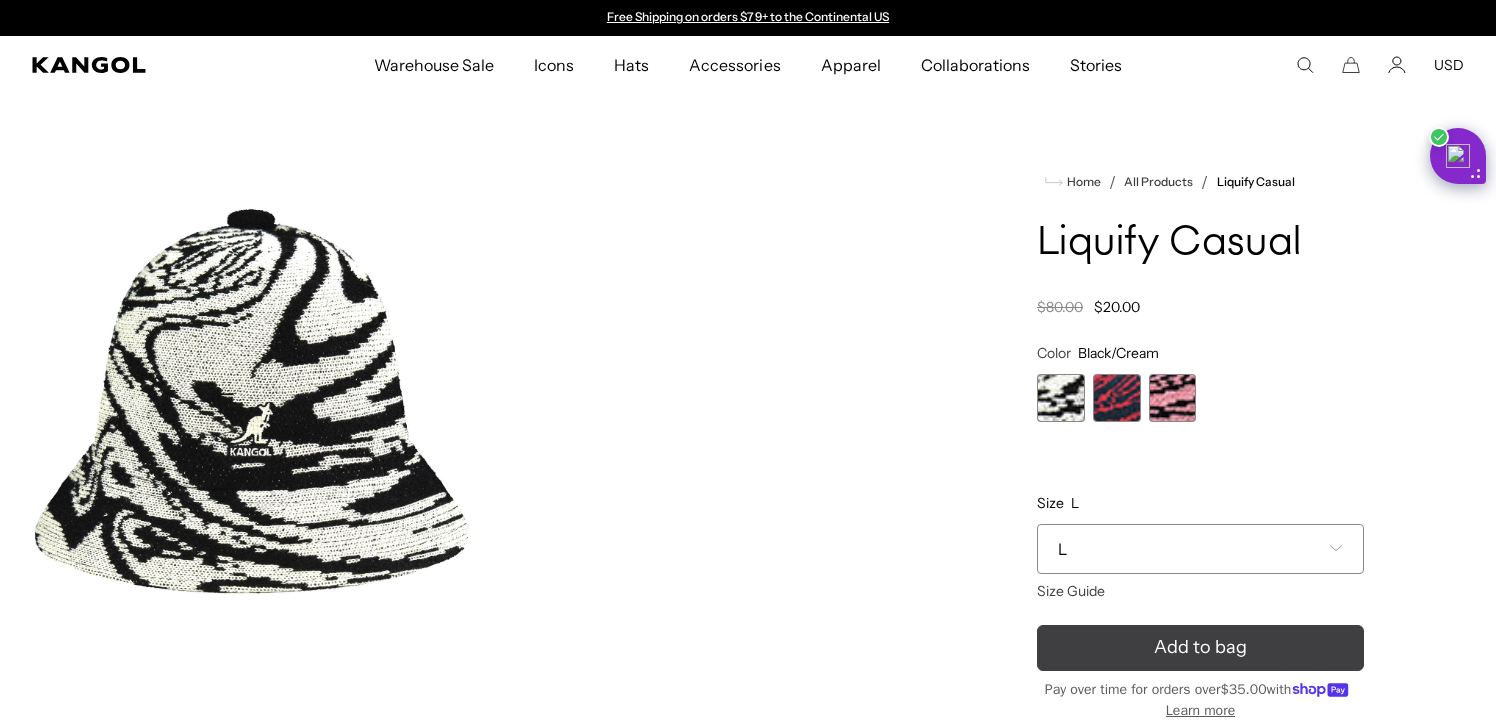 click on "Add to bag" at bounding box center (1200, 648) 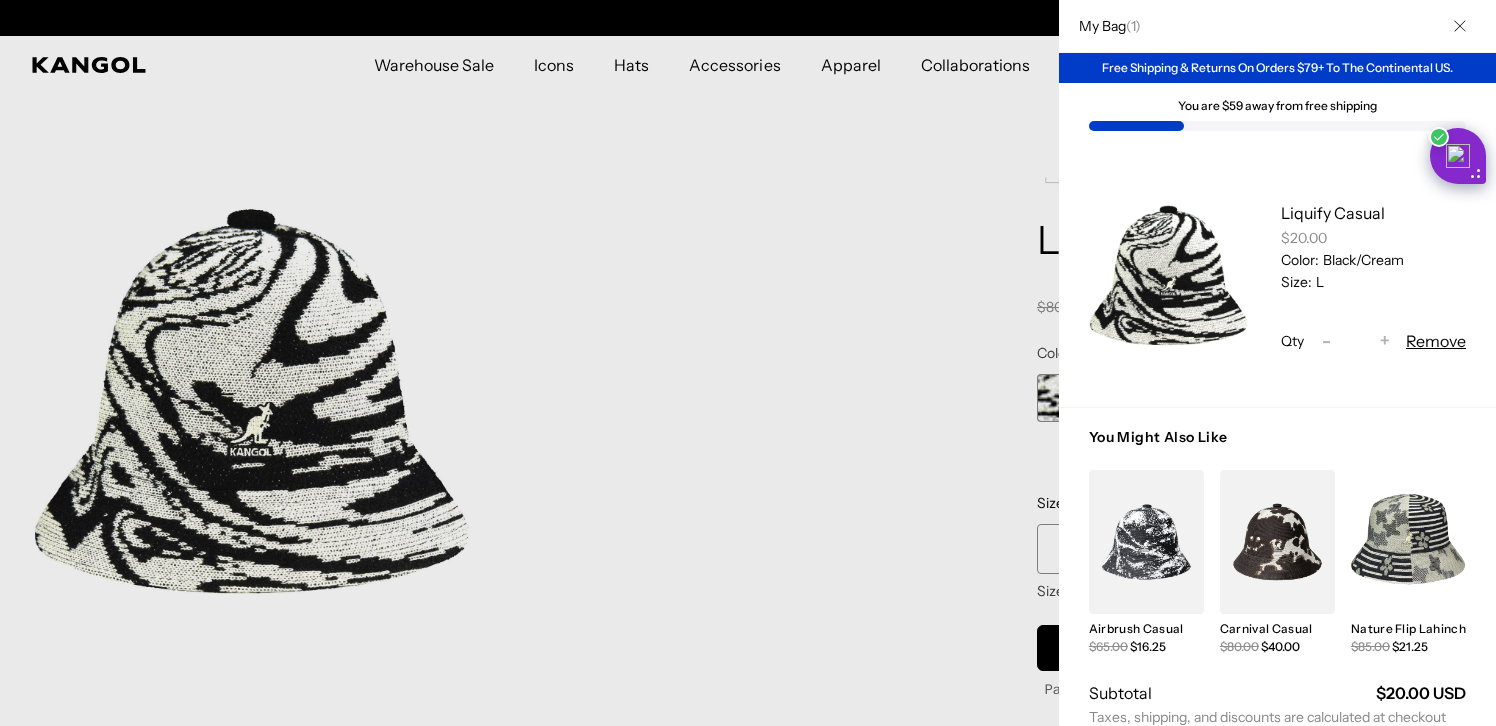 scroll, scrollTop: 0, scrollLeft: 412, axis: horizontal 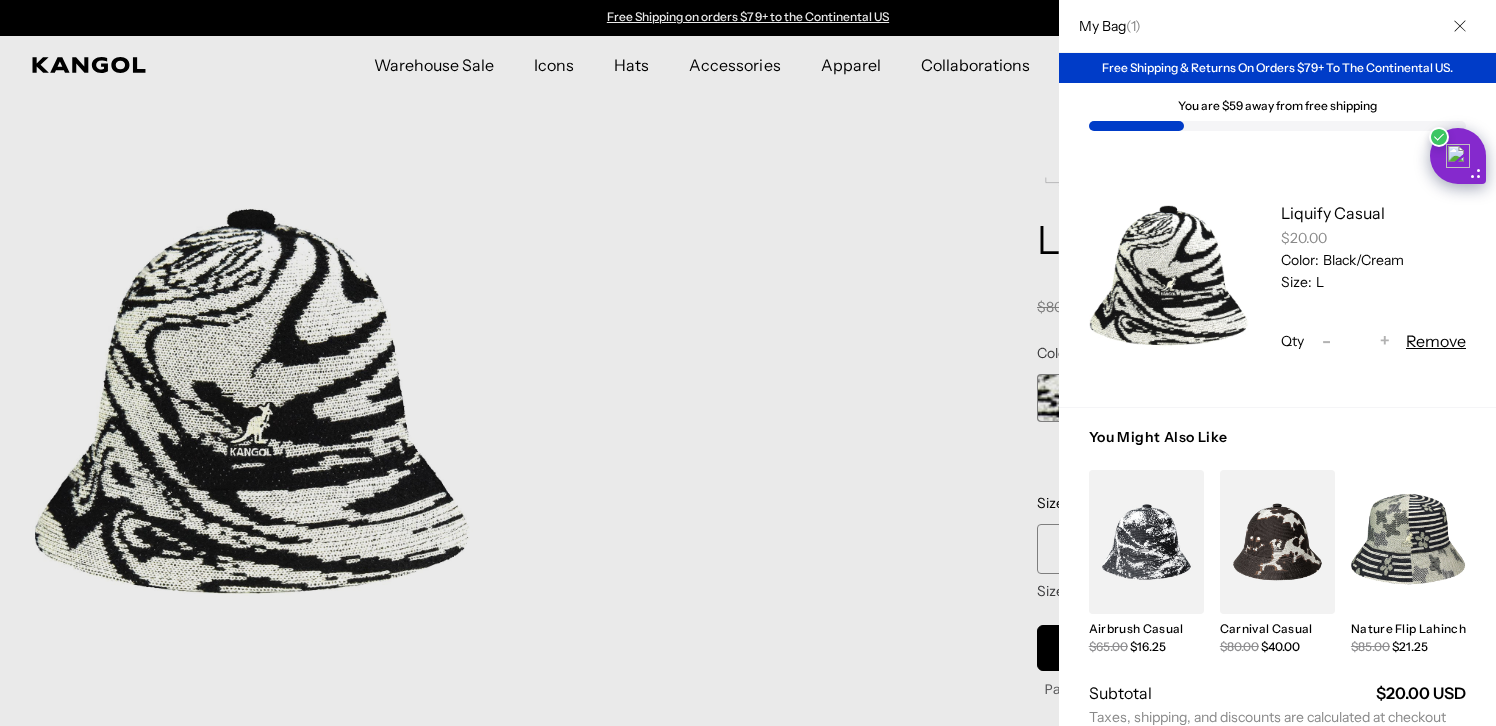 click at bounding box center (1146, 542) 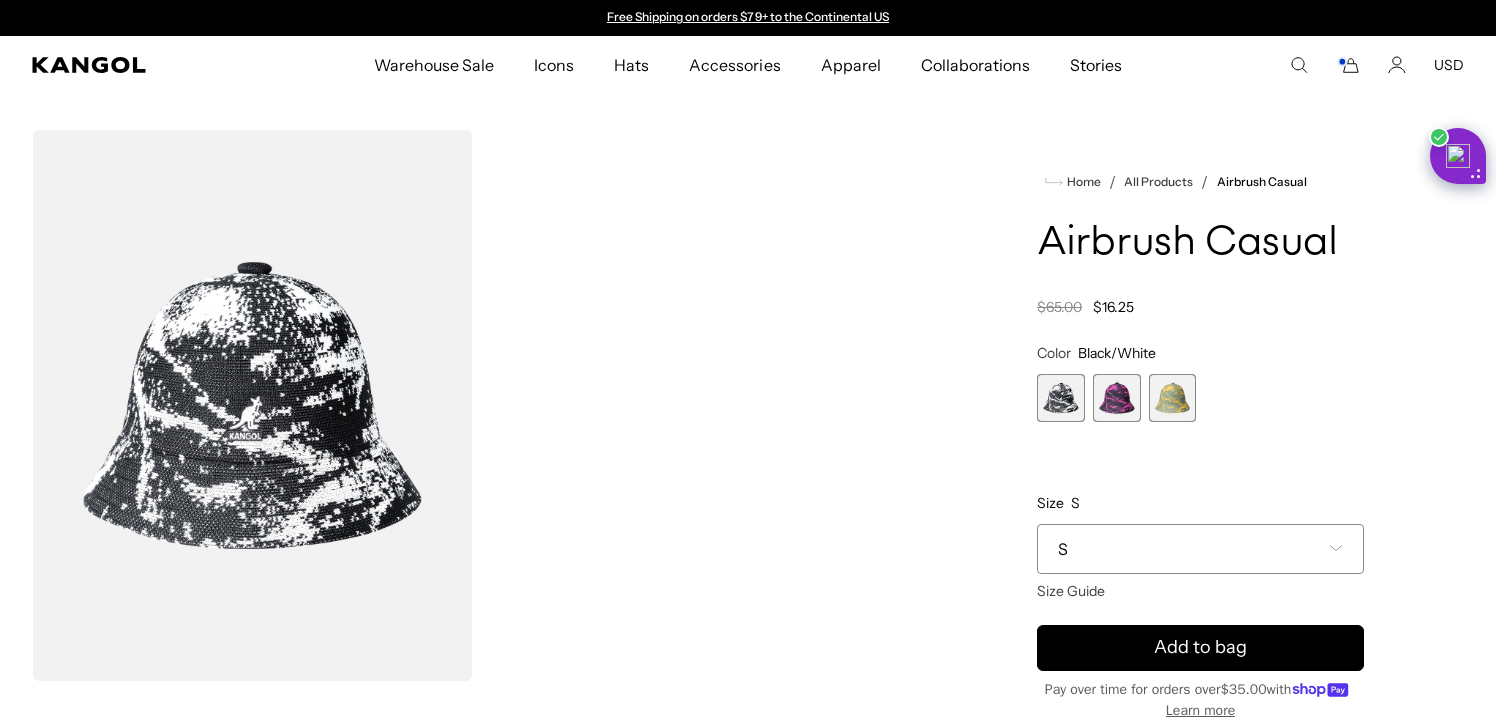 scroll, scrollTop: 0, scrollLeft: 0, axis: both 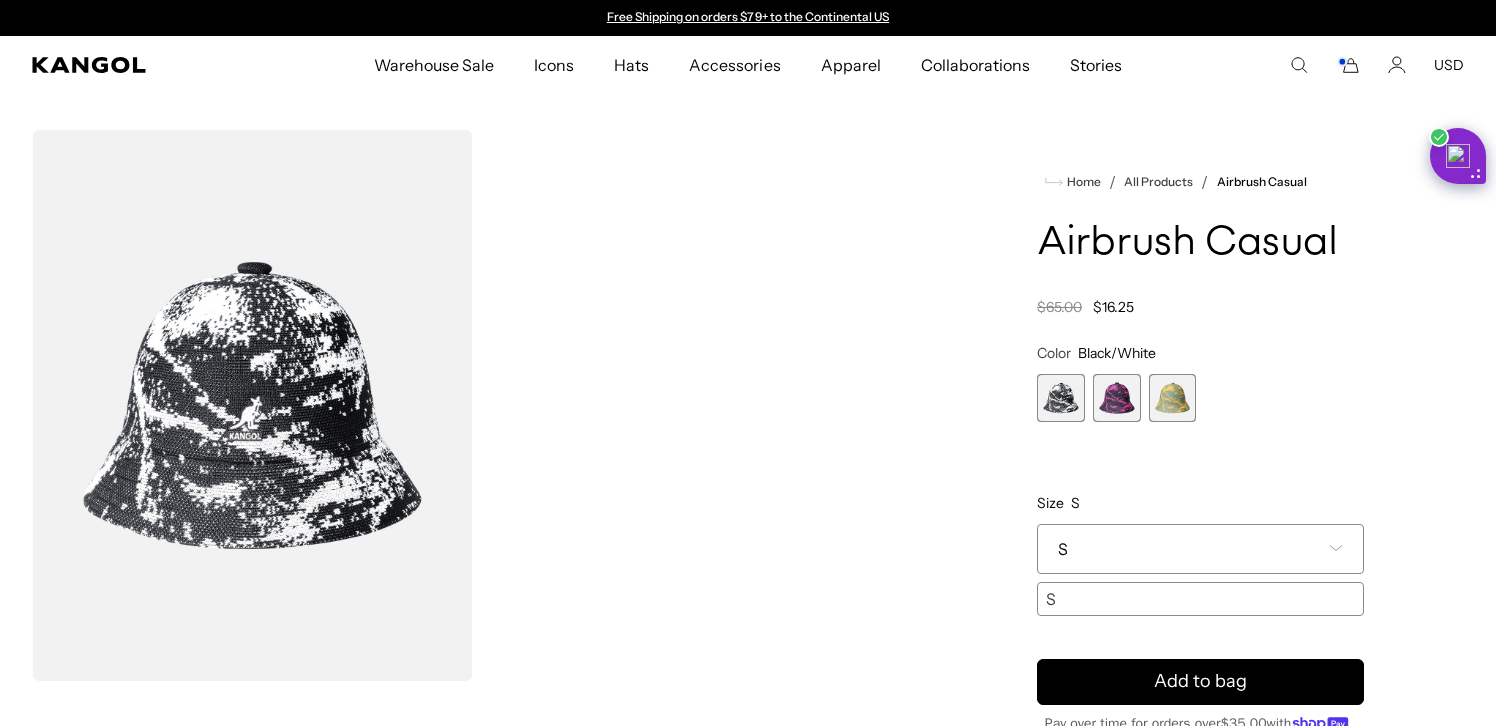 click at bounding box center (1117, 398) 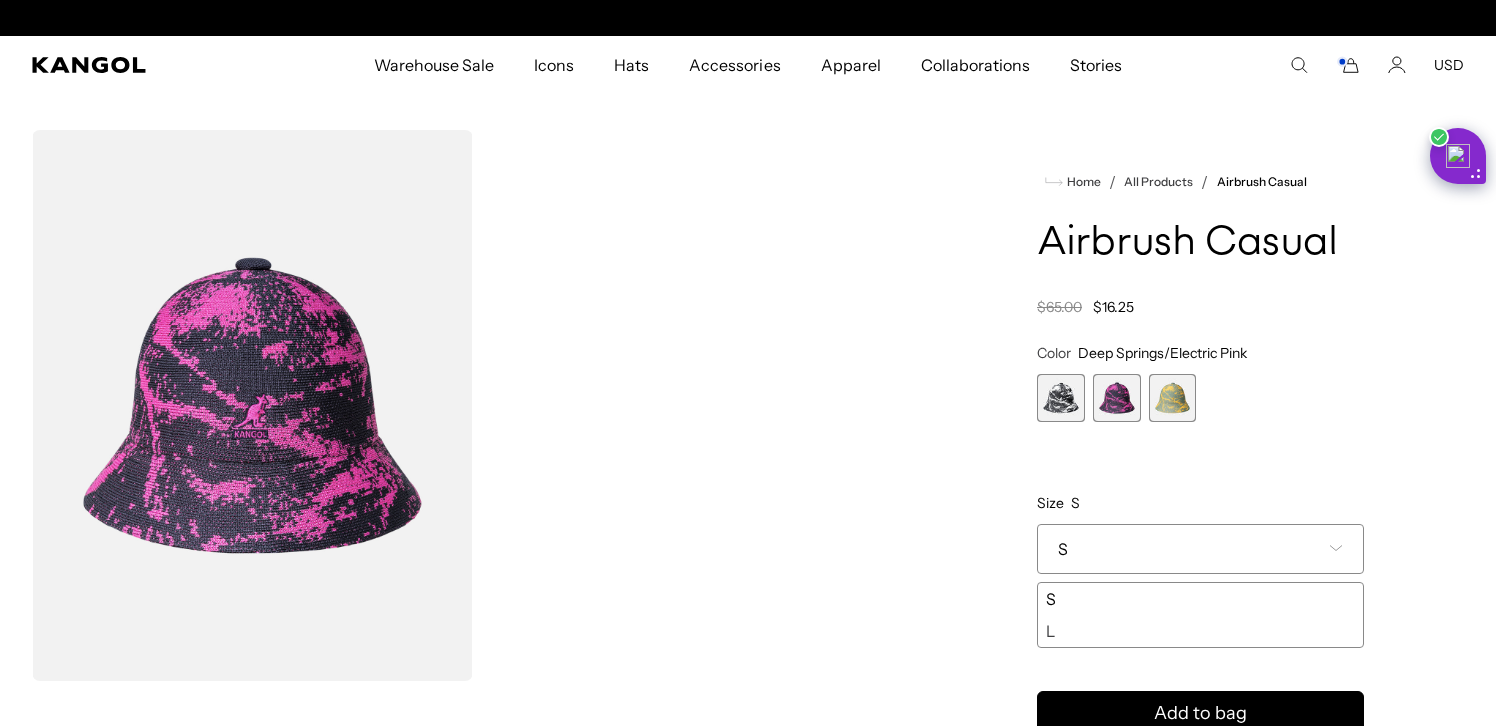 scroll, scrollTop: 0, scrollLeft: 412, axis: horizontal 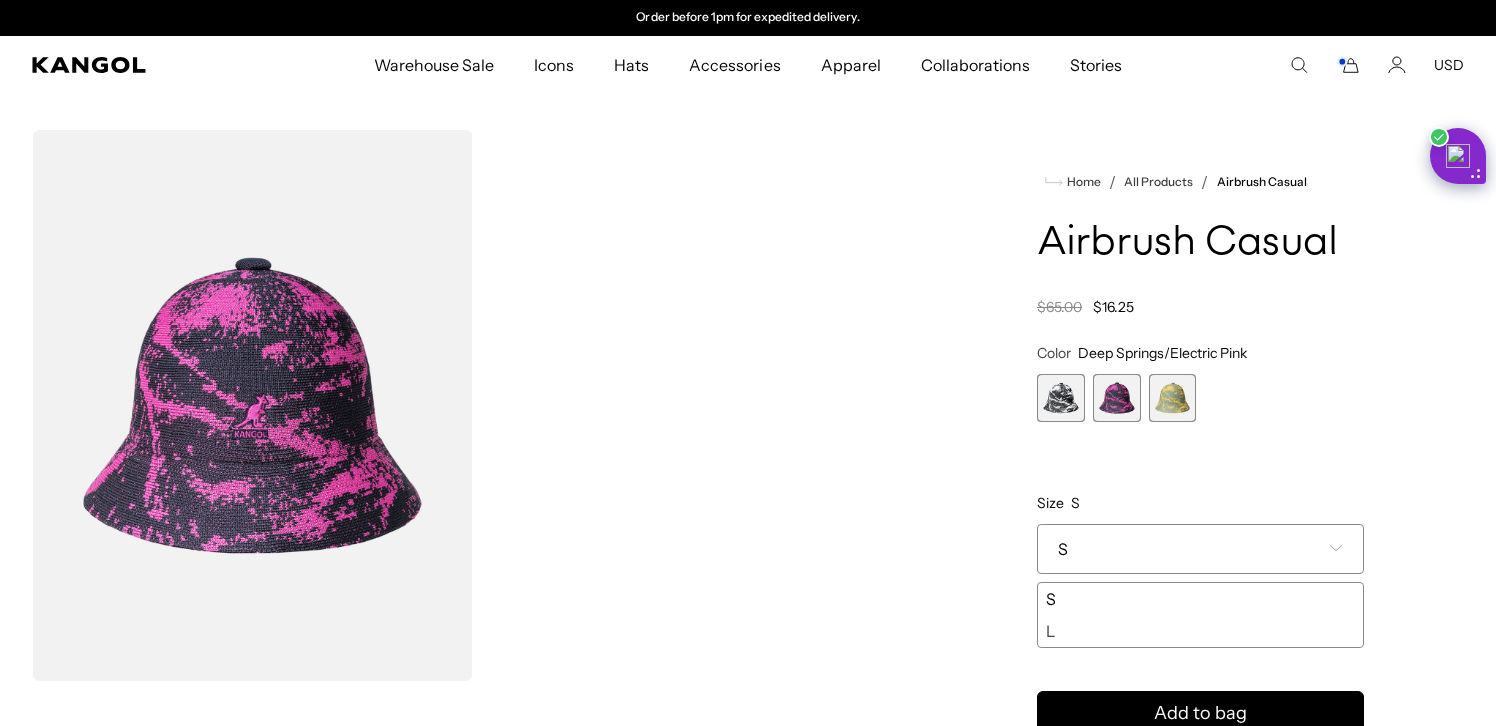 click at bounding box center (1173, 398) 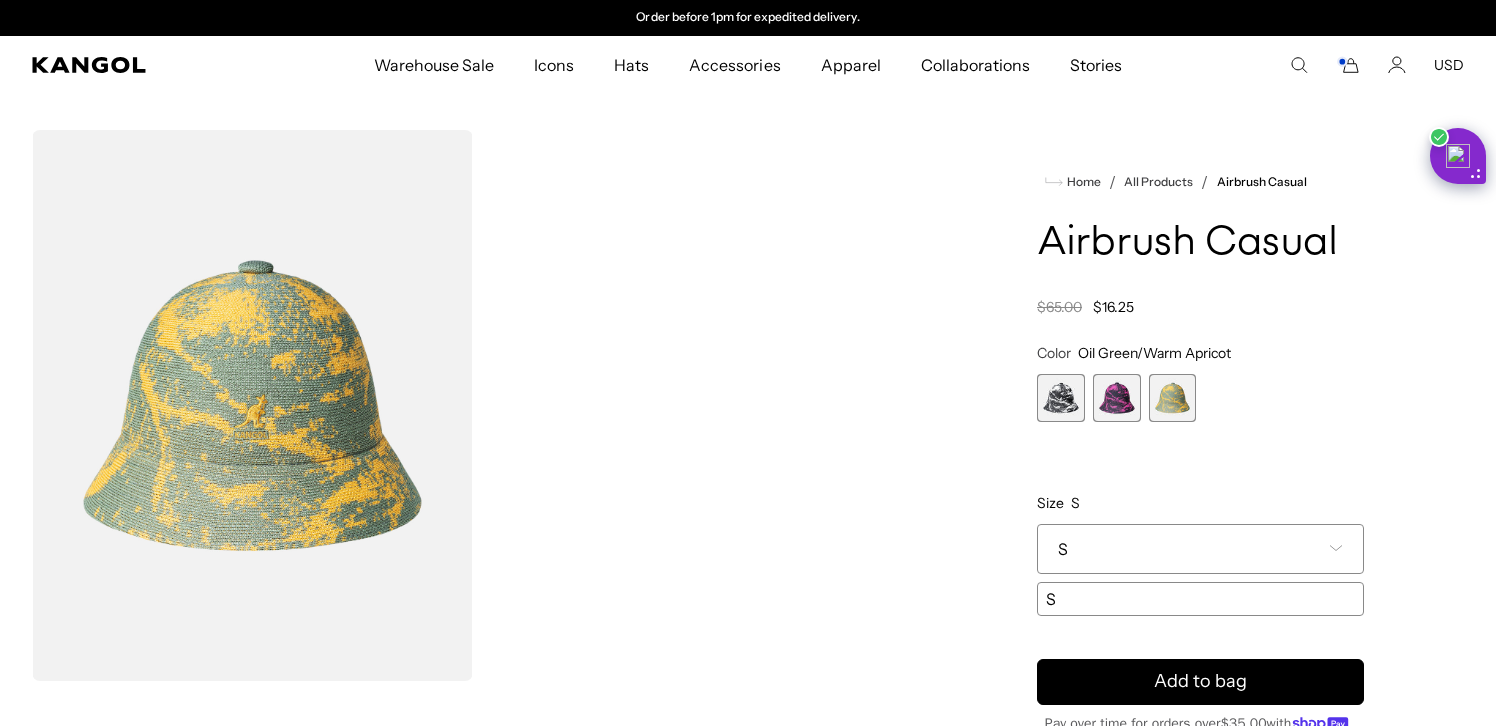 click on "S" at bounding box center (1200, 599) 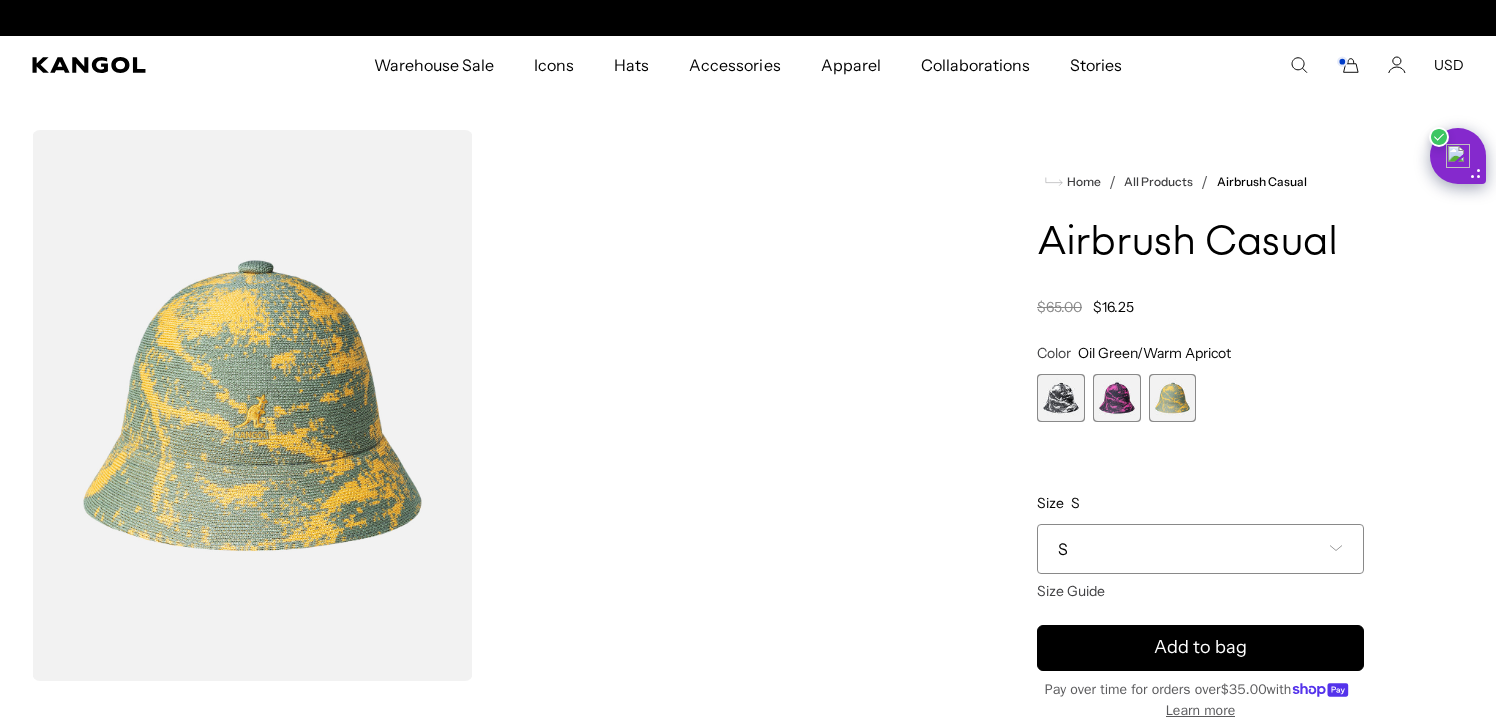 scroll, scrollTop: 0, scrollLeft: 0, axis: both 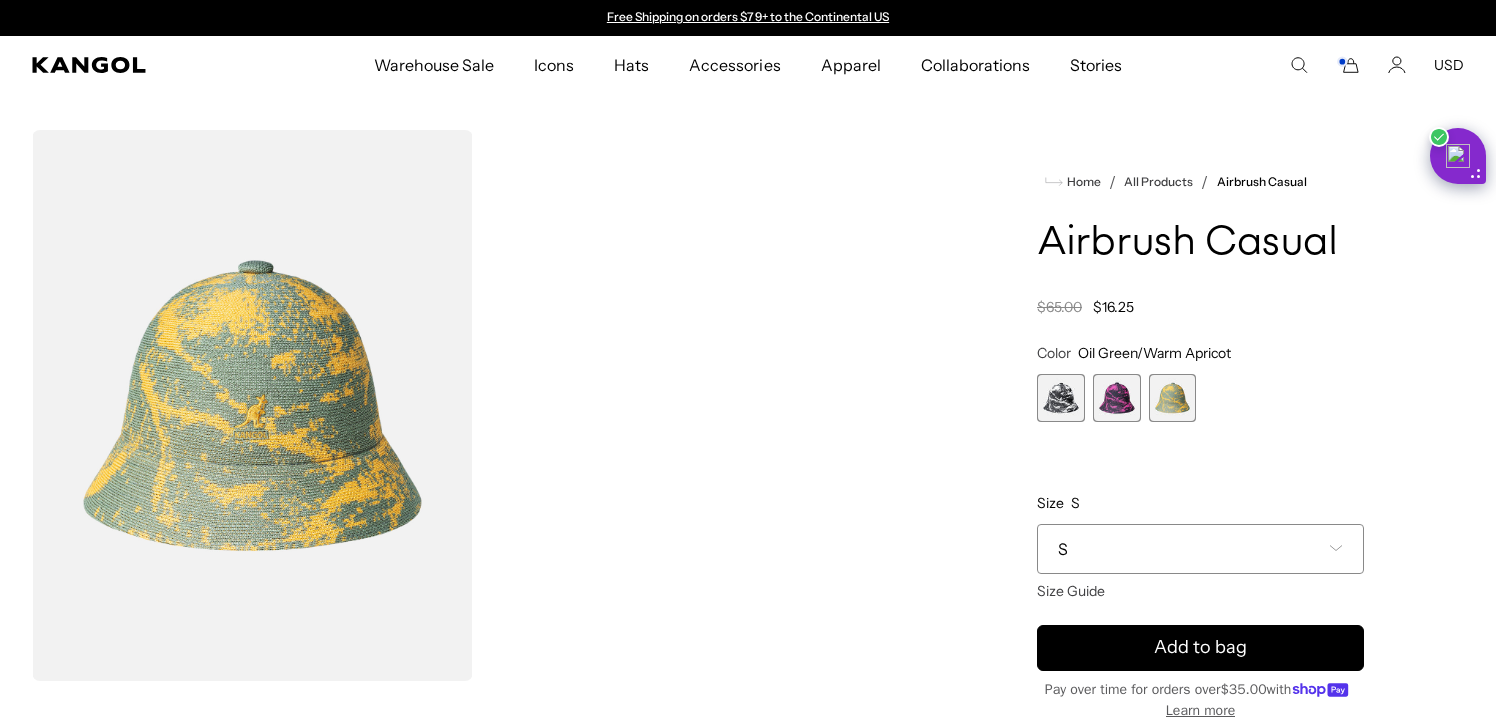click on "S" at bounding box center (1200, 549) 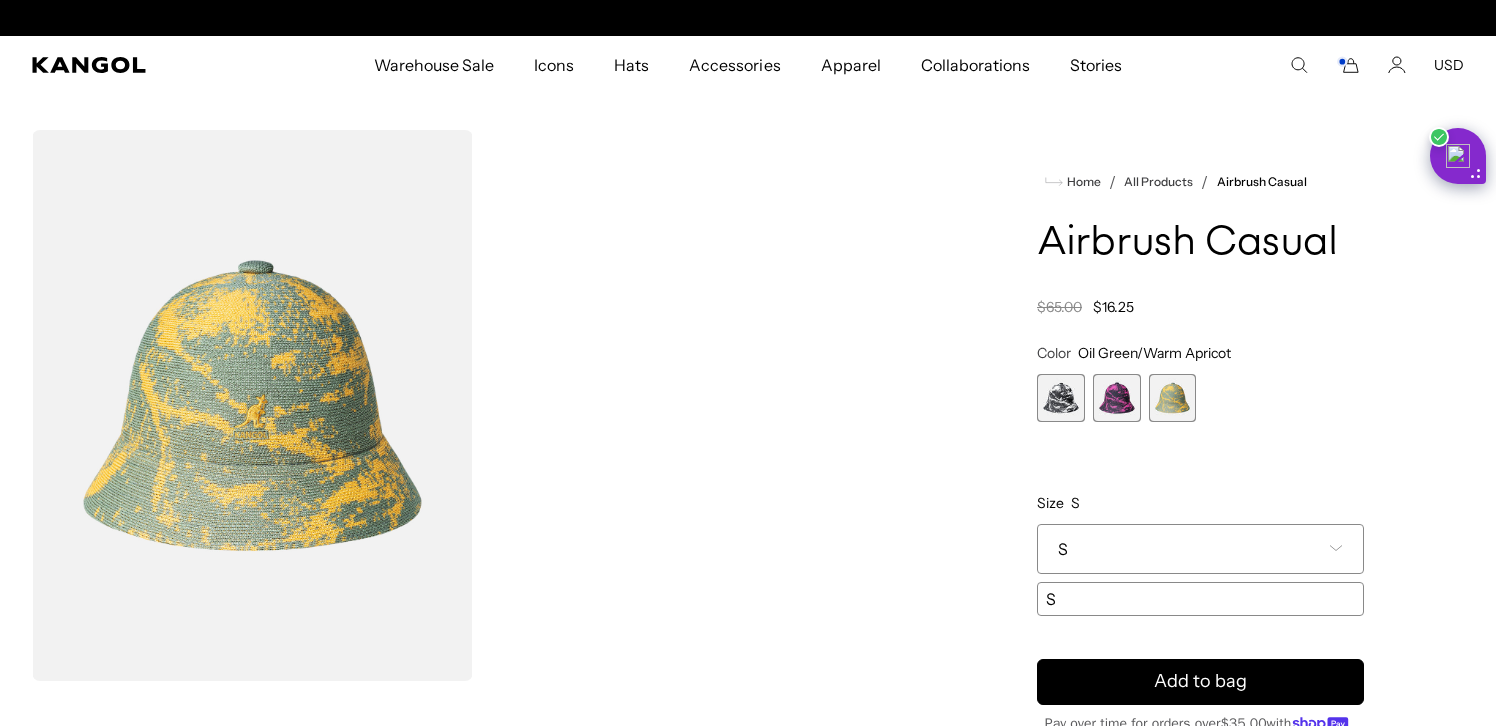 scroll, scrollTop: 0, scrollLeft: 0, axis: both 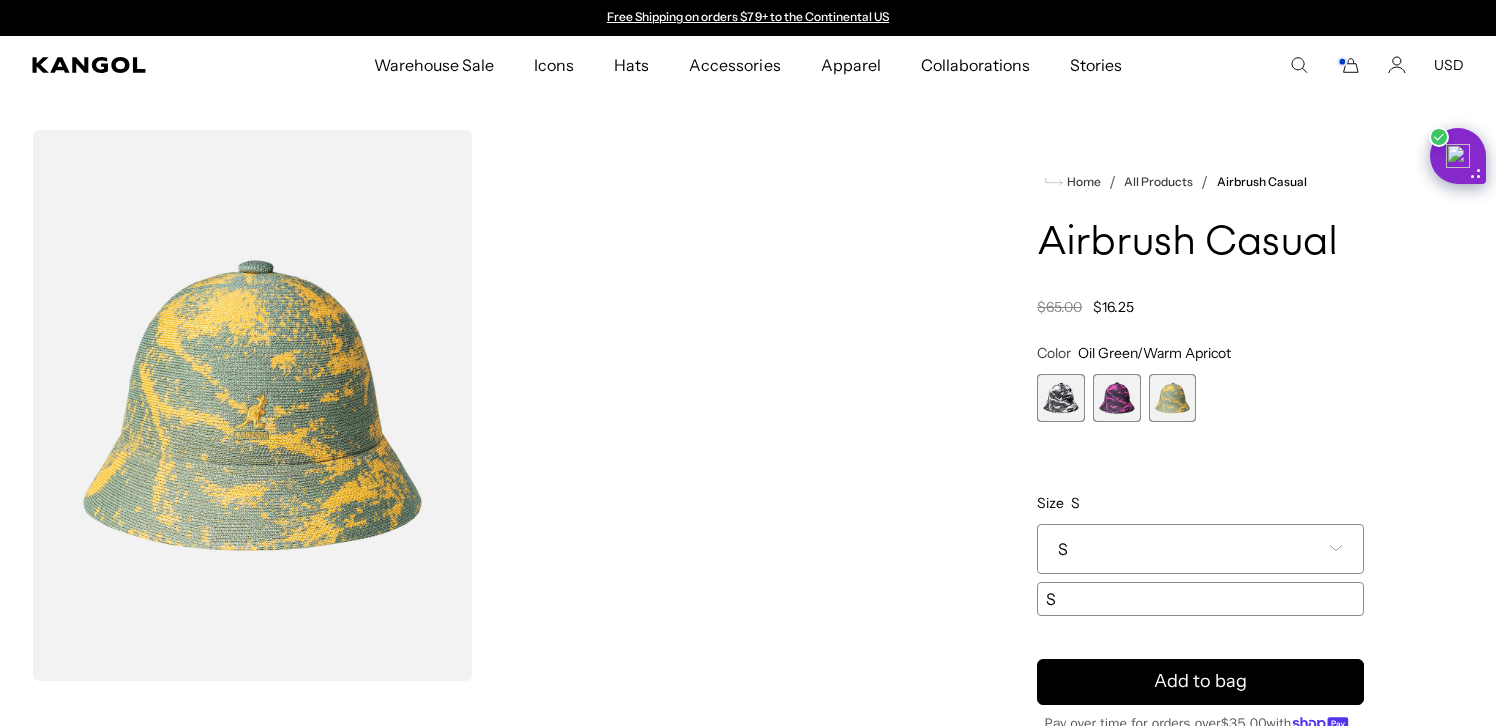 click at bounding box center (1061, 398) 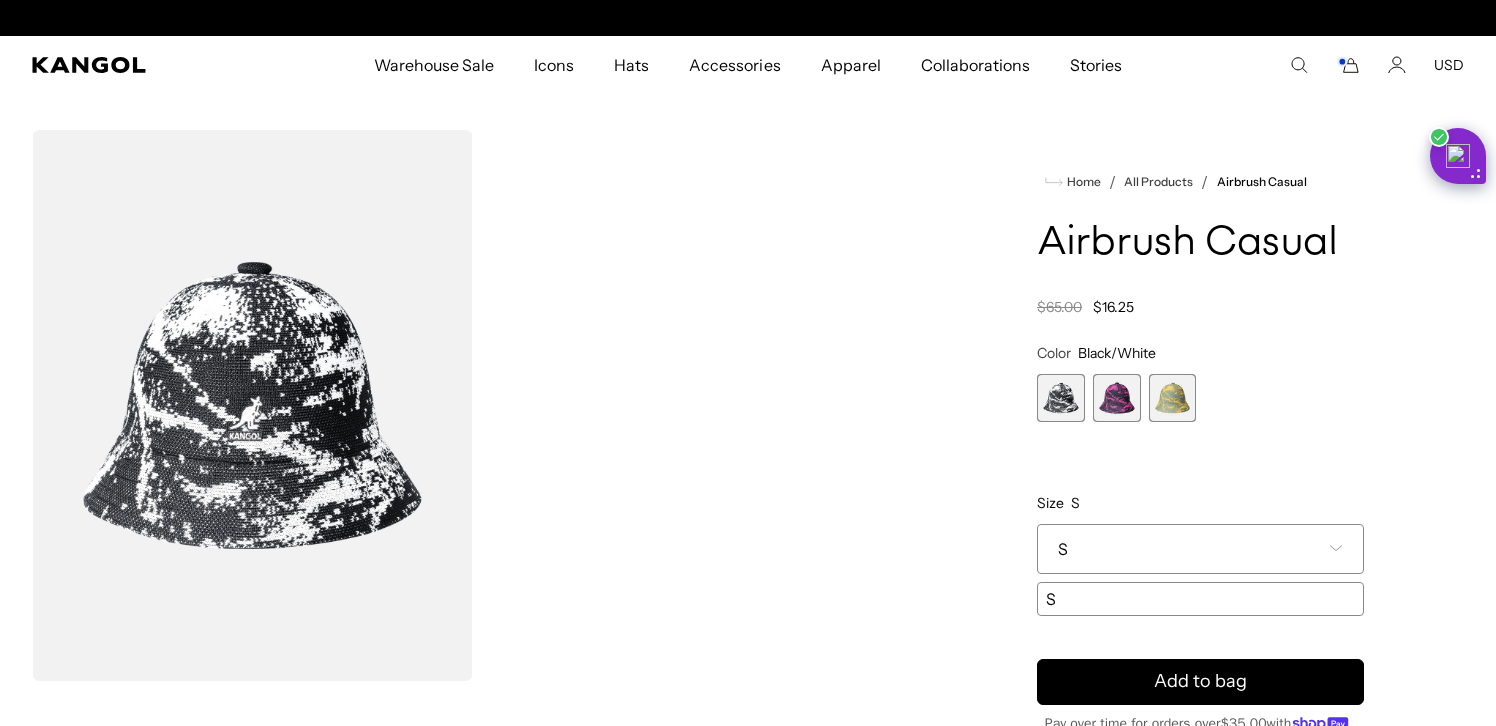 scroll, scrollTop: 0, scrollLeft: 412, axis: horizontal 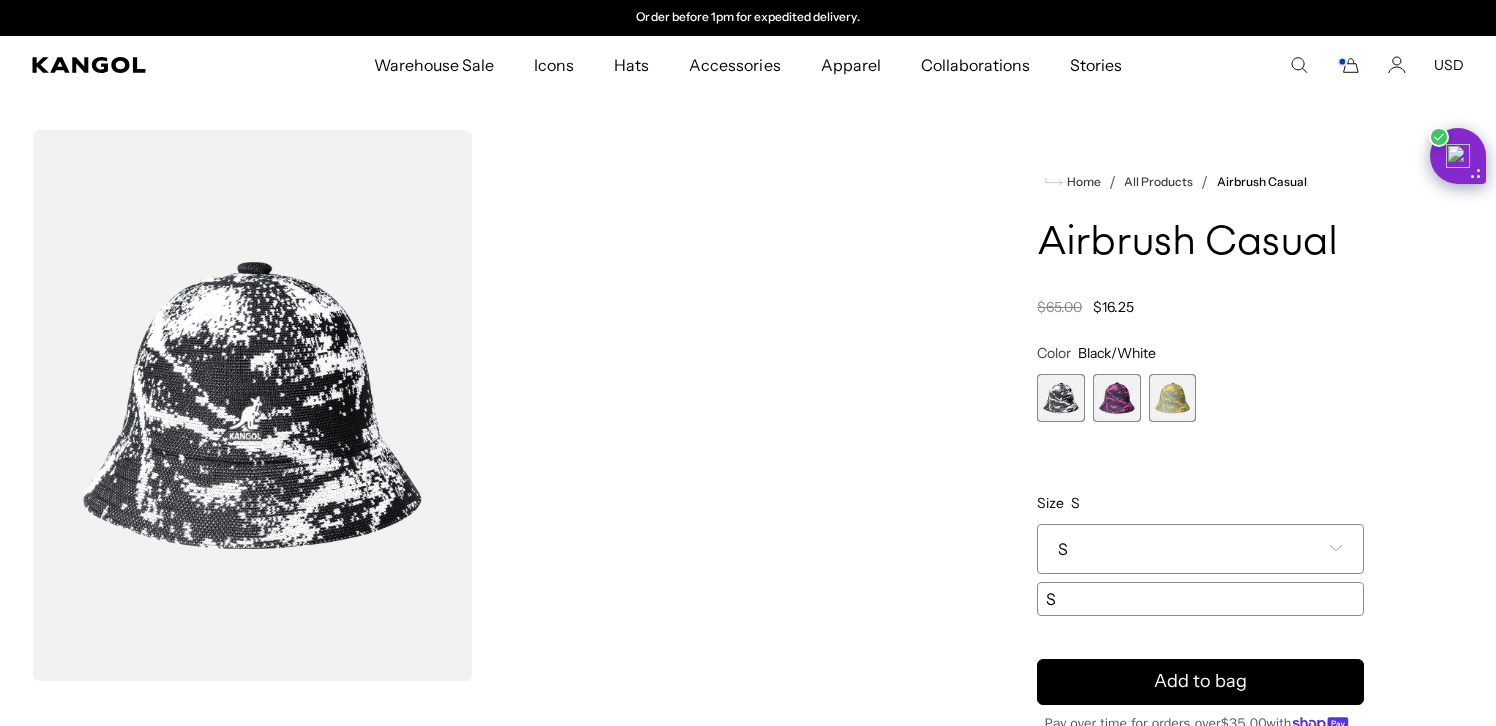 click on "S" at bounding box center (1200, 549) 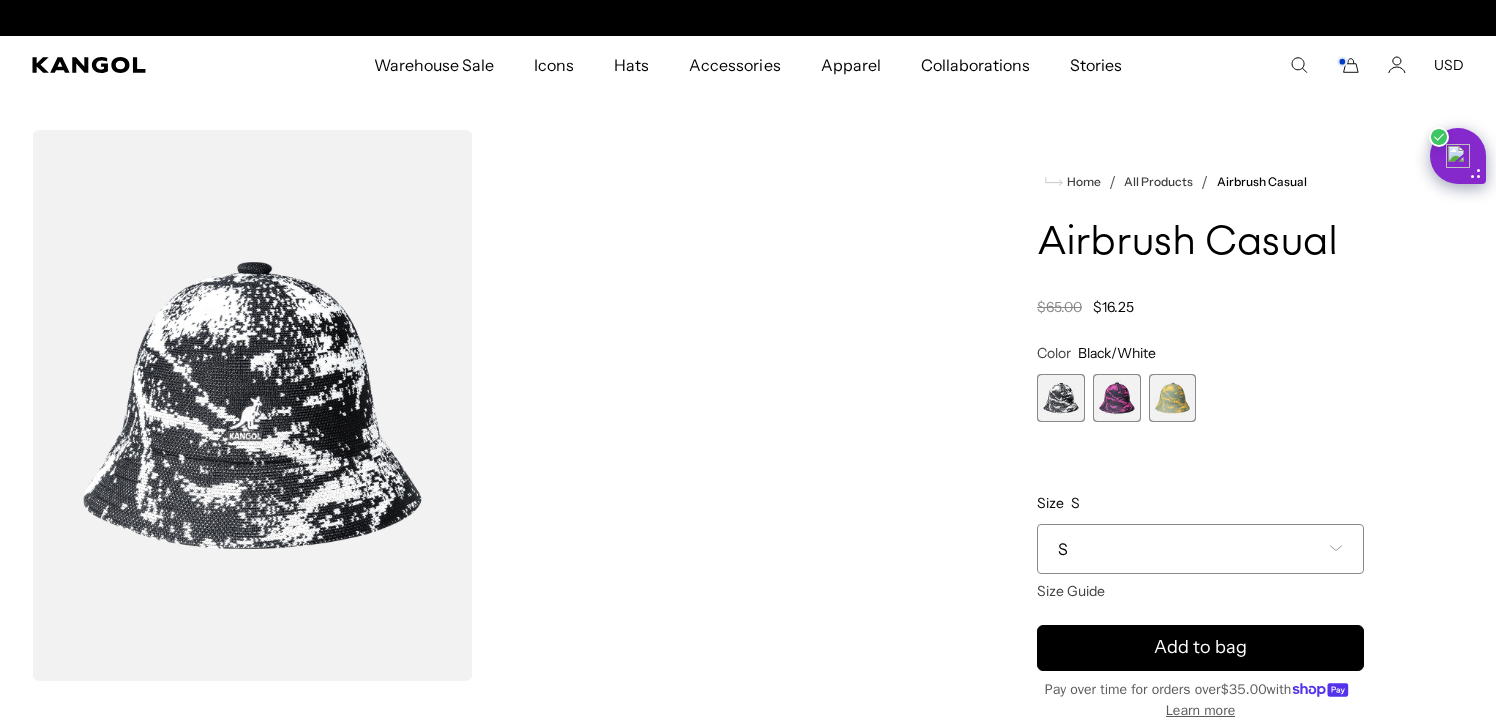 scroll, scrollTop: 0, scrollLeft: 0, axis: both 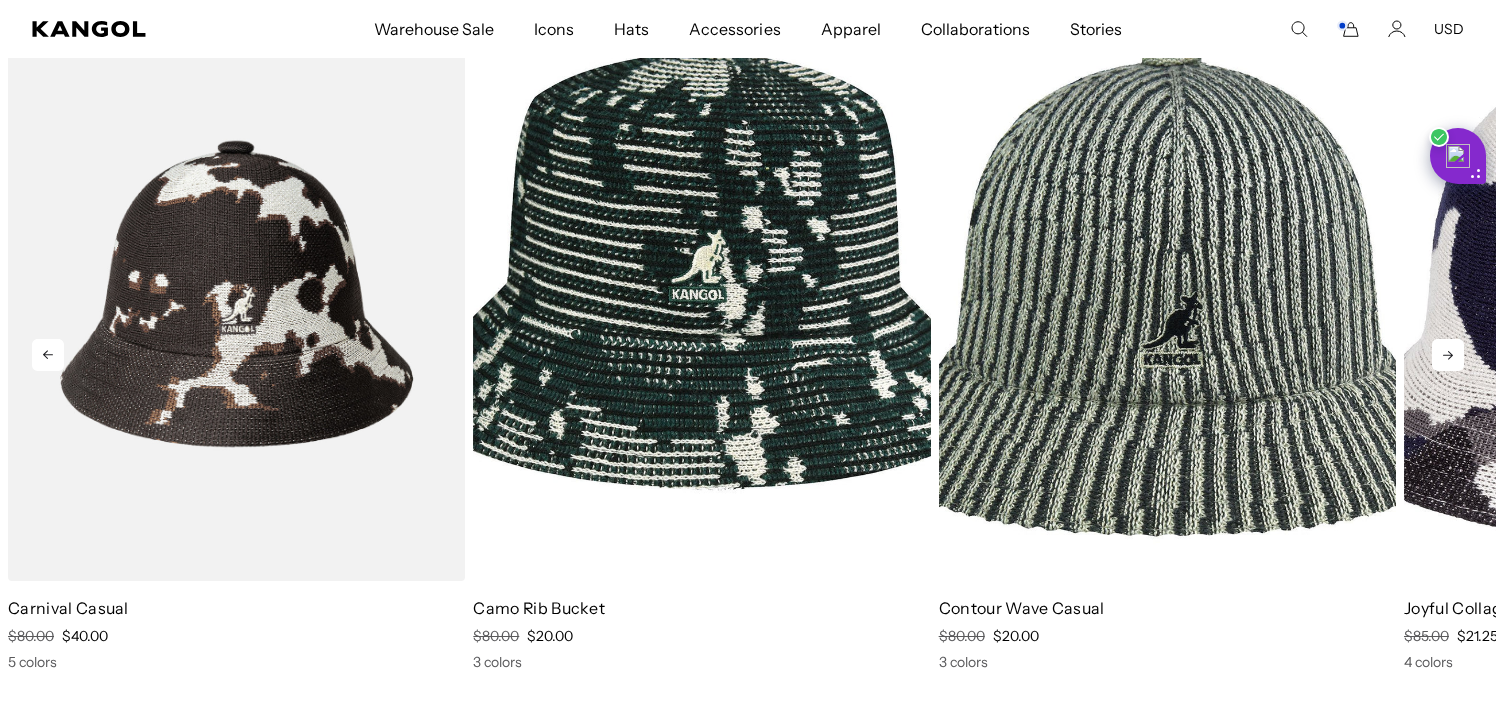 click 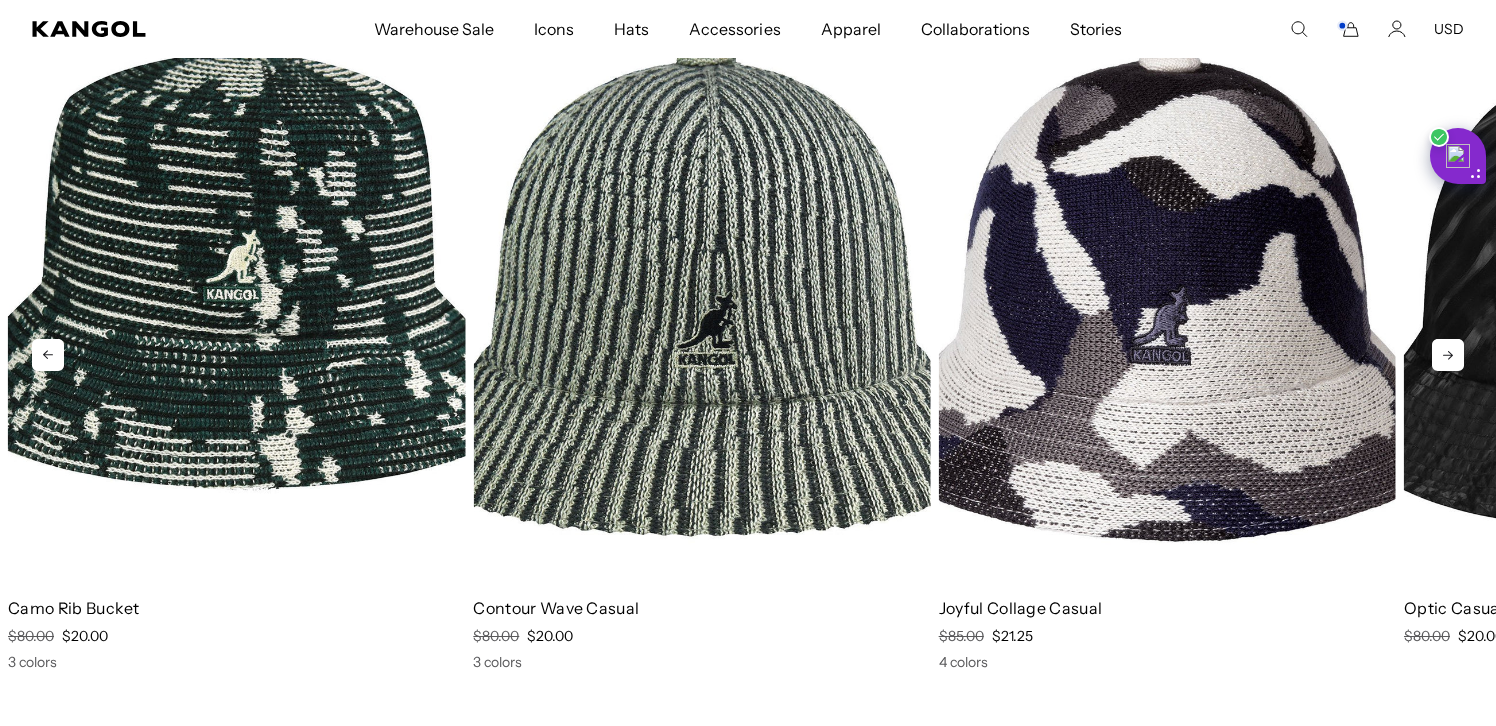click 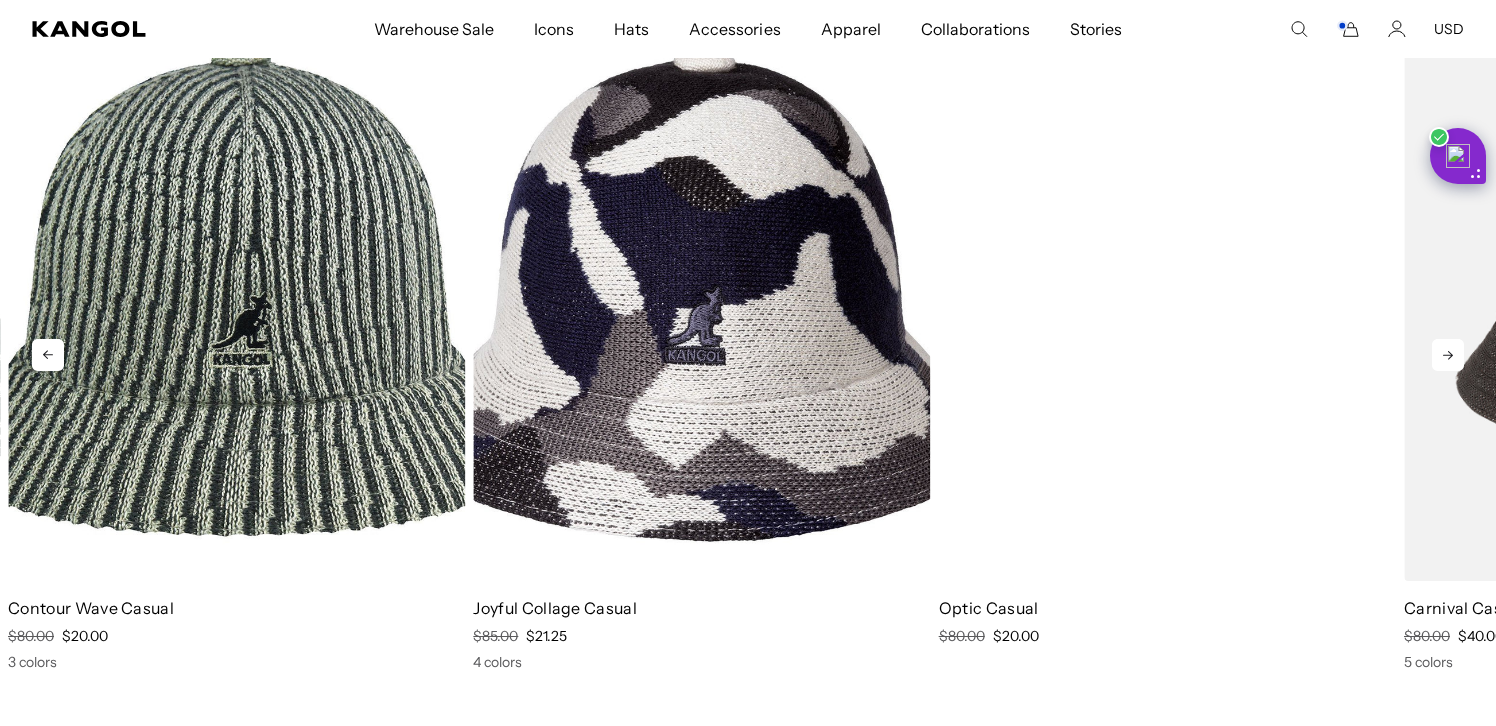 scroll, scrollTop: 0, scrollLeft: 412, axis: horizontal 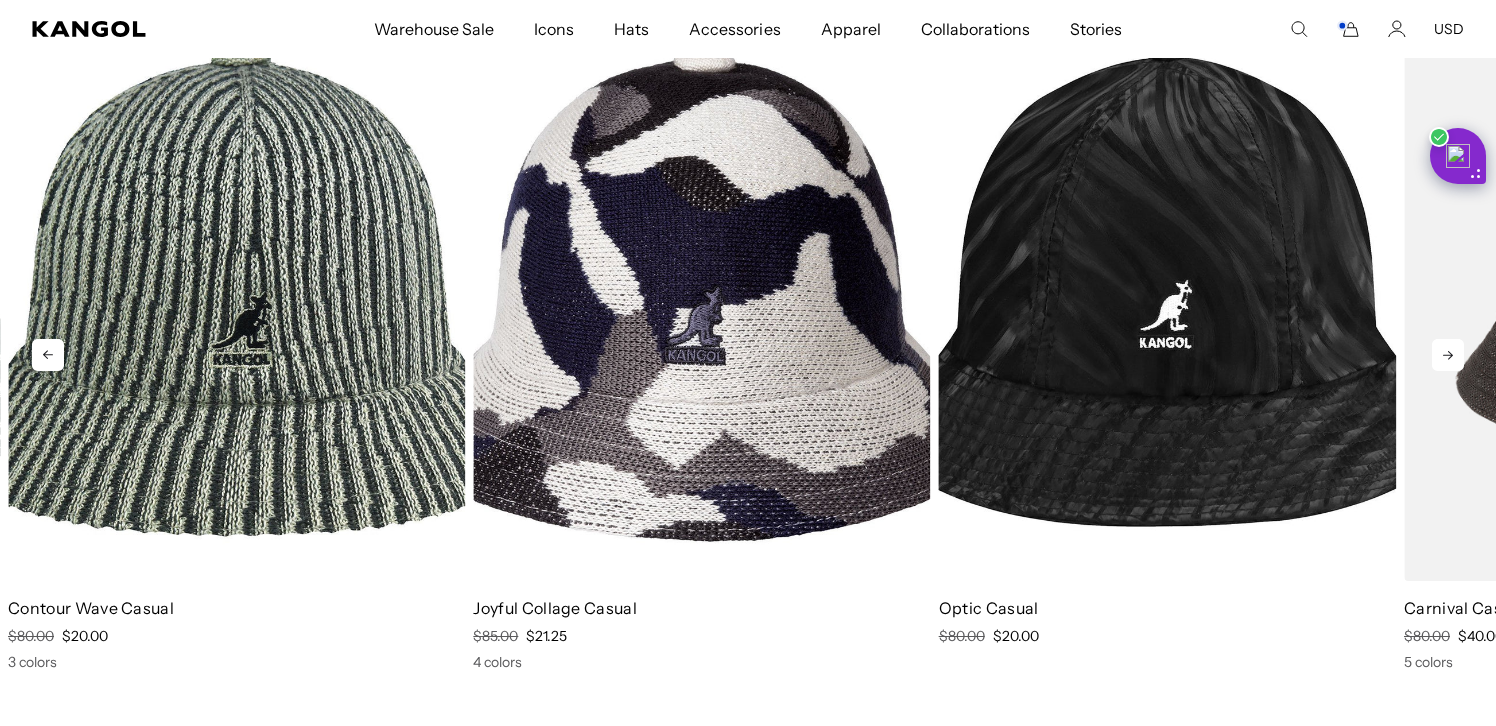 click 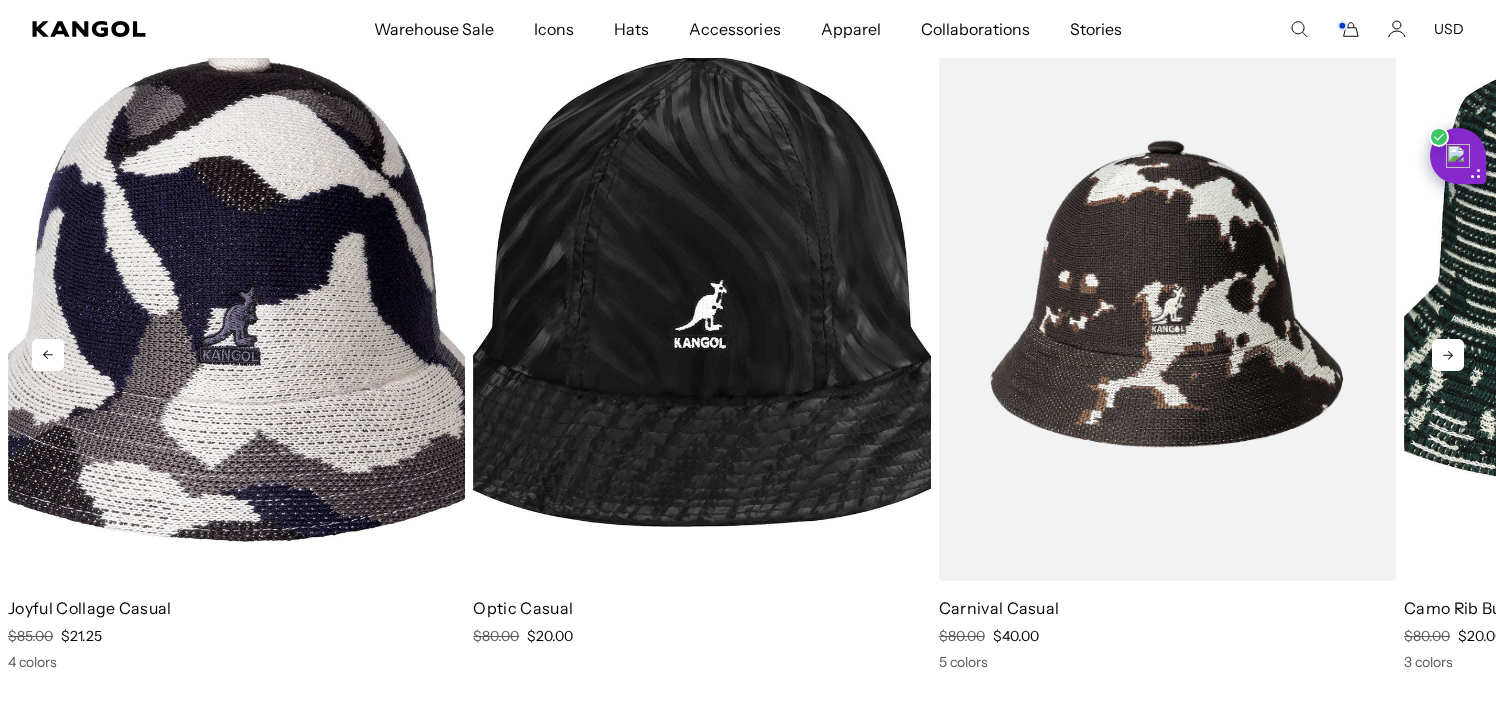 click 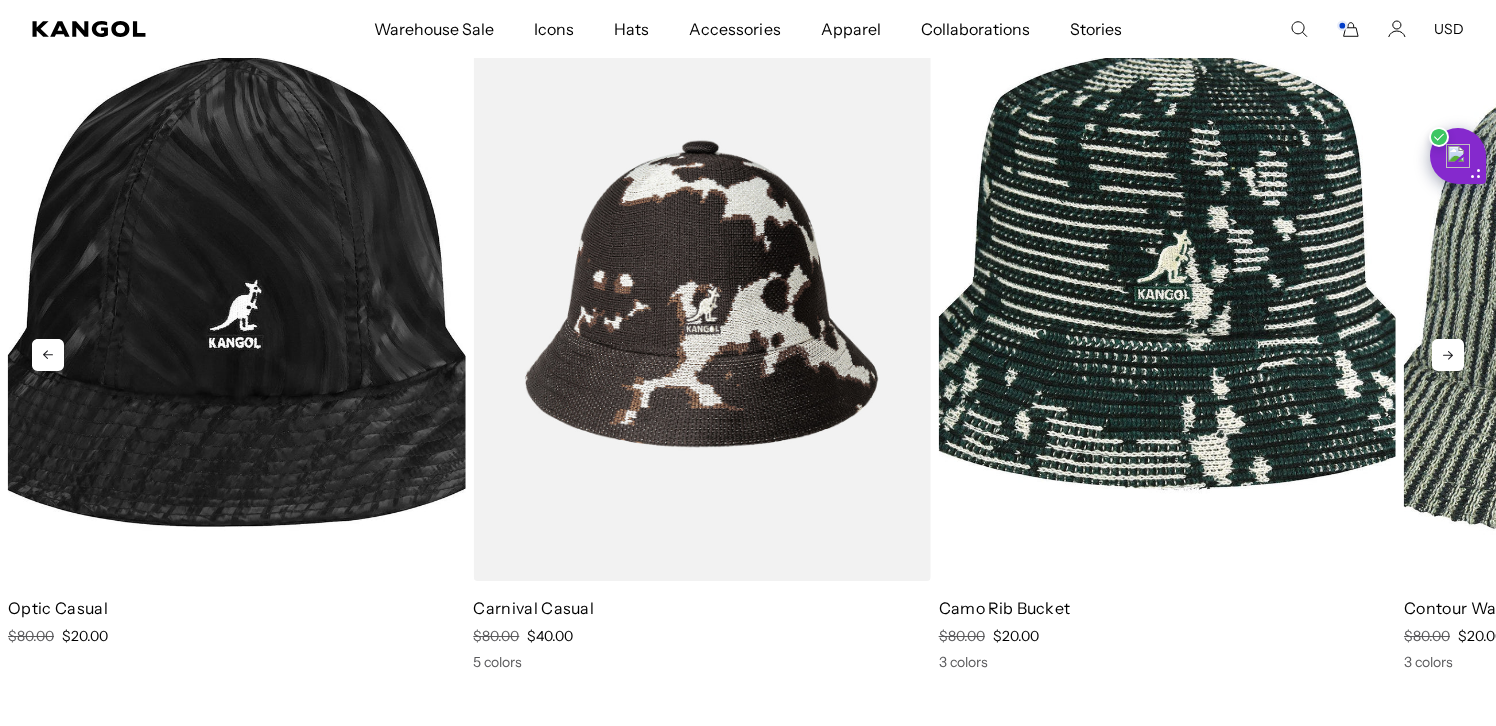 scroll, scrollTop: 0, scrollLeft: 412, axis: horizontal 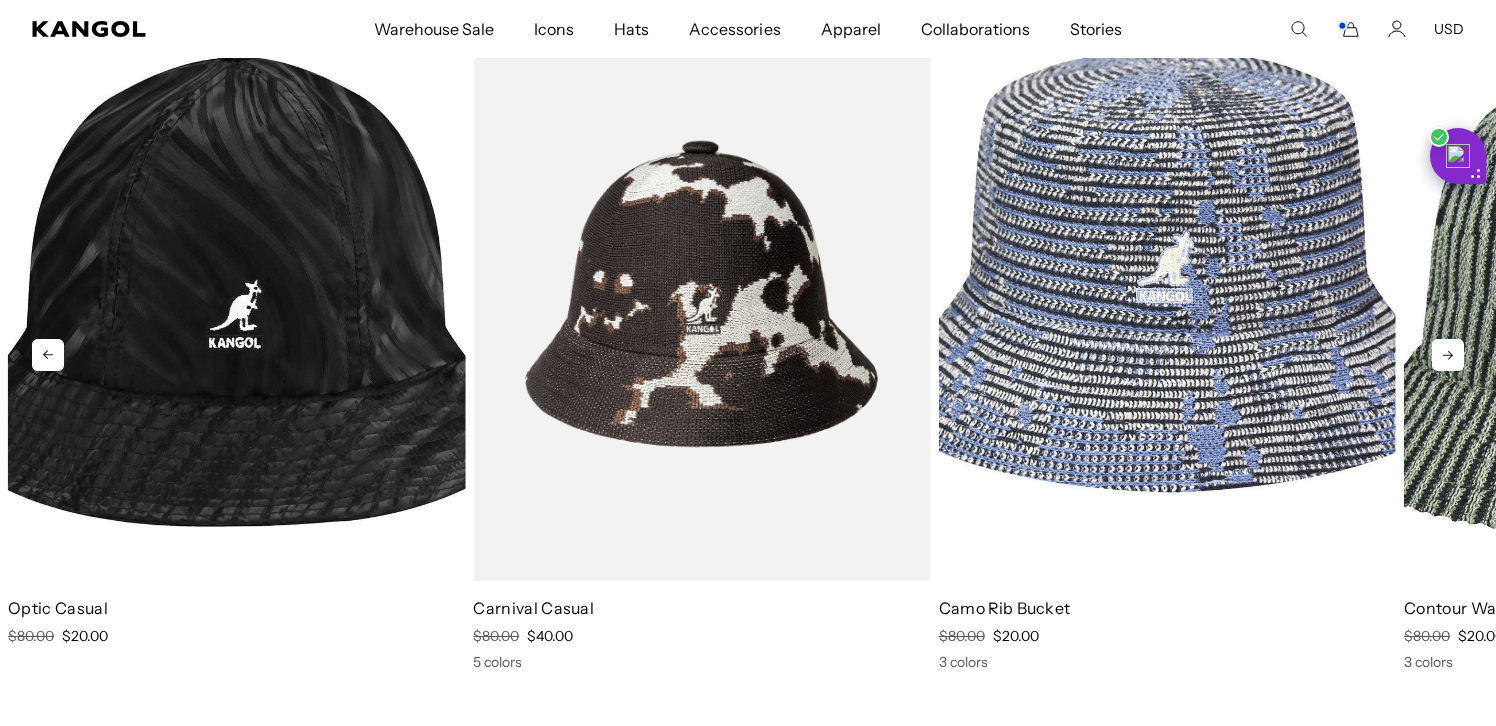click at bounding box center (1167, 294) 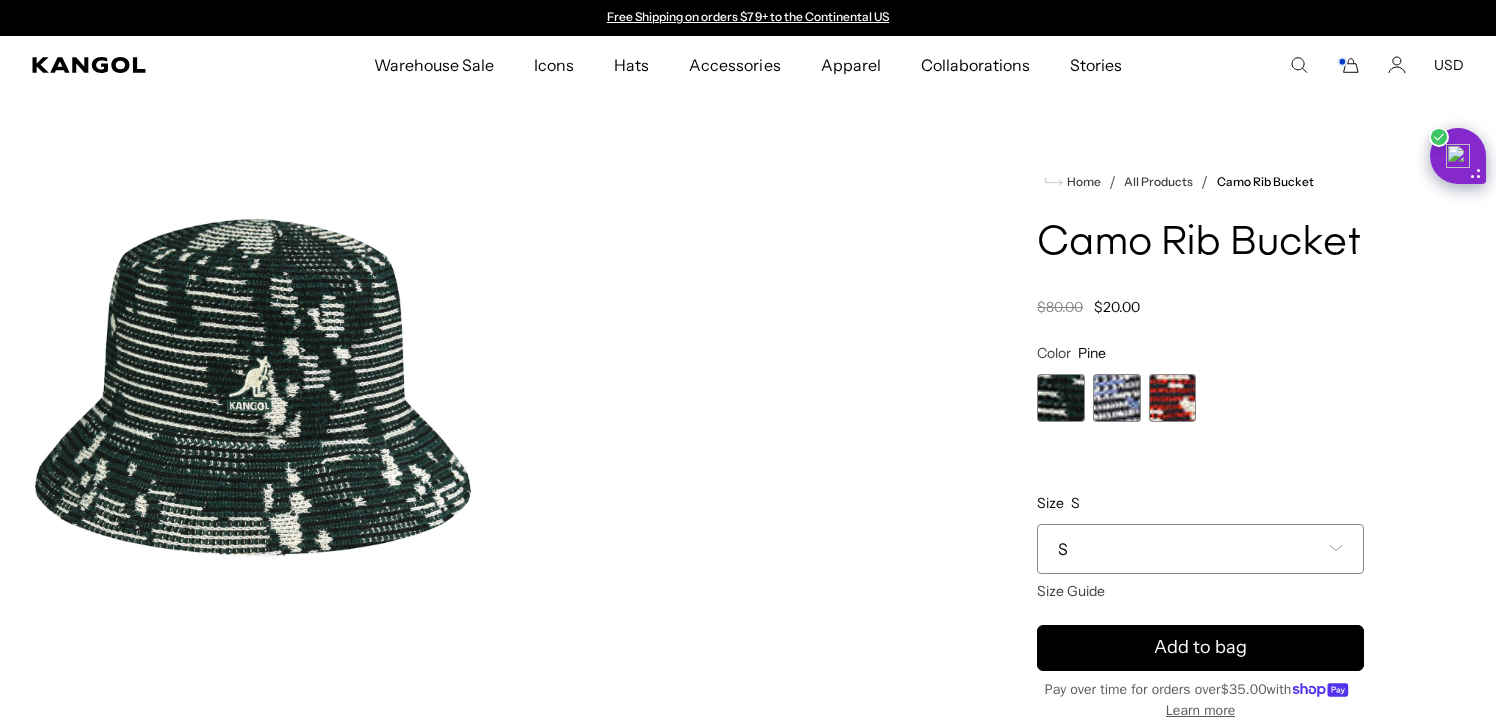 scroll, scrollTop: 0, scrollLeft: 0, axis: both 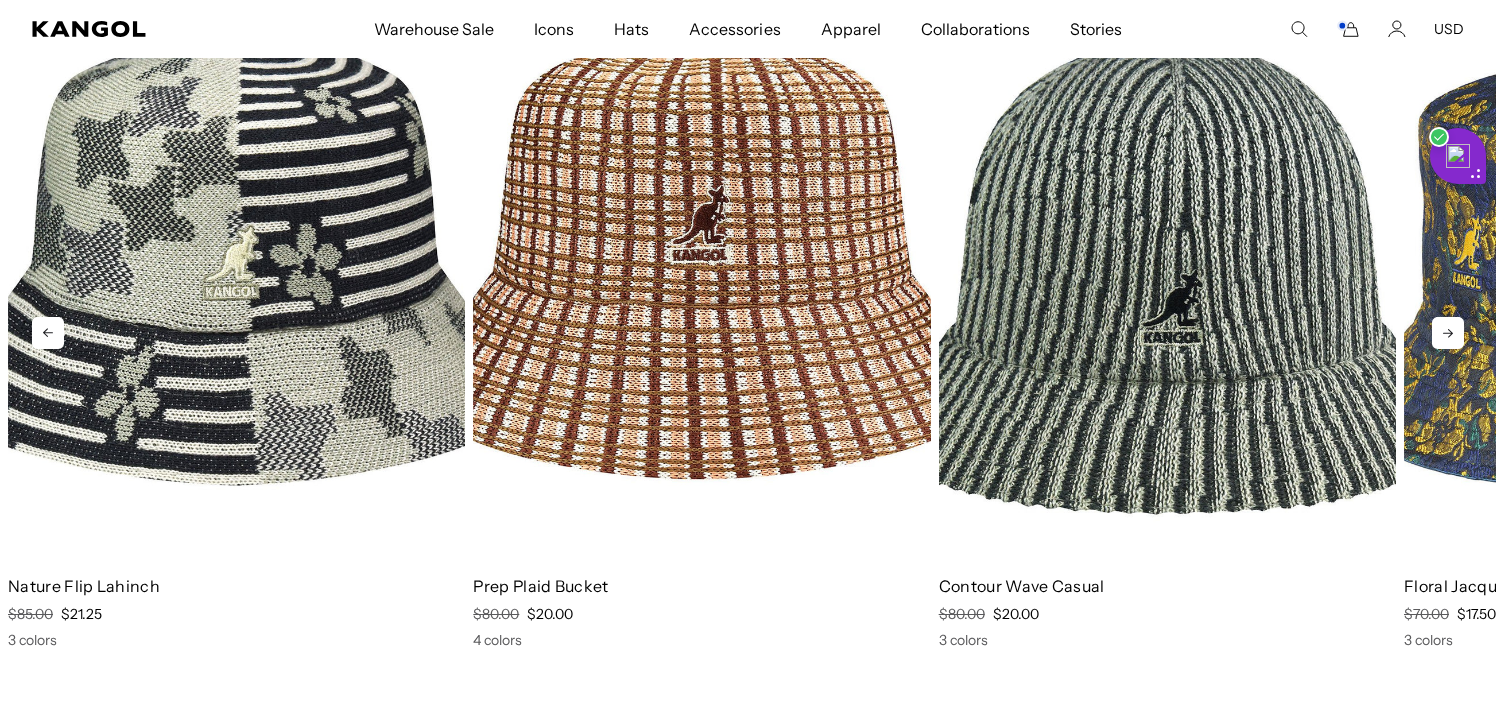 click 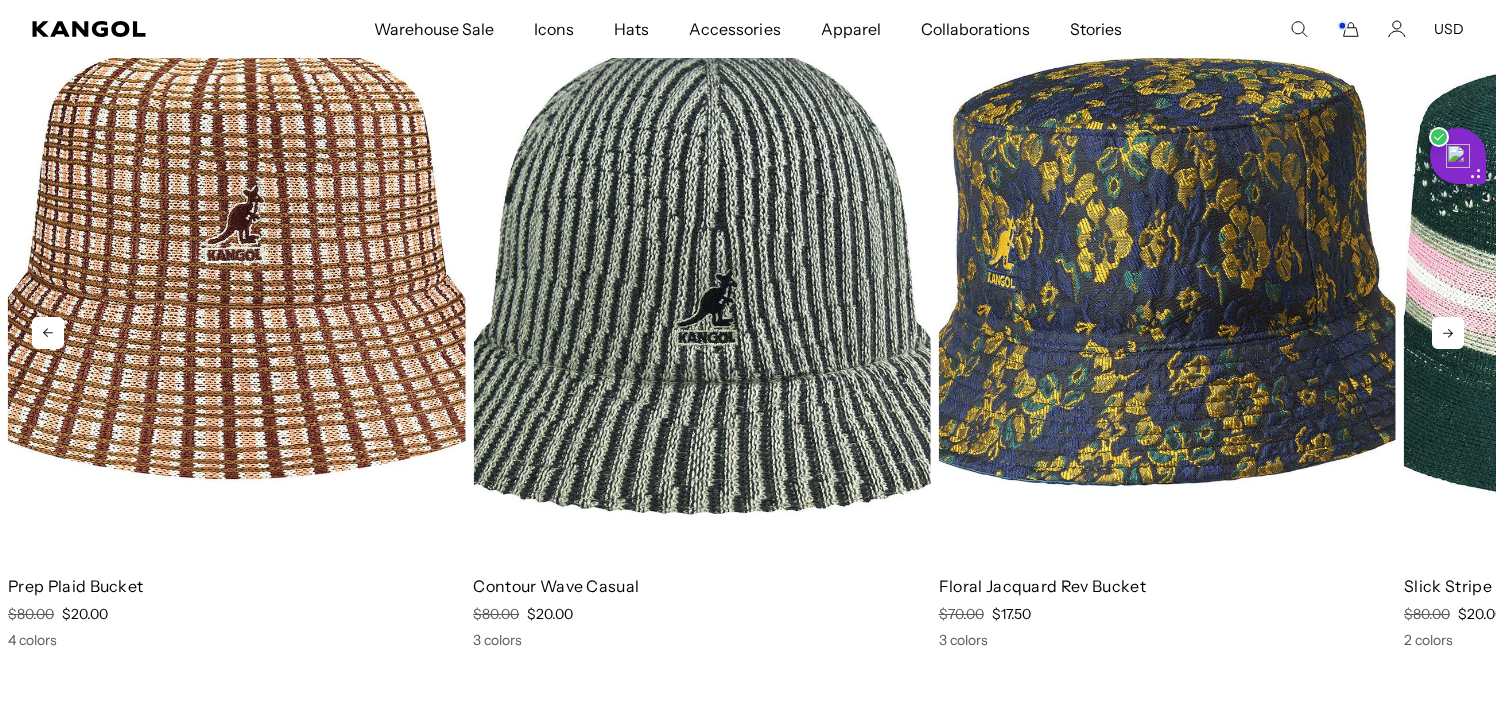 click 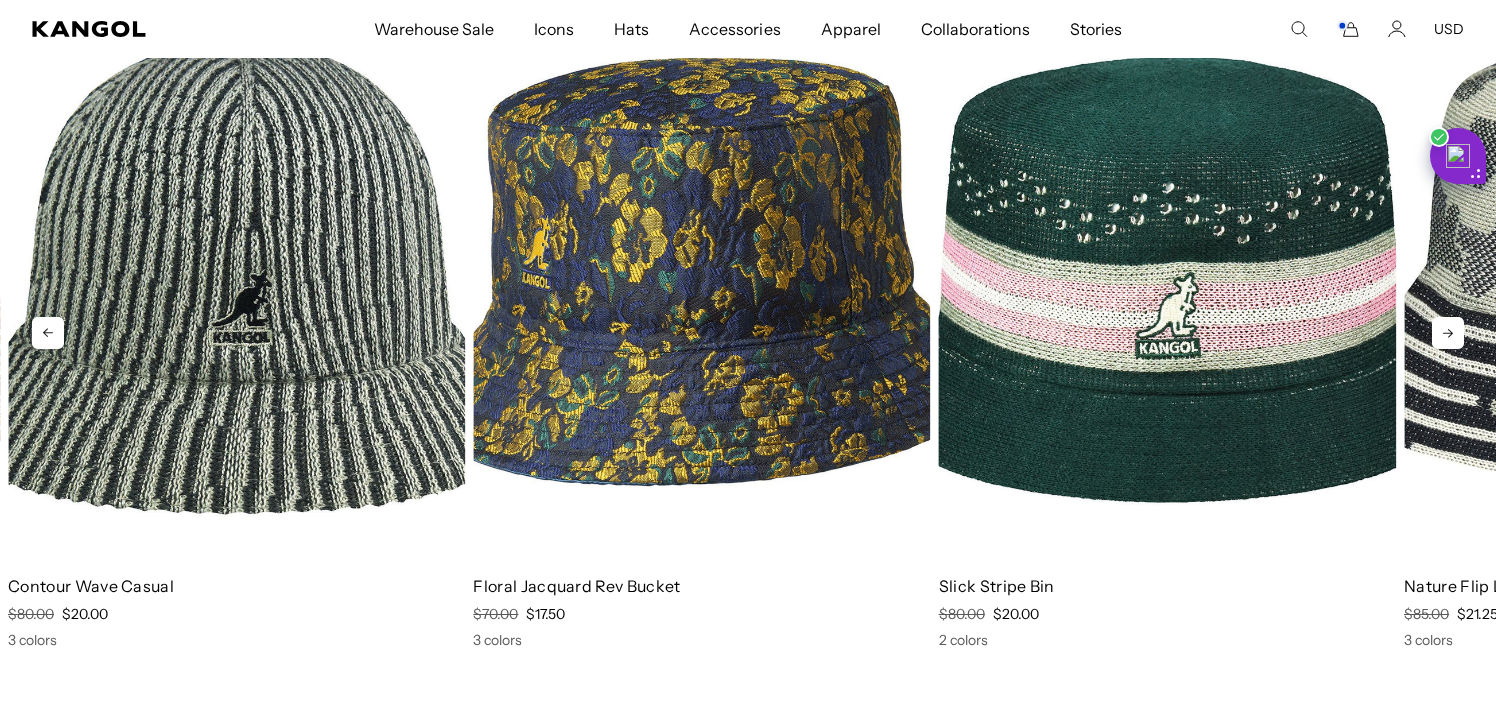 scroll, scrollTop: 0, scrollLeft: 412, axis: horizontal 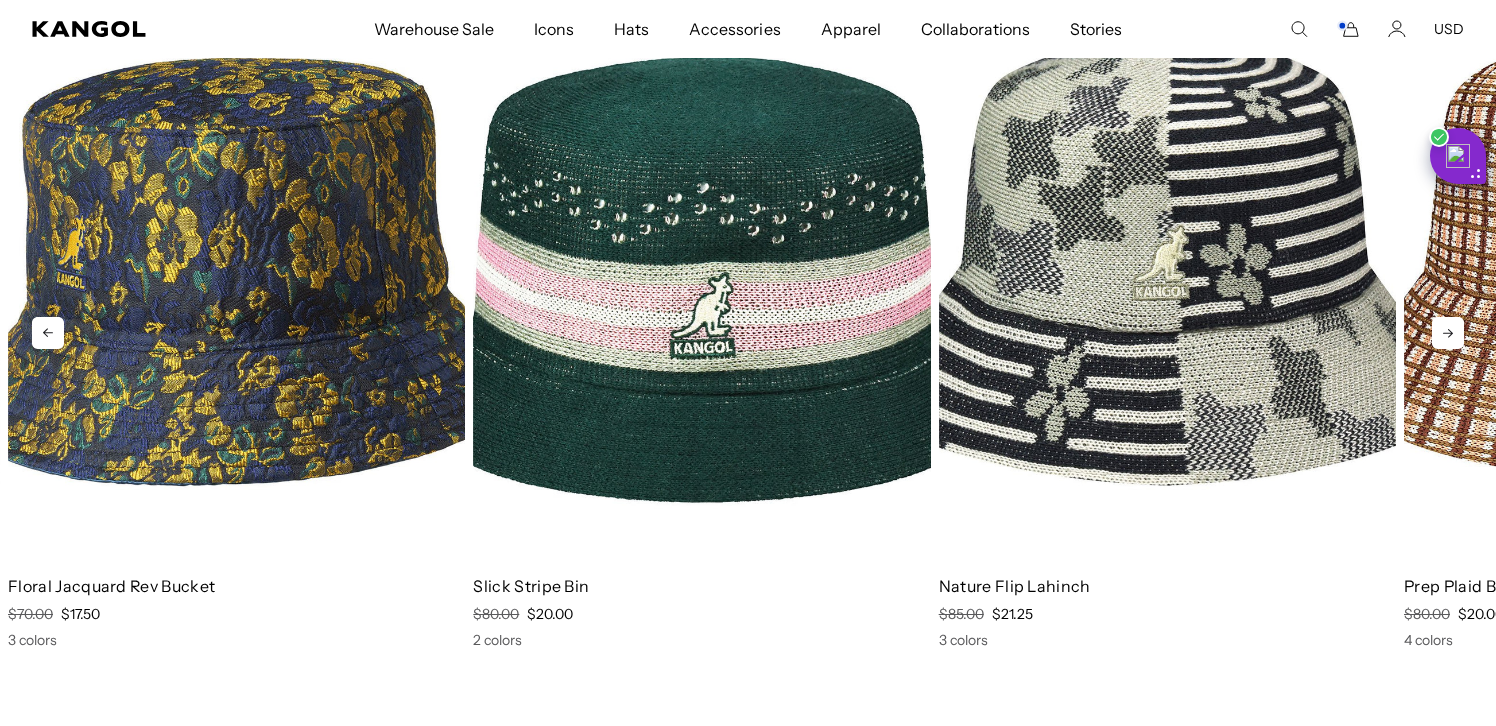 click 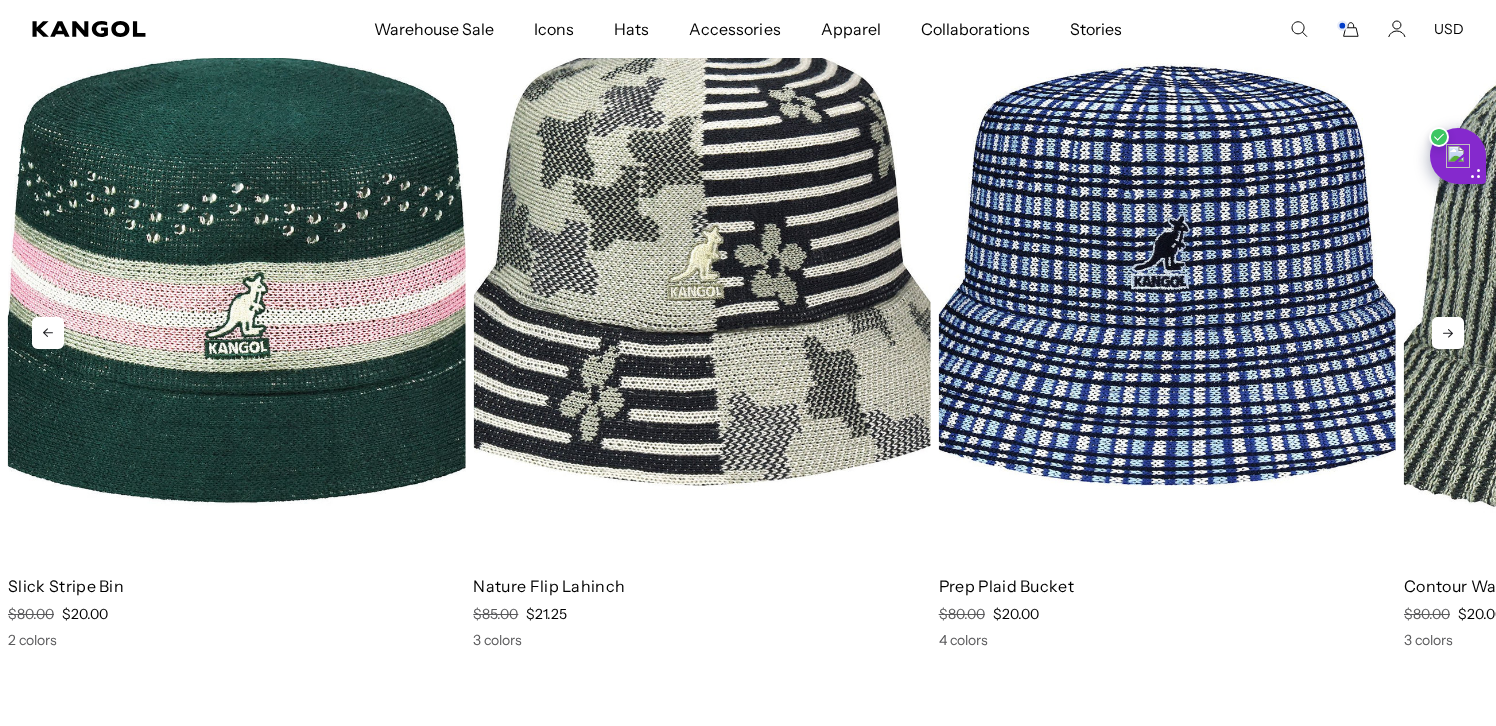 scroll, scrollTop: 0, scrollLeft: 0, axis: both 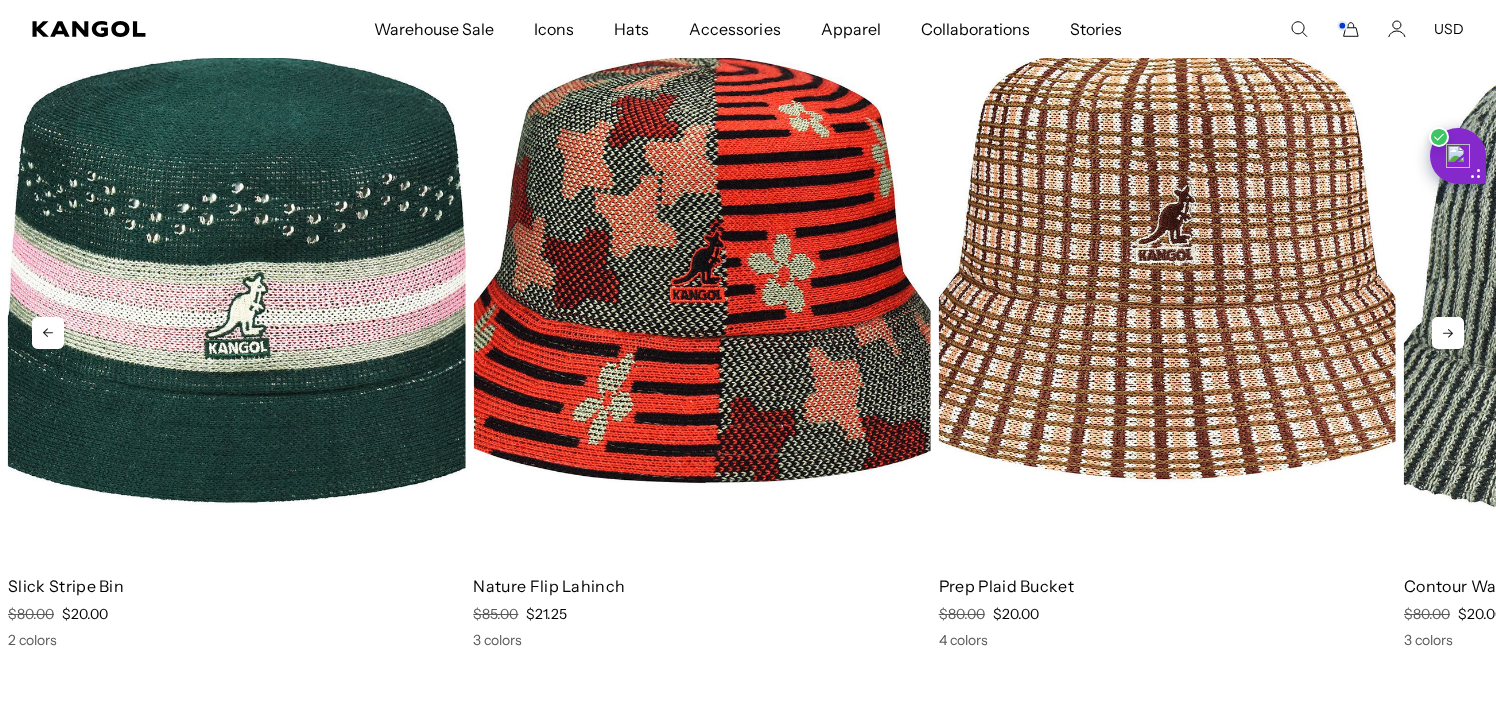 click at bounding box center (701, 272) 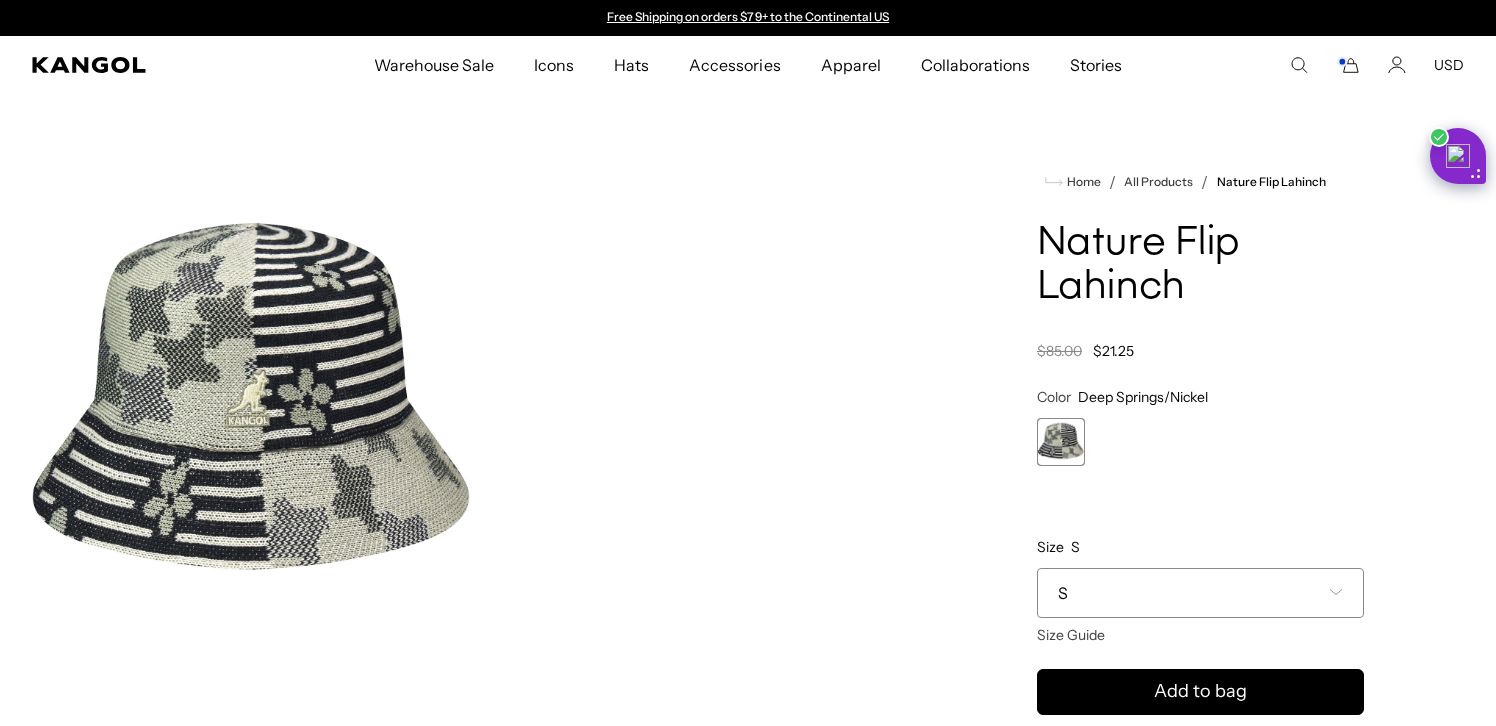 scroll, scrollTop: 0, scrollLeft: 0, axis: both 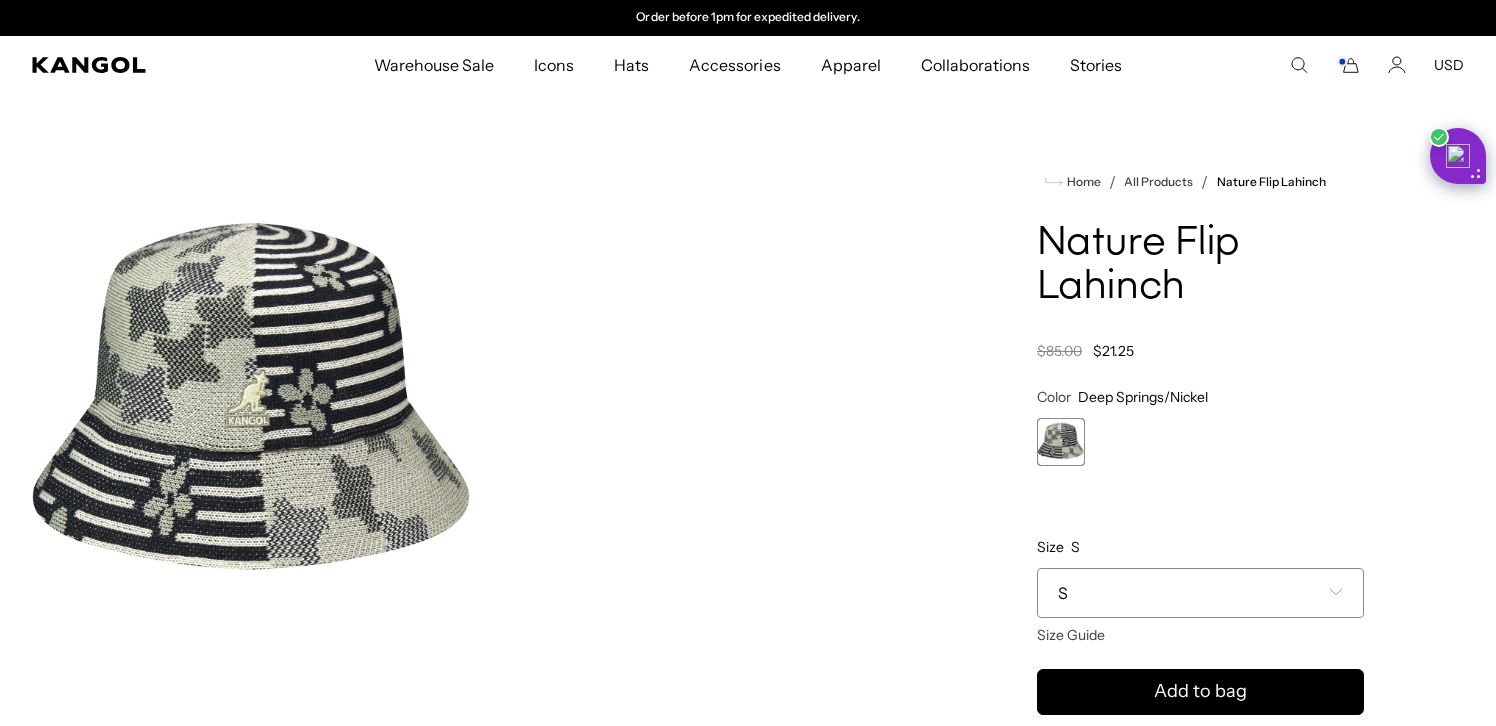 click at bounding box center (1061, 442) 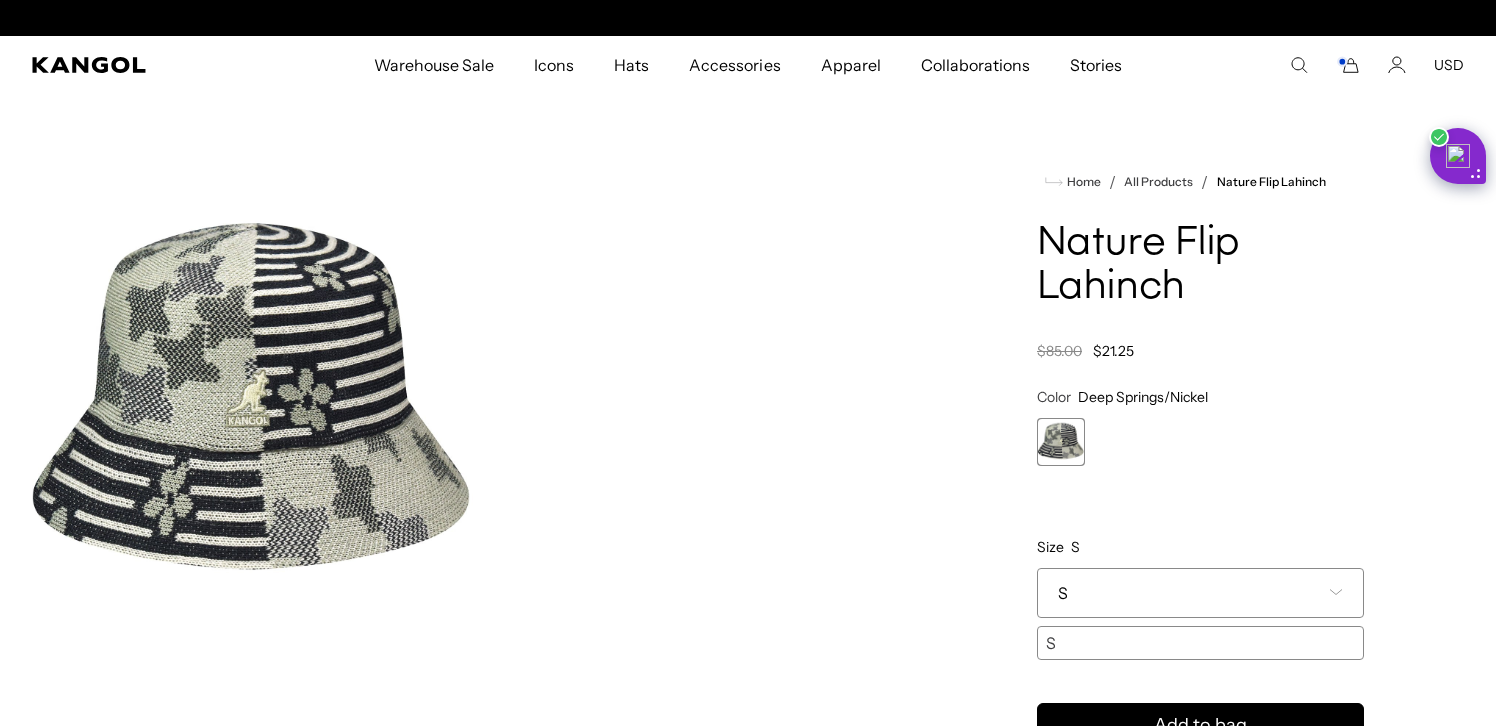 scroll, scrollTop: 0, scrollLeft: 0, axis: both 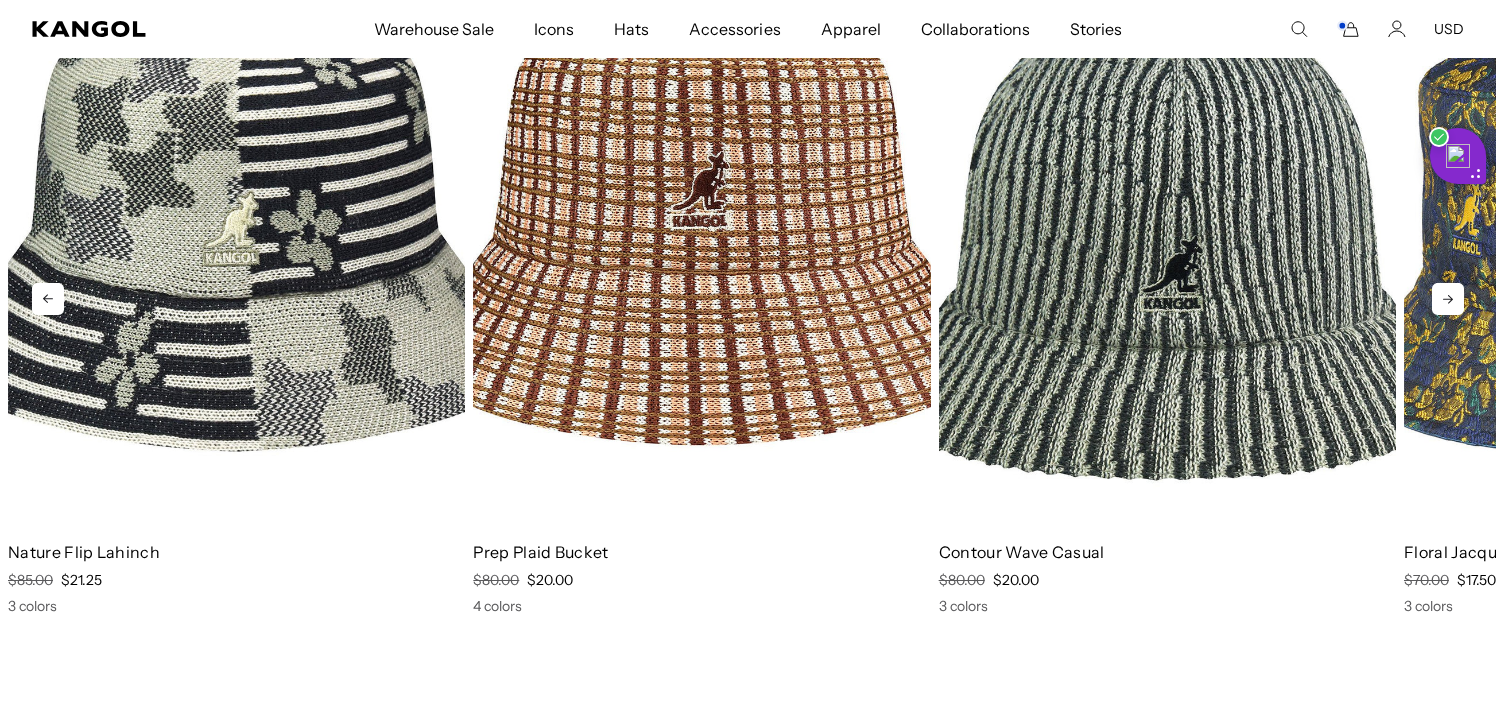 click 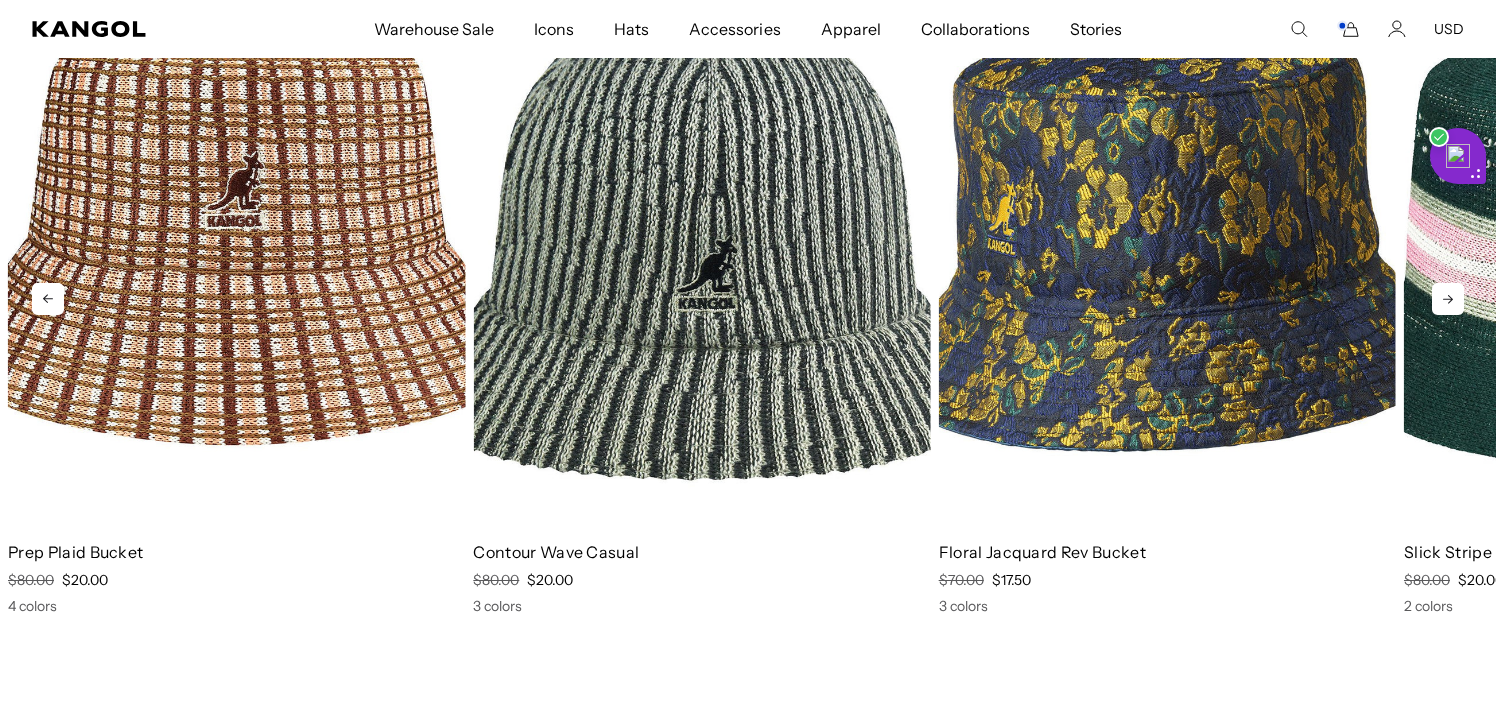scroll, scrollTop: 0, scrollLeft: 412, axis: horizontal 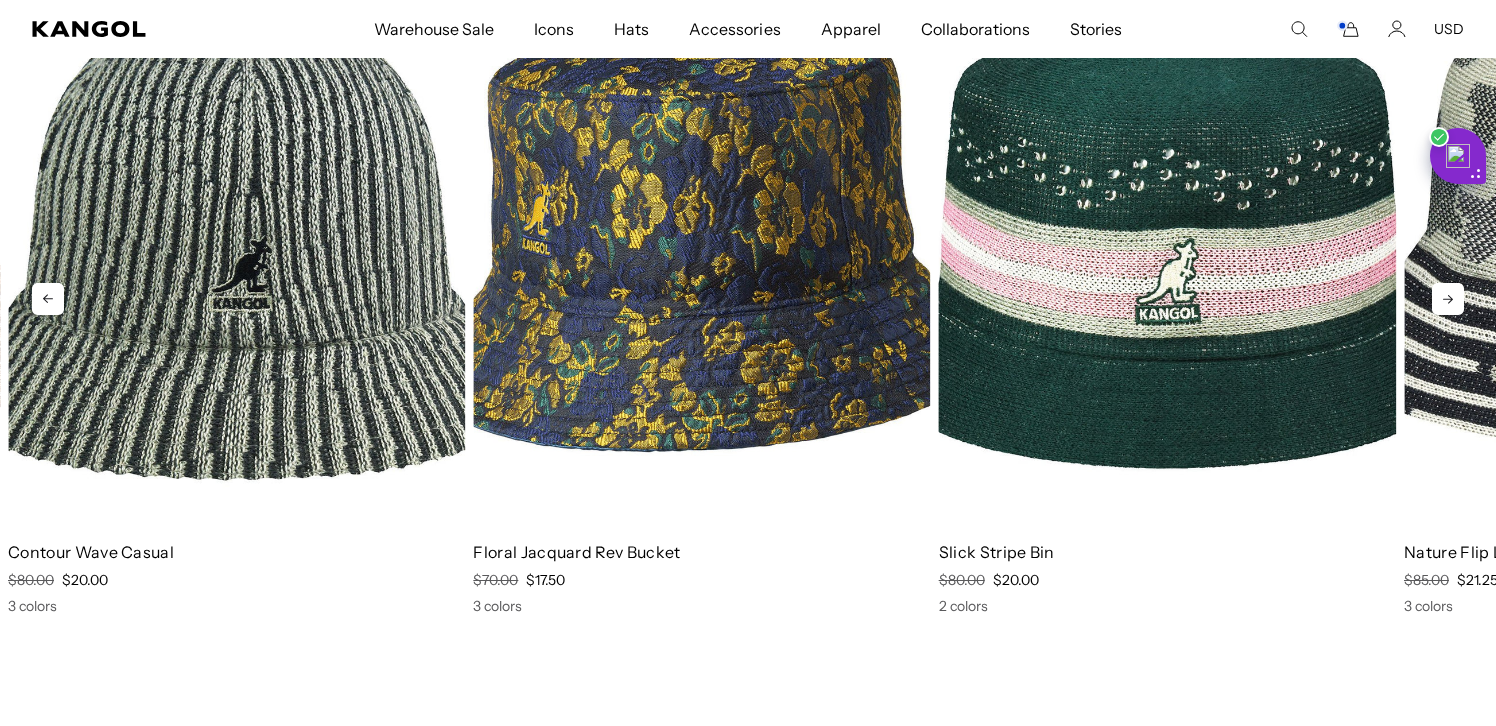 click 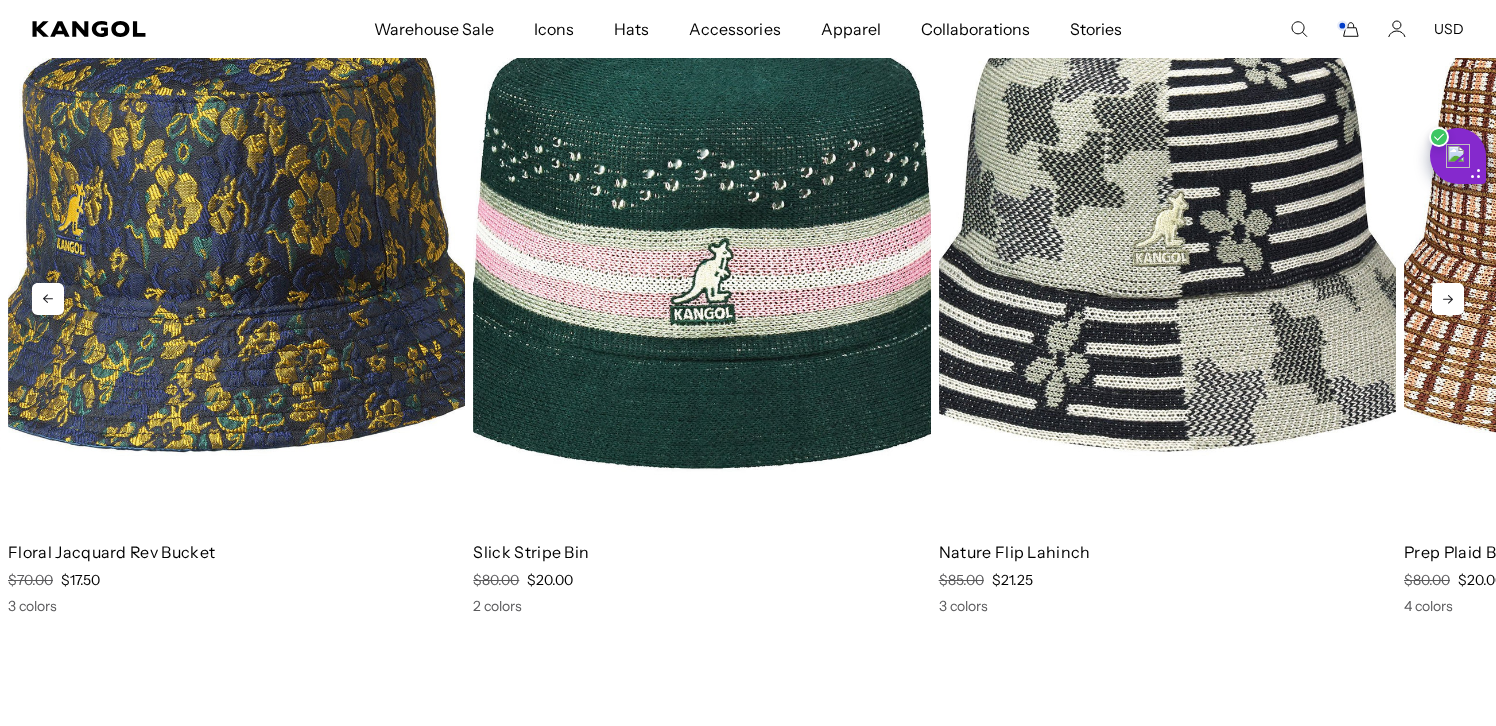 scroll, scrollTop: 0, scrollLeft: 0, axis: both 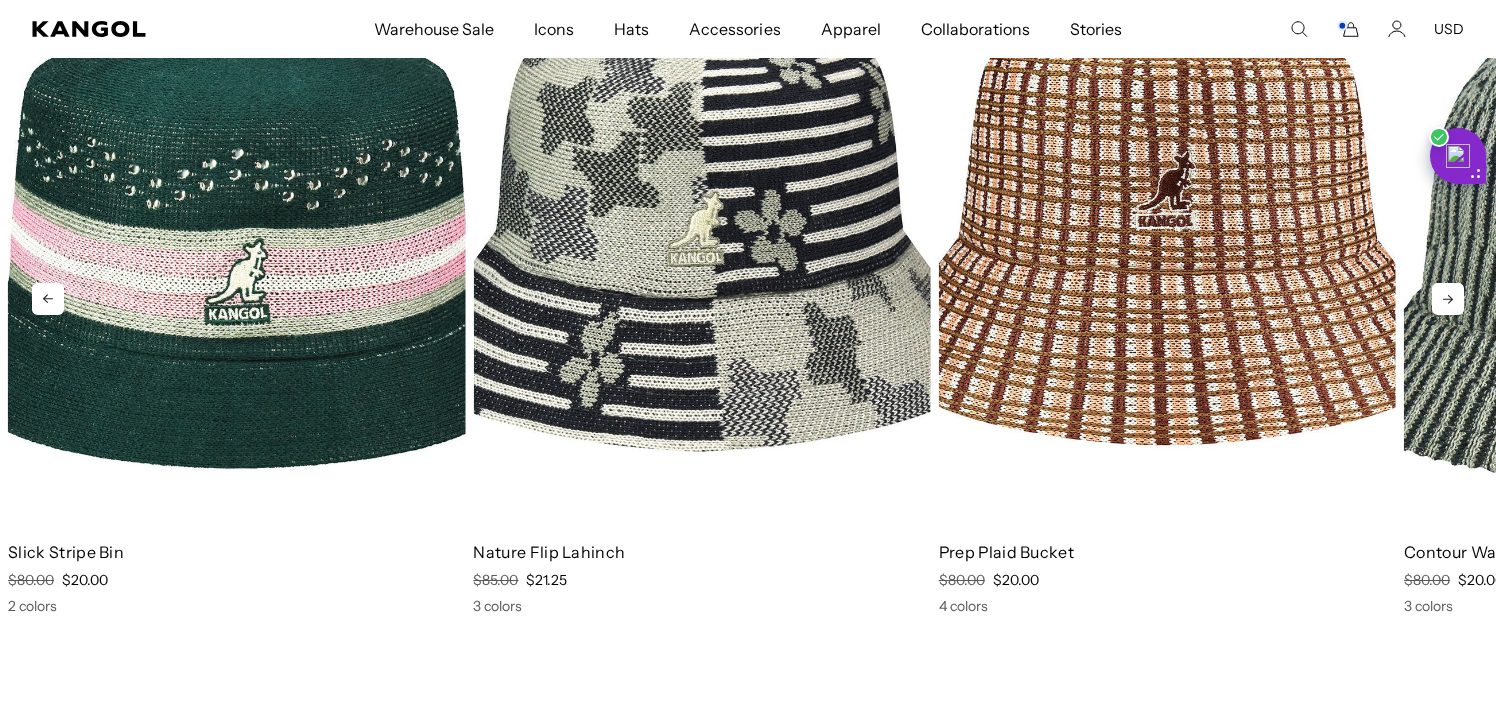 click 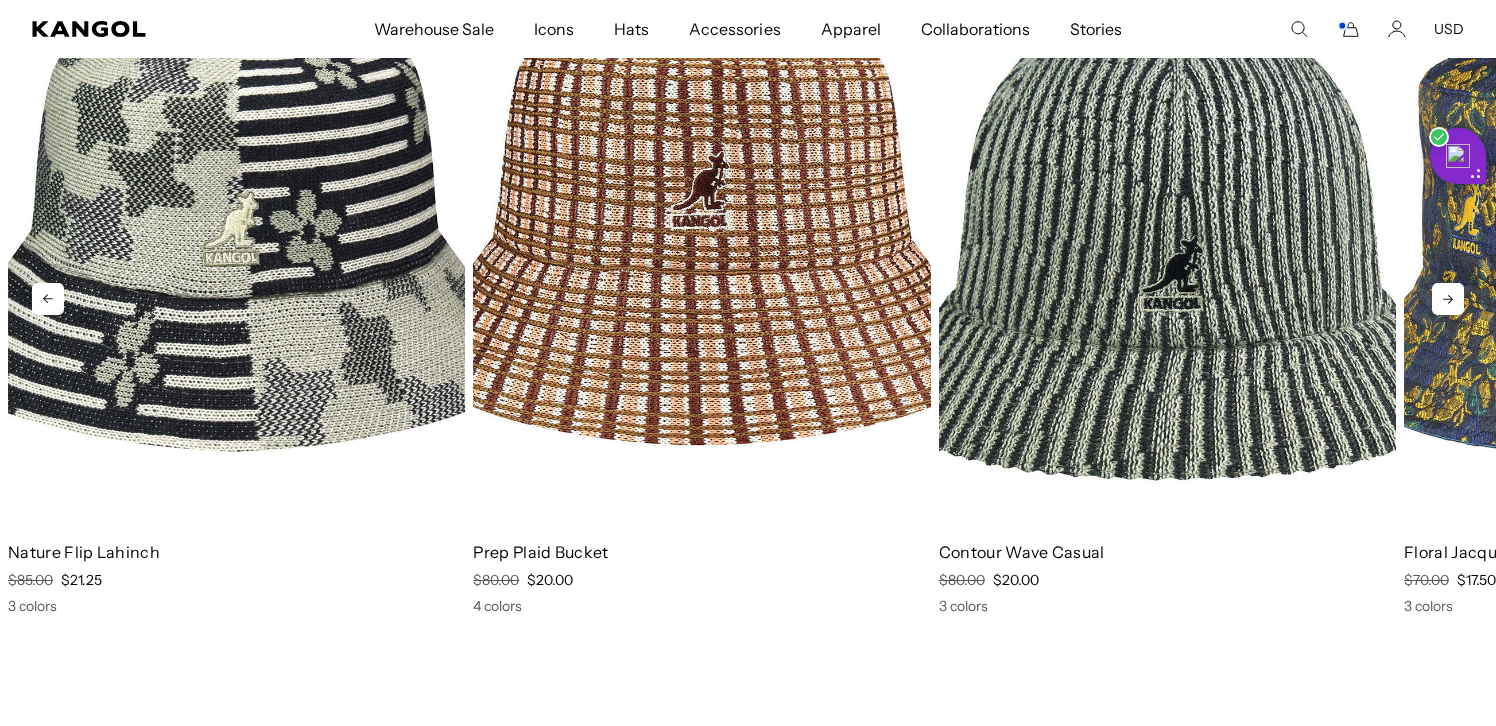scroll, scrollTop: 0, scrollLeft: 412, axis: horizontal 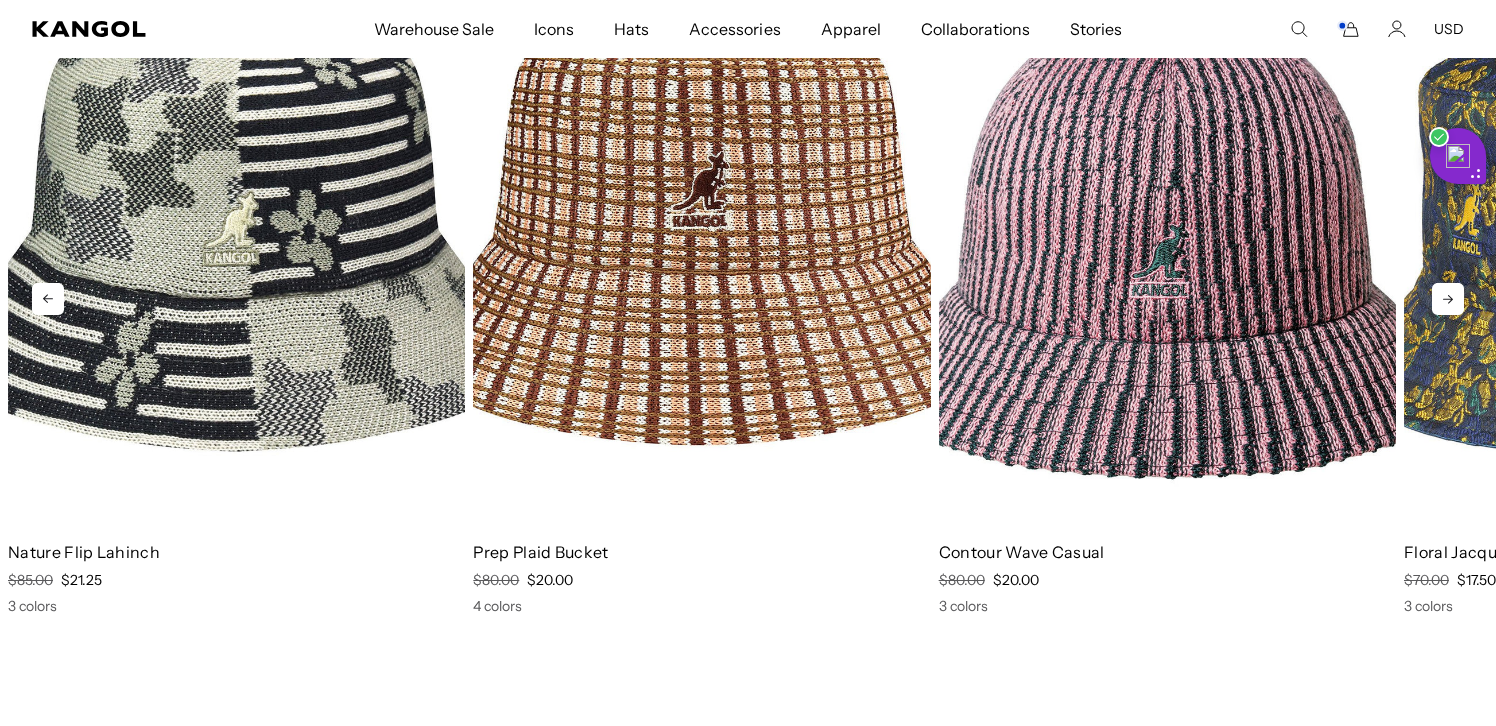 click at bounding box center [1167, 238] 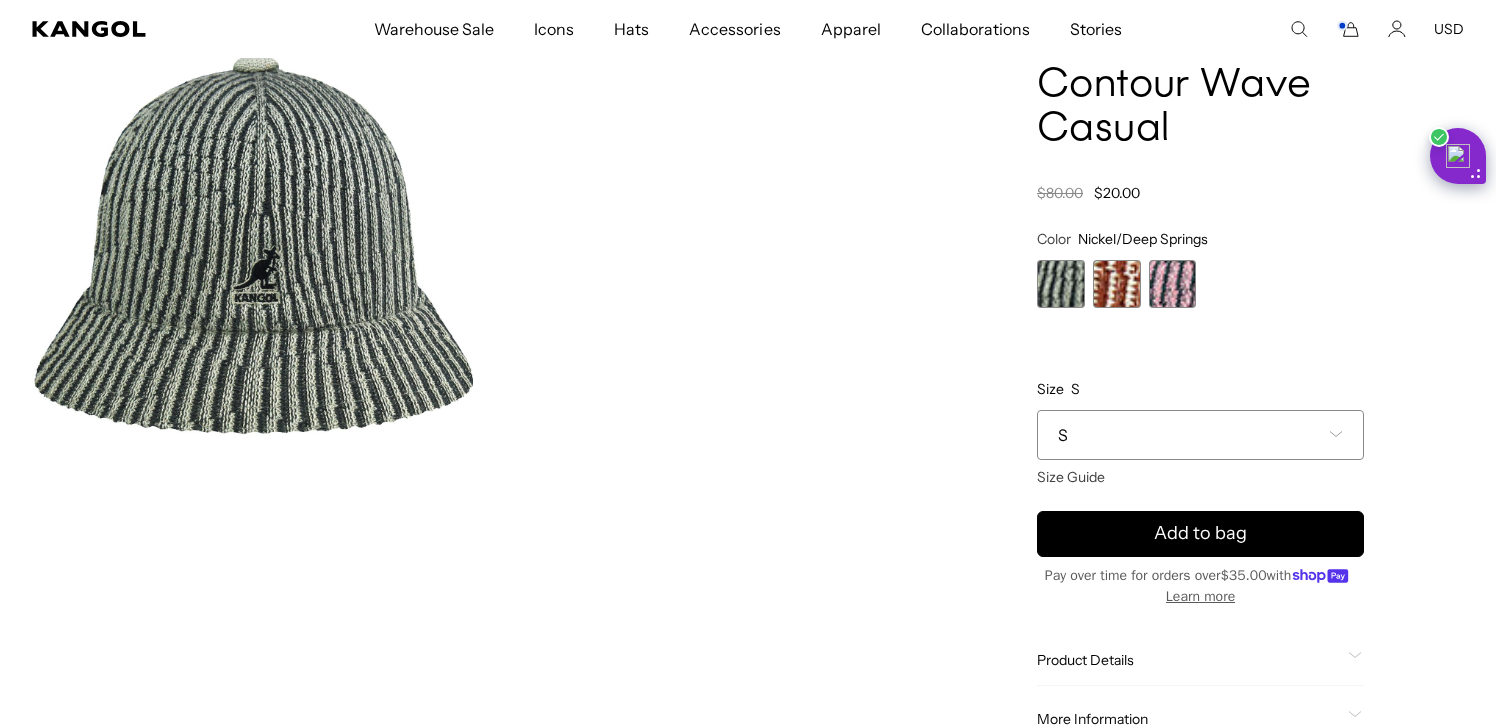 scroll, scrollTop: 0, scrollLeft: 0, axis: both 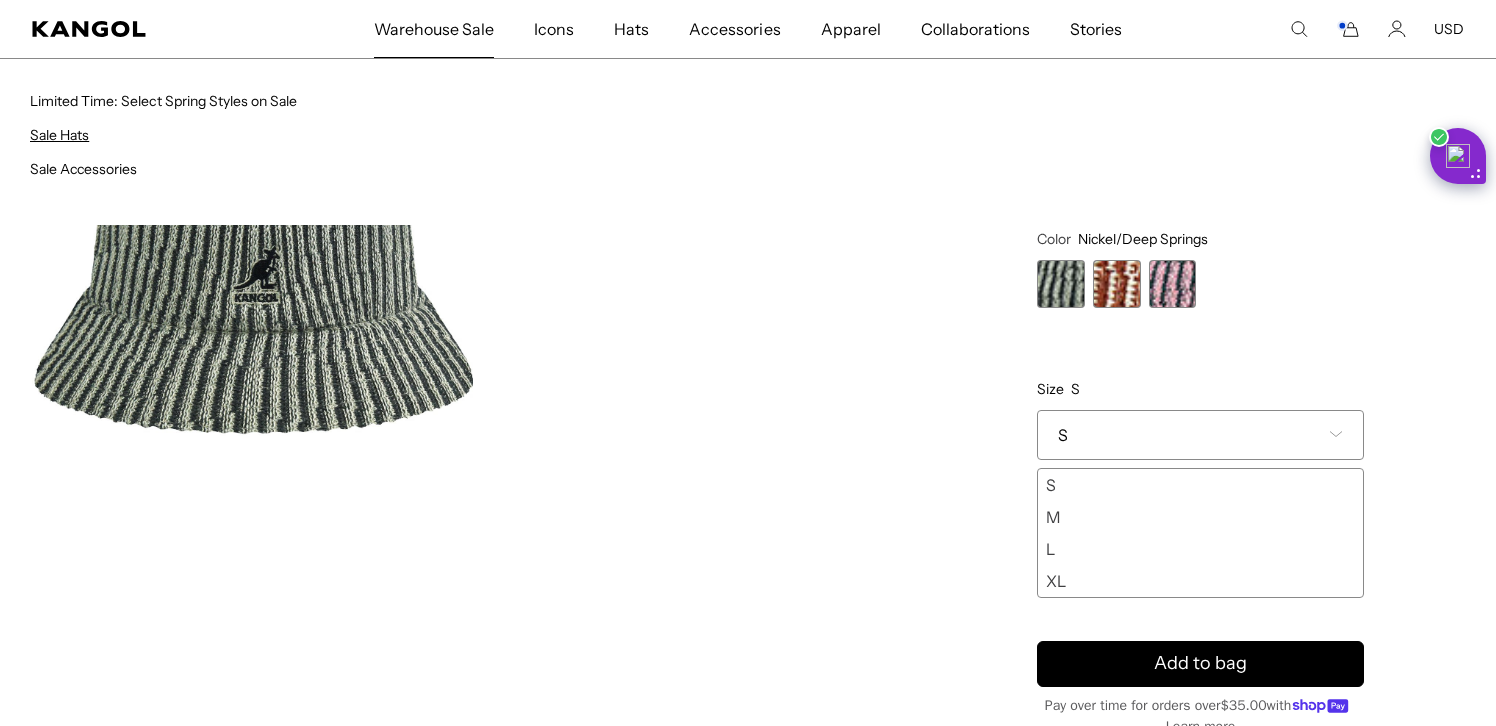 click on "Sale Hats" at bounding box center [59, 135] 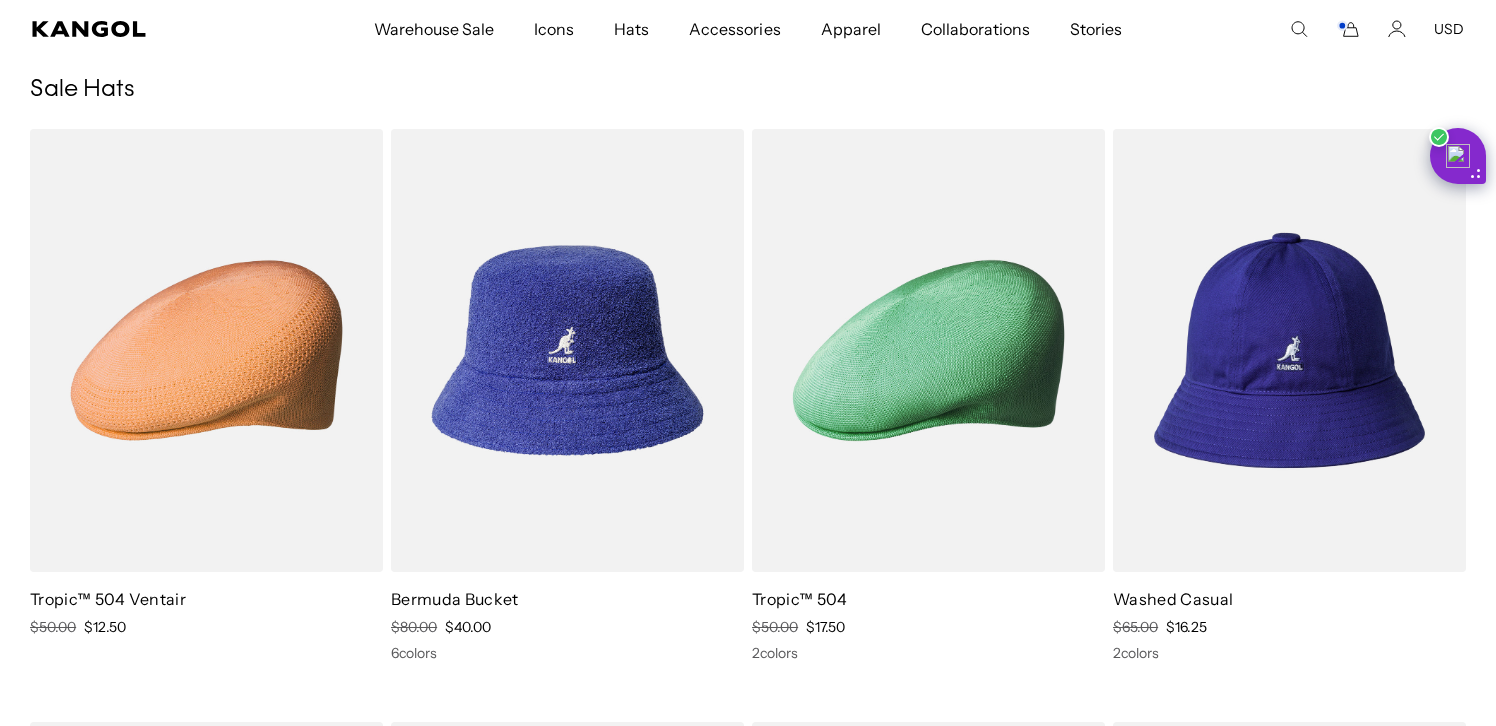 scroll, scrollTop: 96, scrollLeft: 0, axis: vertical 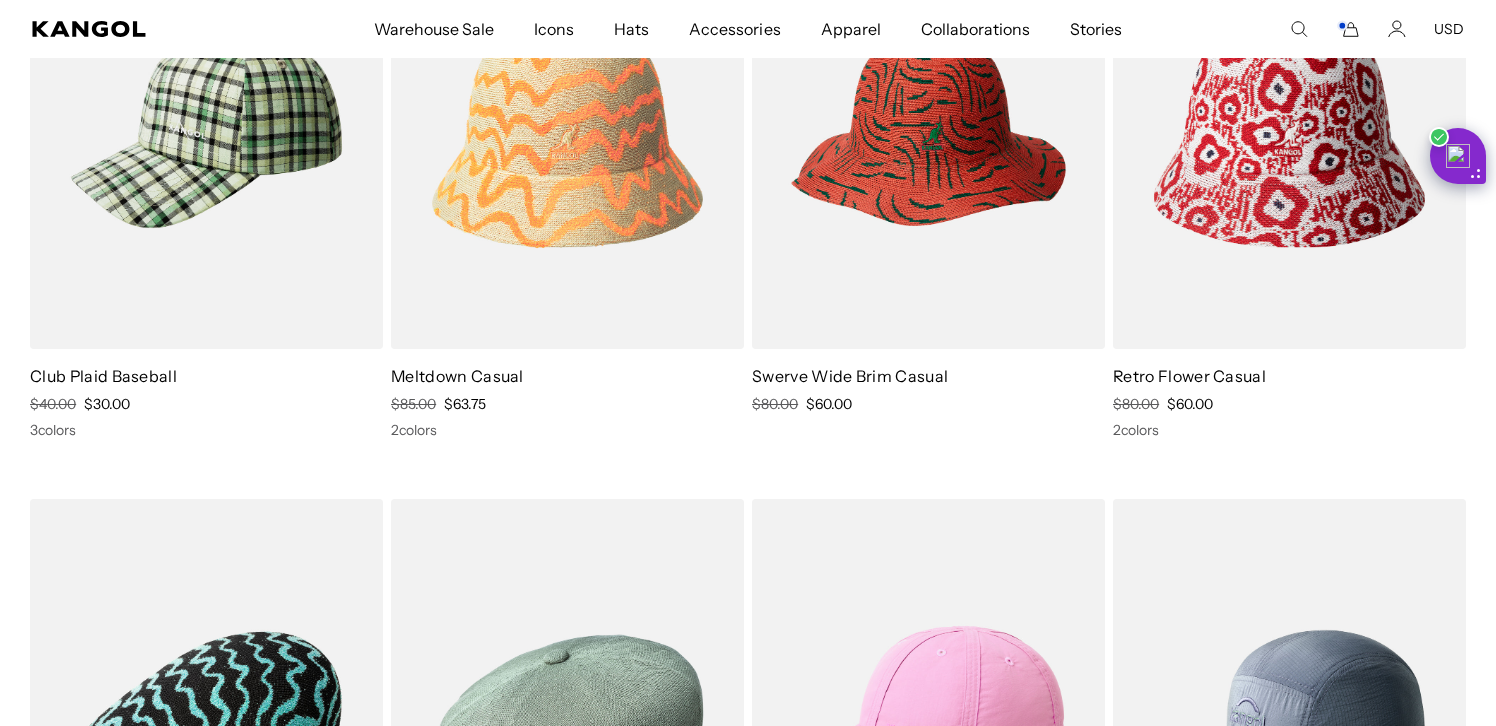 click at bounding box center (928, 127) 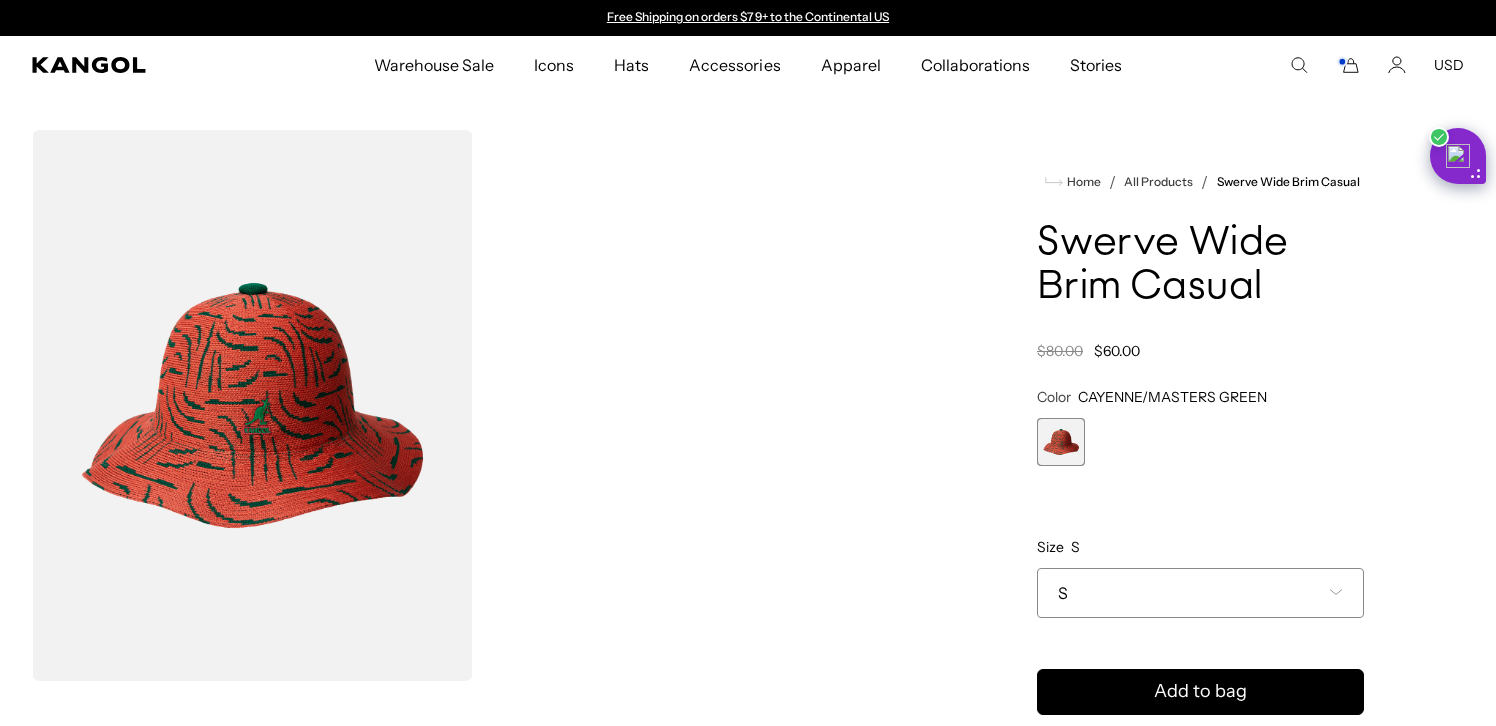 scroll, scrollTop: 0, scrollLeft: 0, axis: both 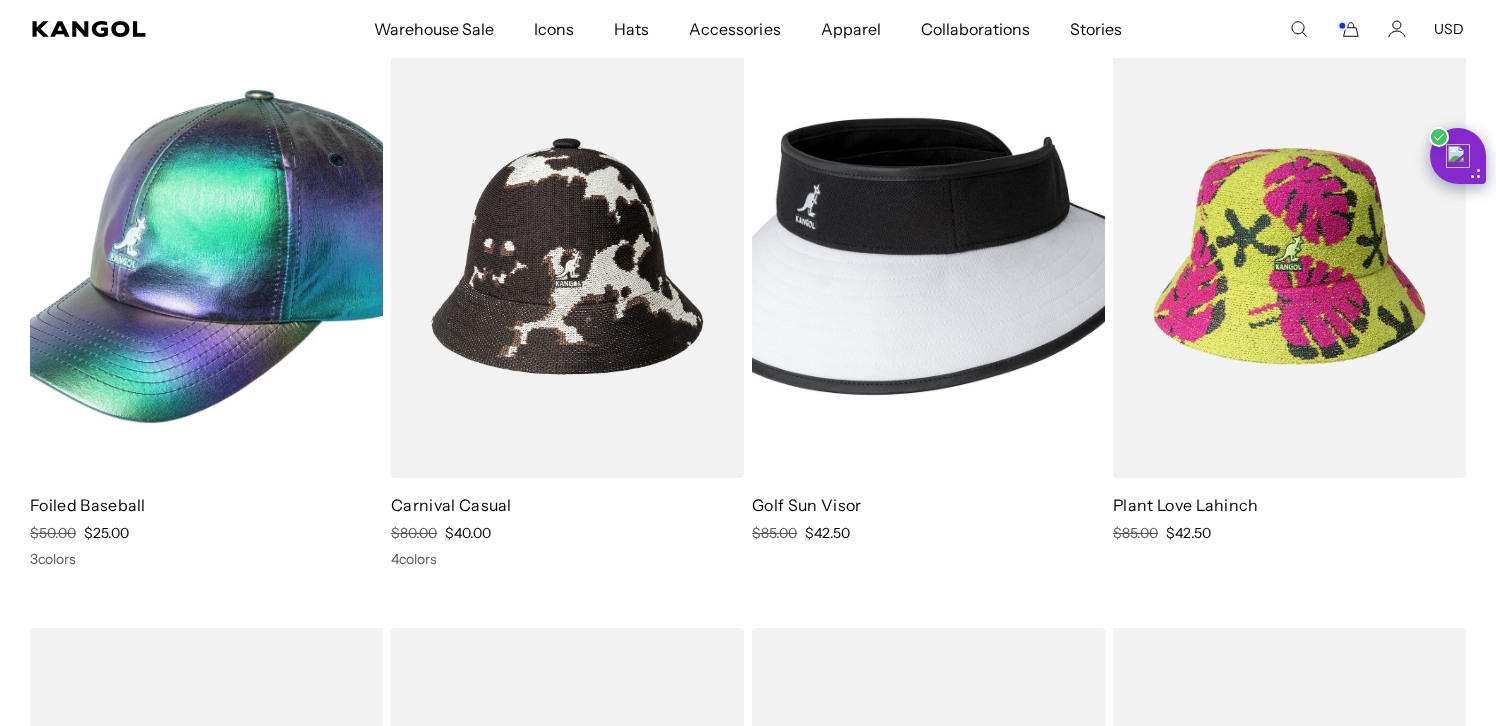 click at bounding box center (1289, 256) 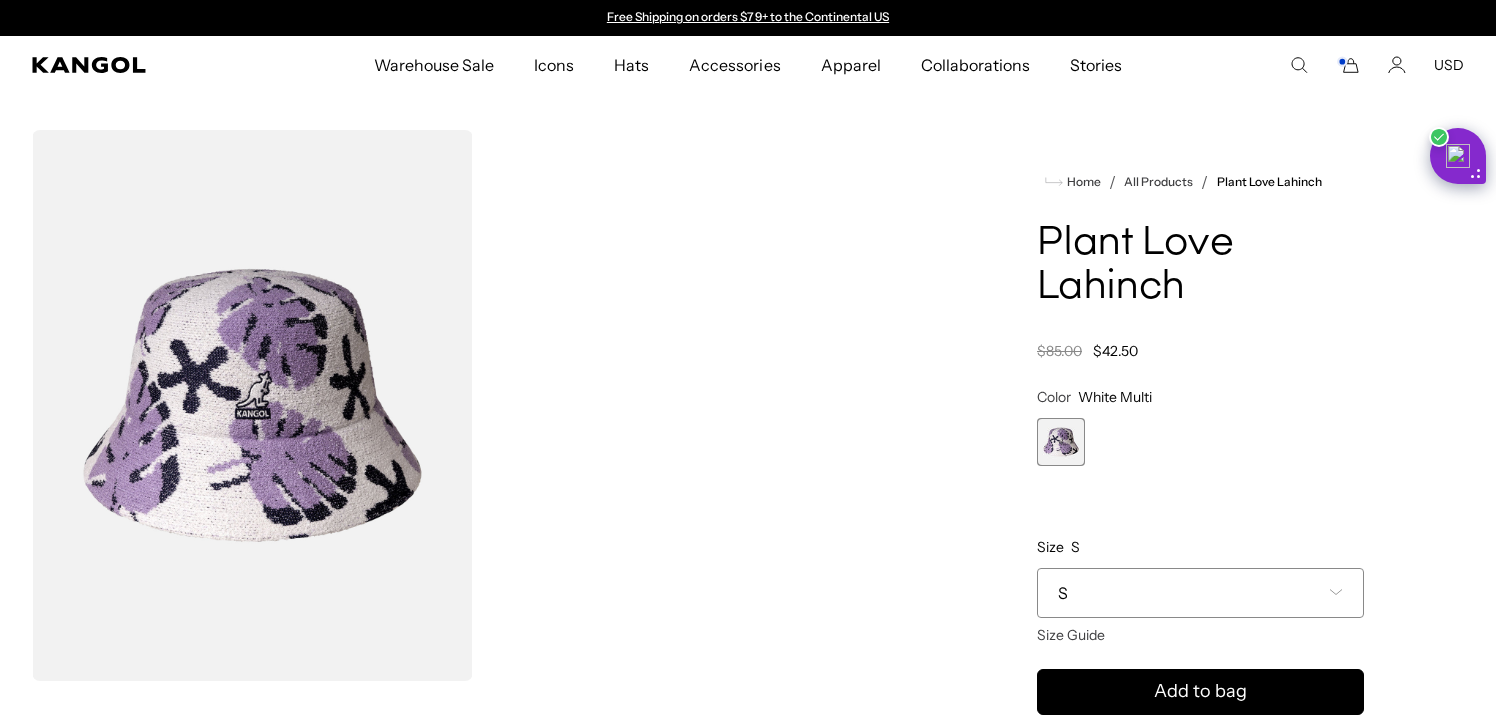 scroll, scrollTop: 0, scrollLeft: 0, axis: both 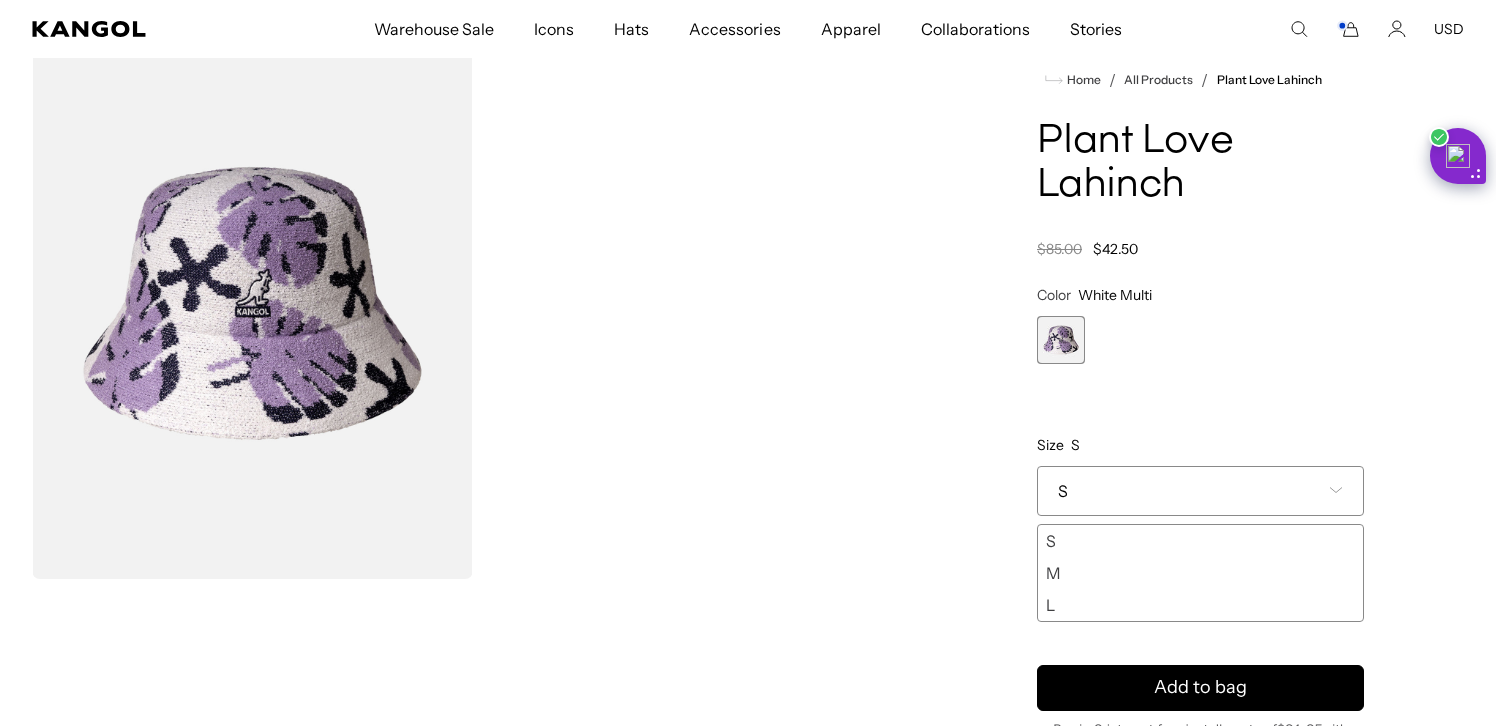 click on "S
M
L
XL - Sold out" at bounding box center [1200, 573] 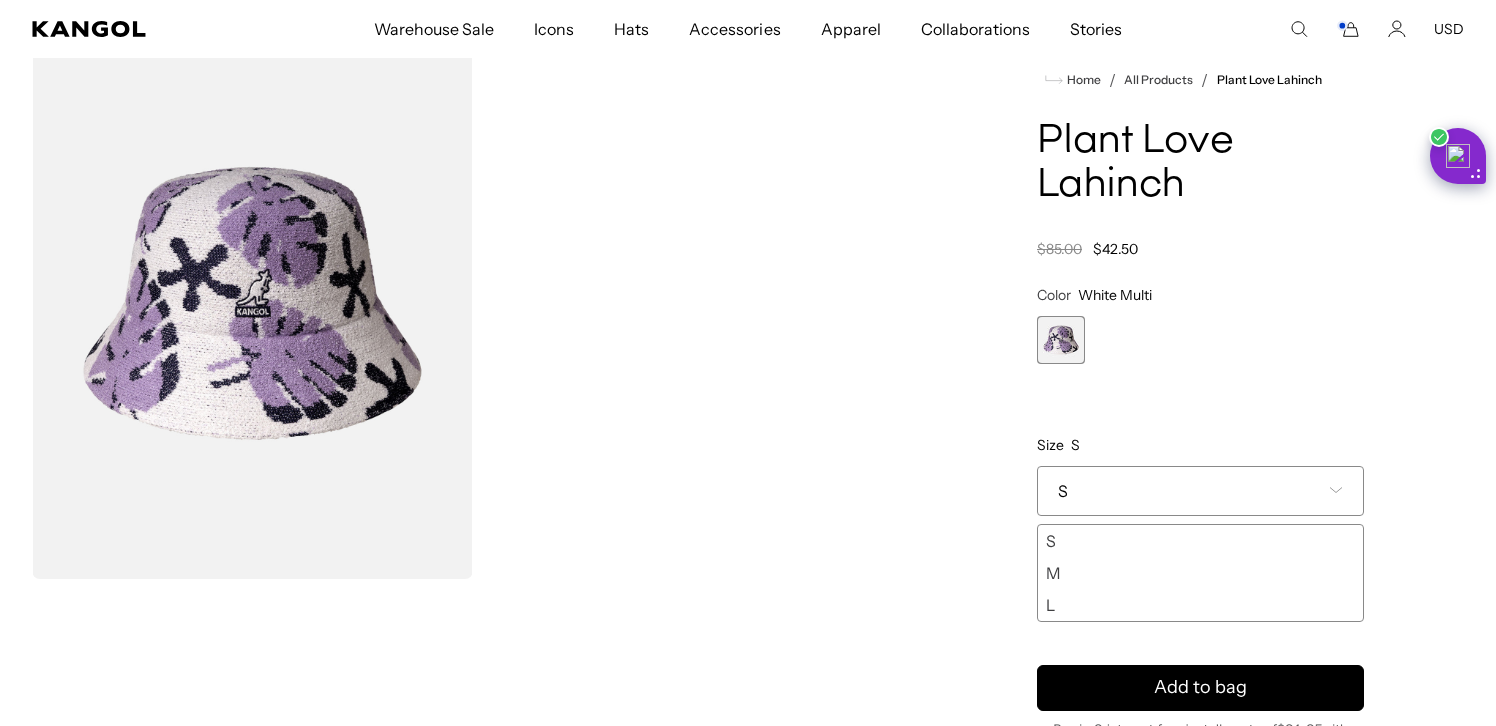 click on "L" at bounding box center [1200, 605] 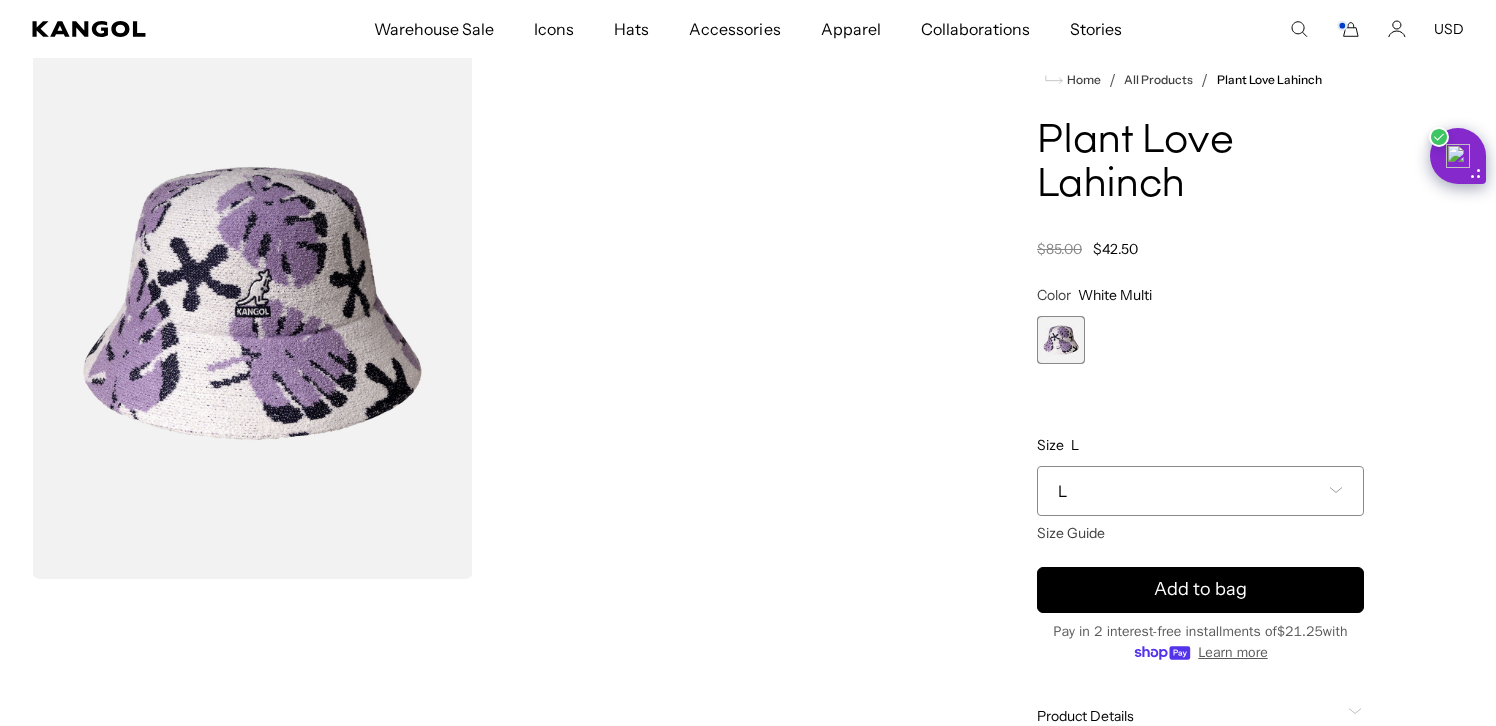 scroll, scrollTop: 0, scrollLeft: 412, axis: horizontal 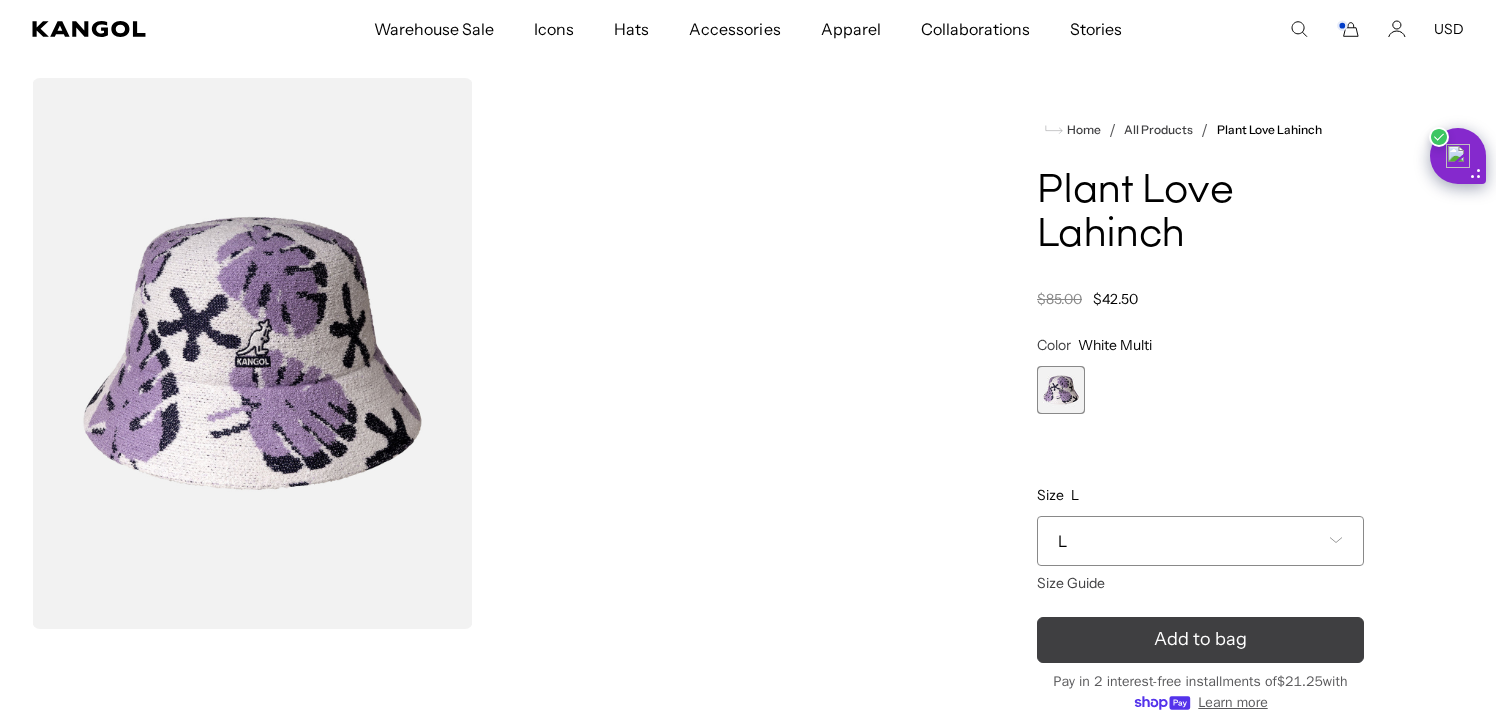 click on "Add to bag" at bounding box center (1200, 640) 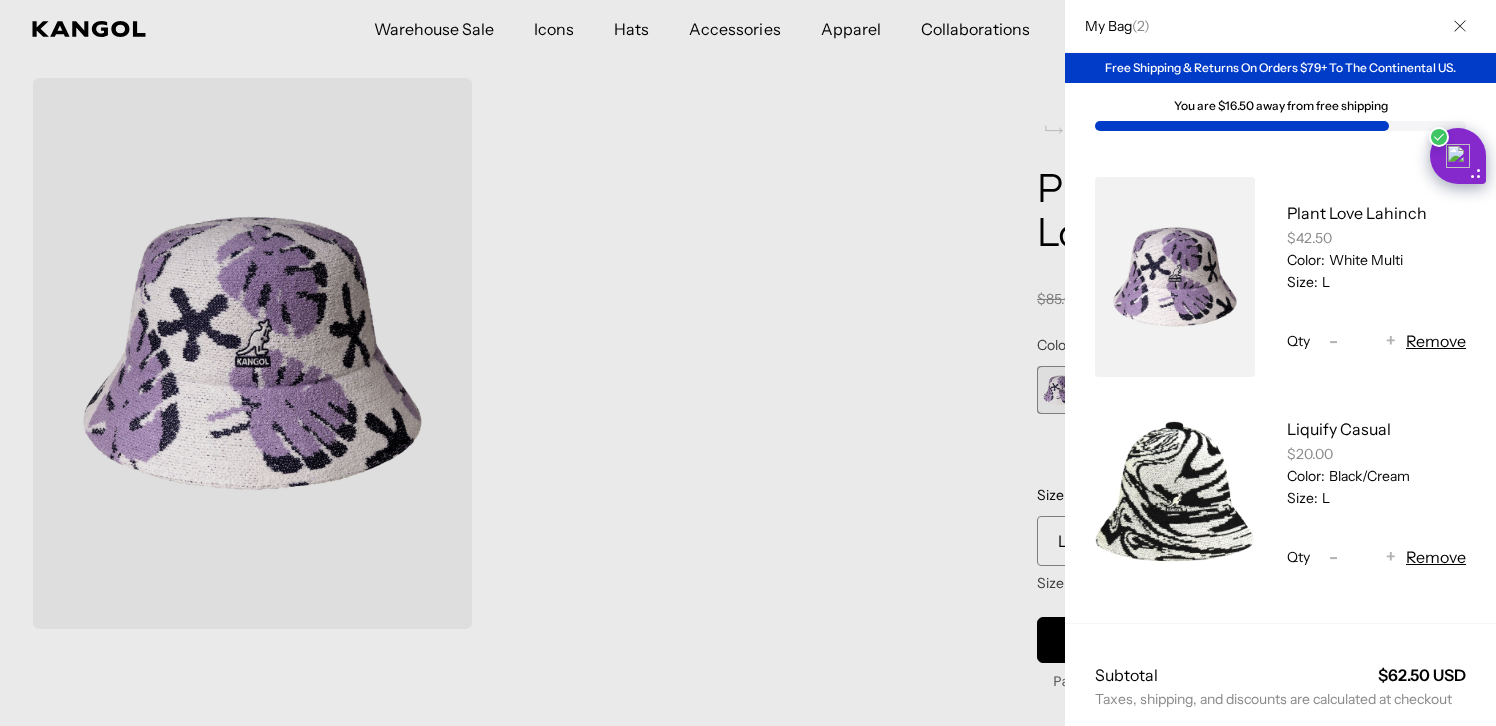 scroll, scrollTop: 0, scrollLeft: 412, axis: horizontal 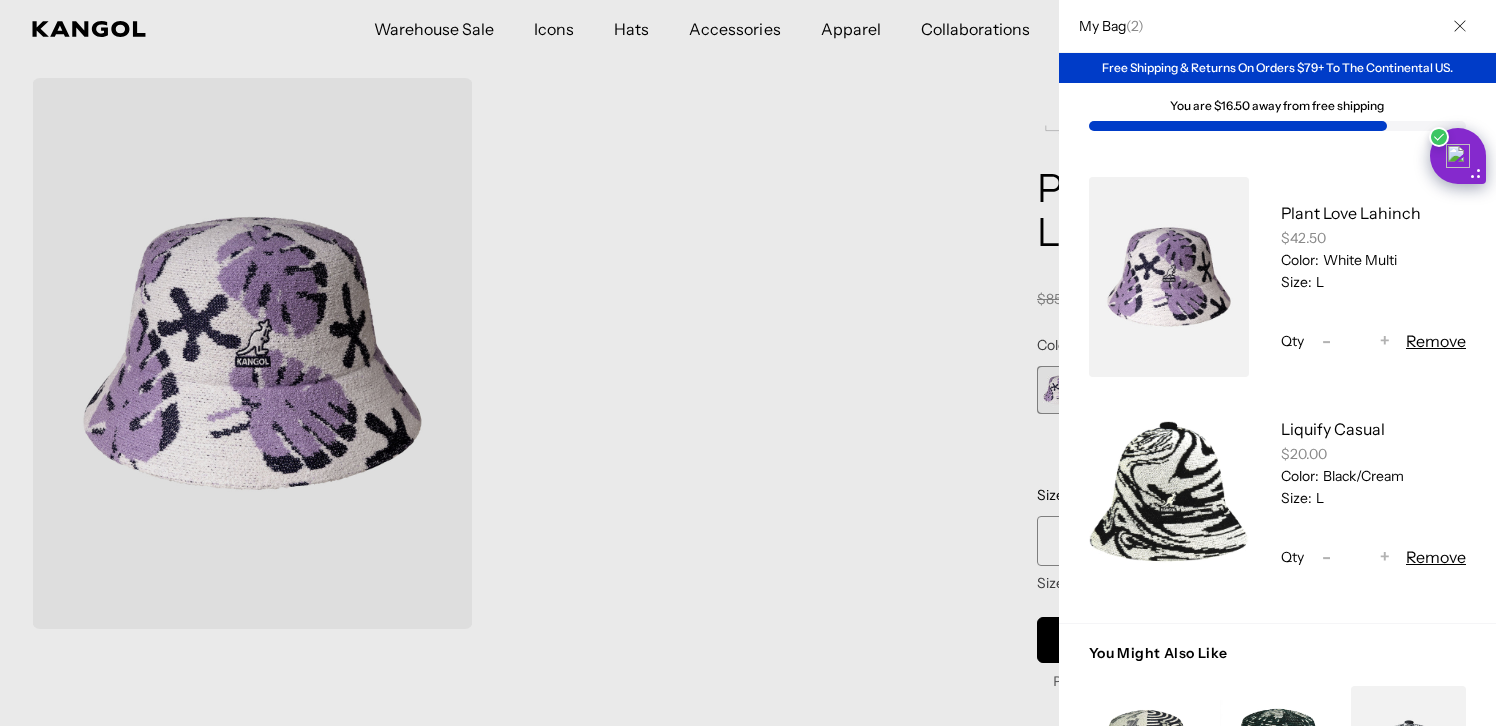 click at bounding box center [748, 363] 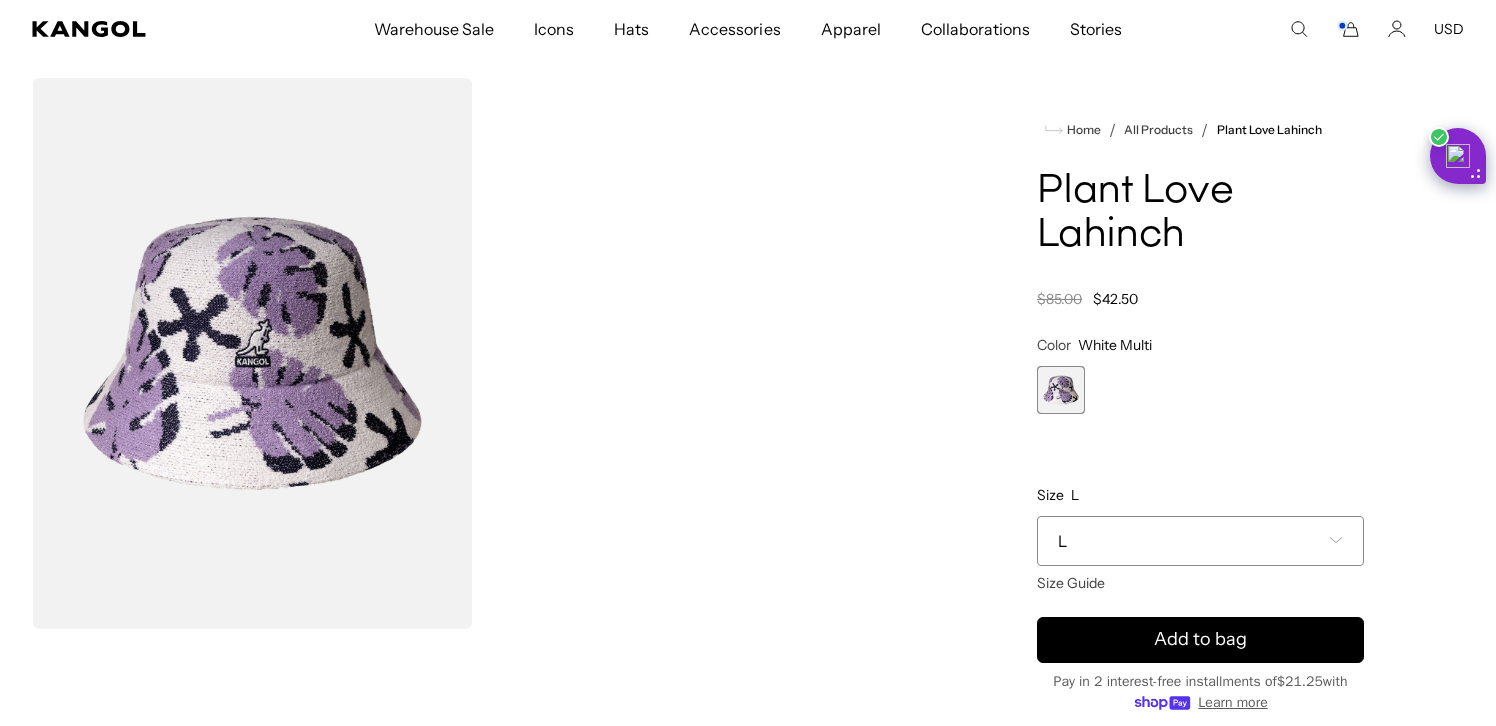 scroll, scrollTop: 0, scrollLeft: 0, axis: both 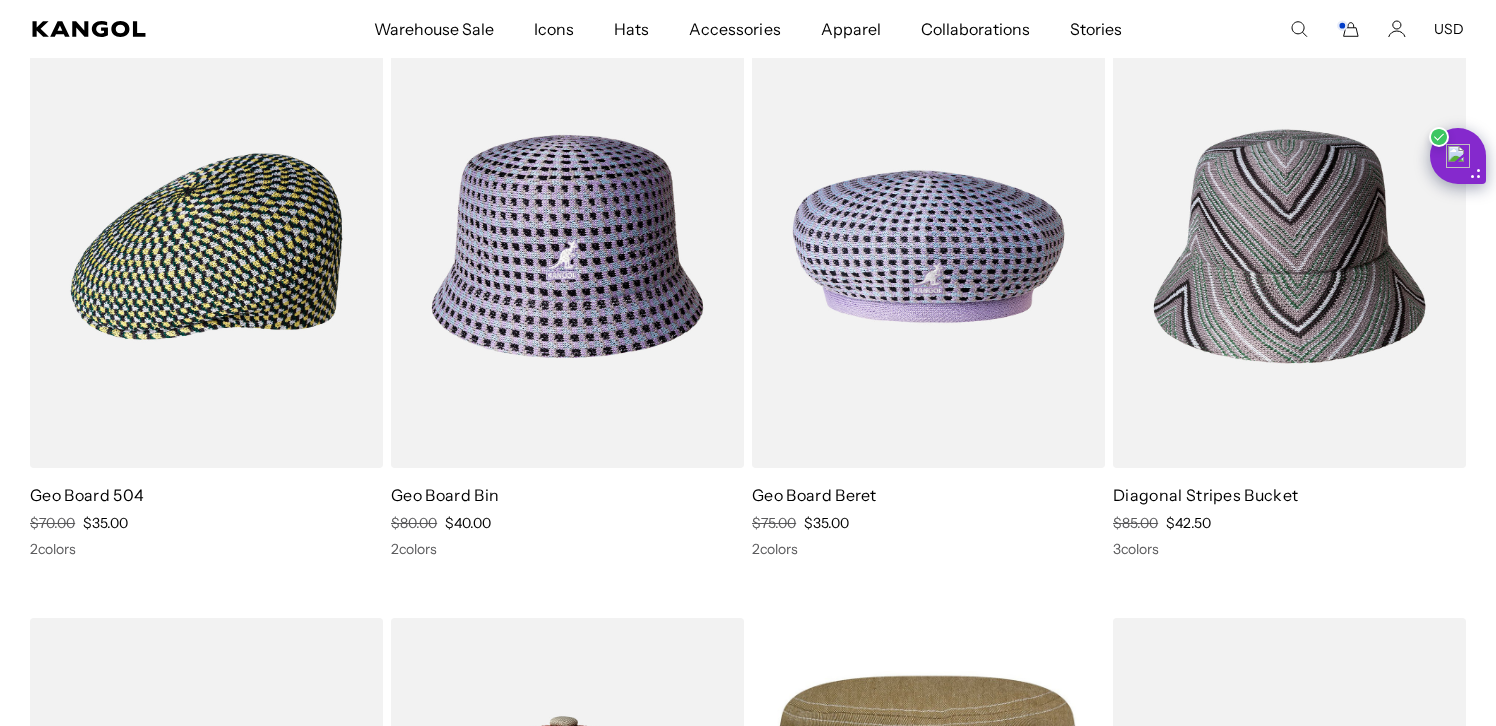 click at bounding box center [1289, 246] 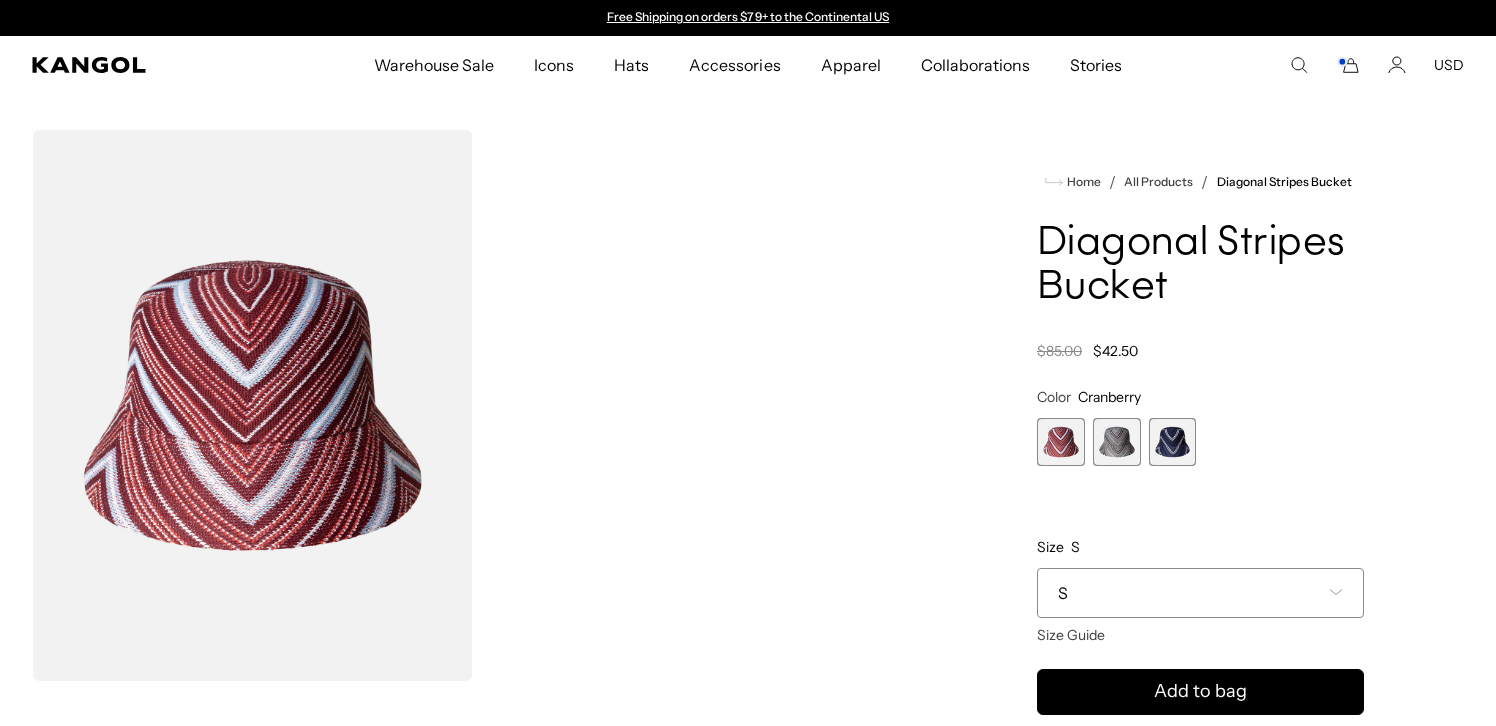 scroll, scrollTop: 0, scrollLeft: 0, axis: both 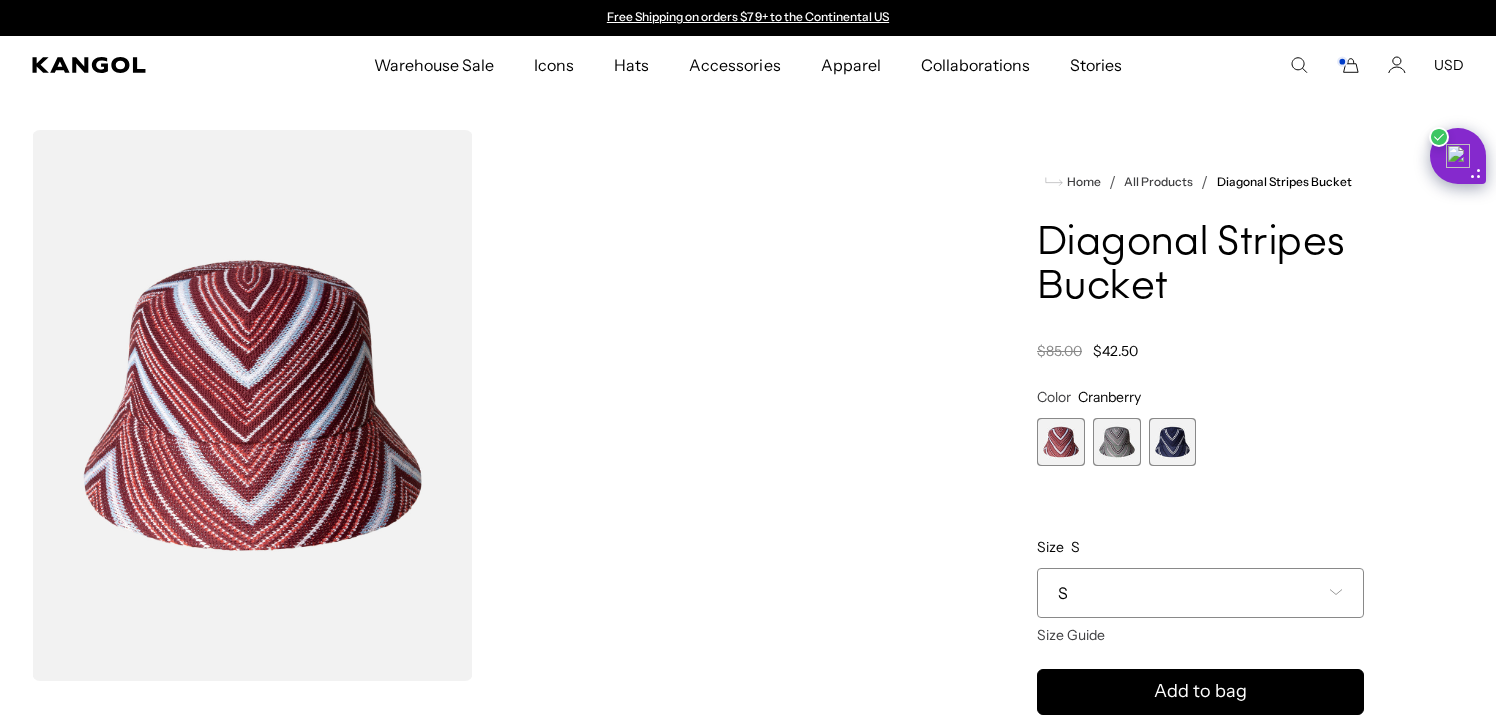 click at bounding box center (1173, 442) 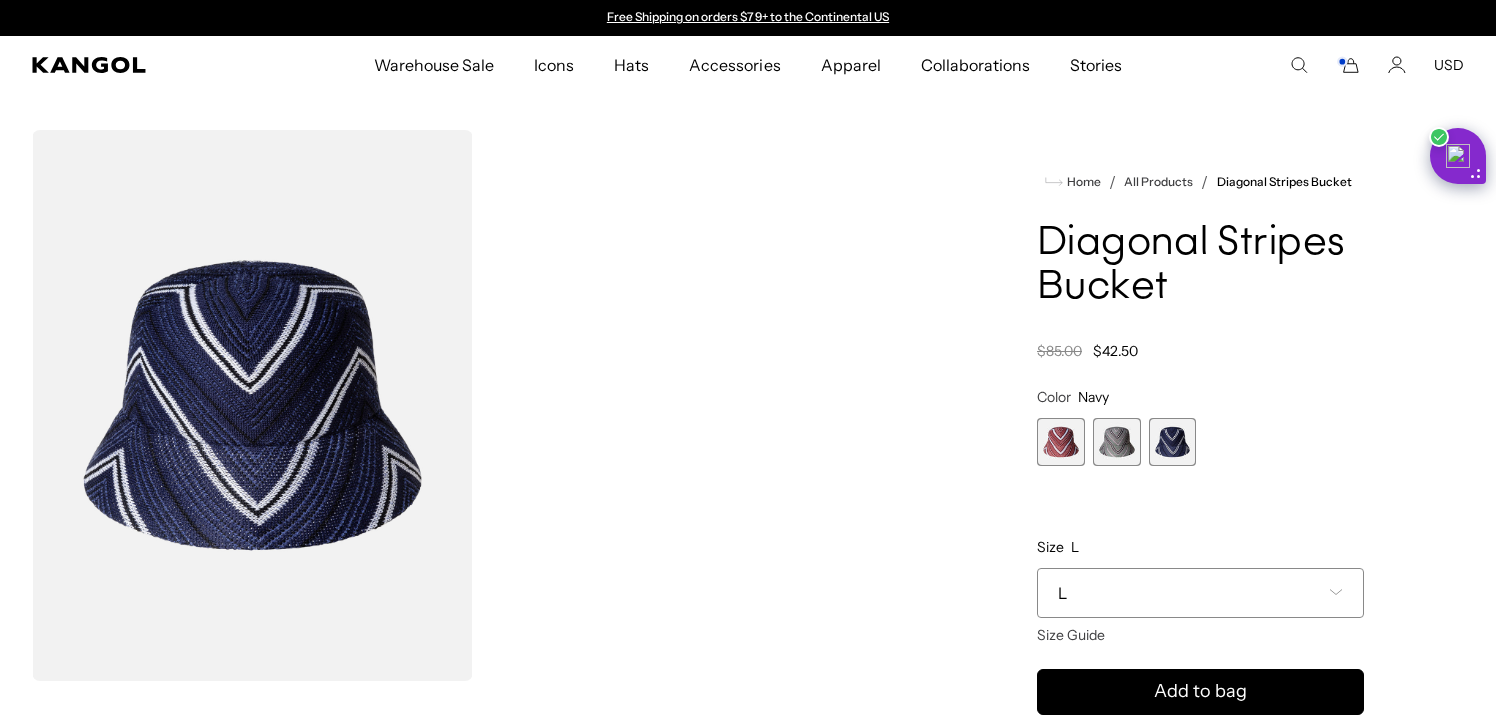 scroll, scrollTop: 0, scrollLeft: 0, axis: both 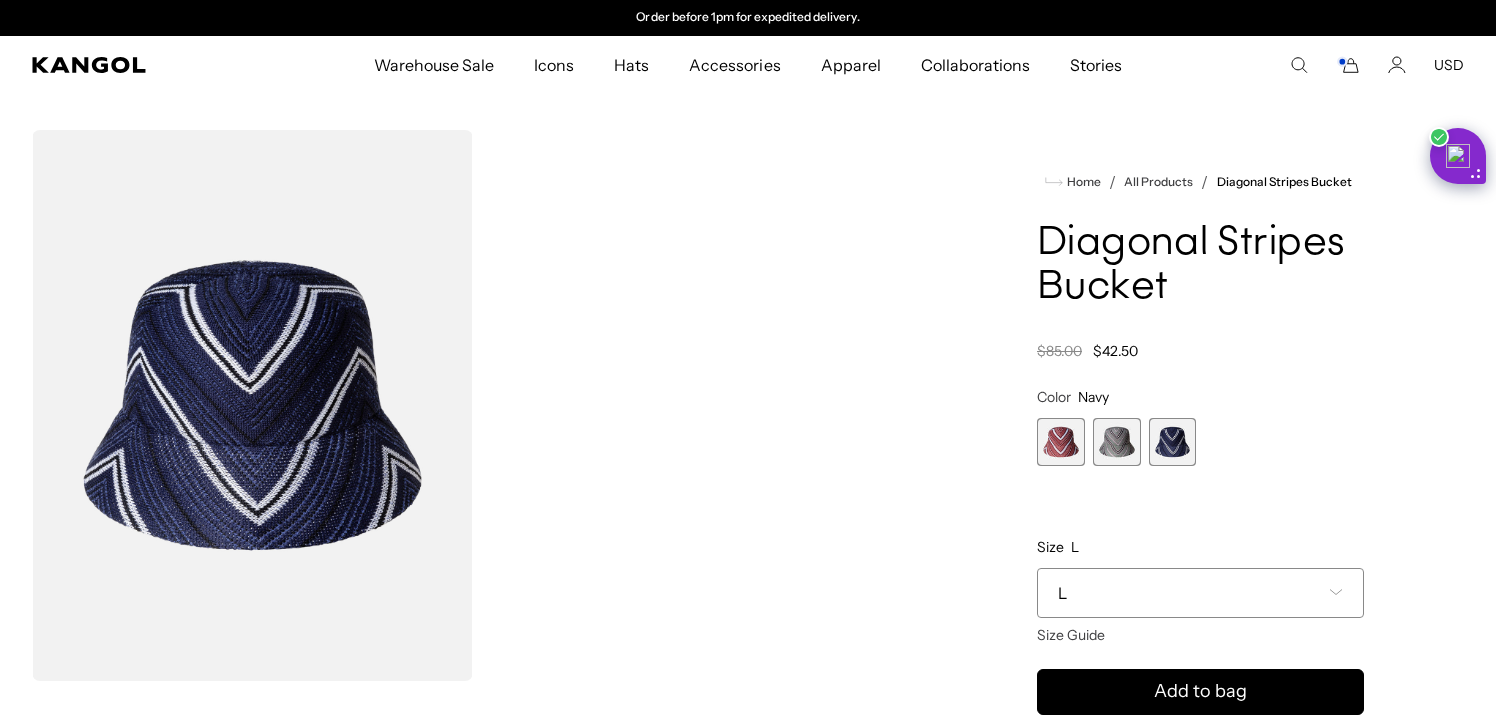 click on "L" at bounding box center [1200, 593] 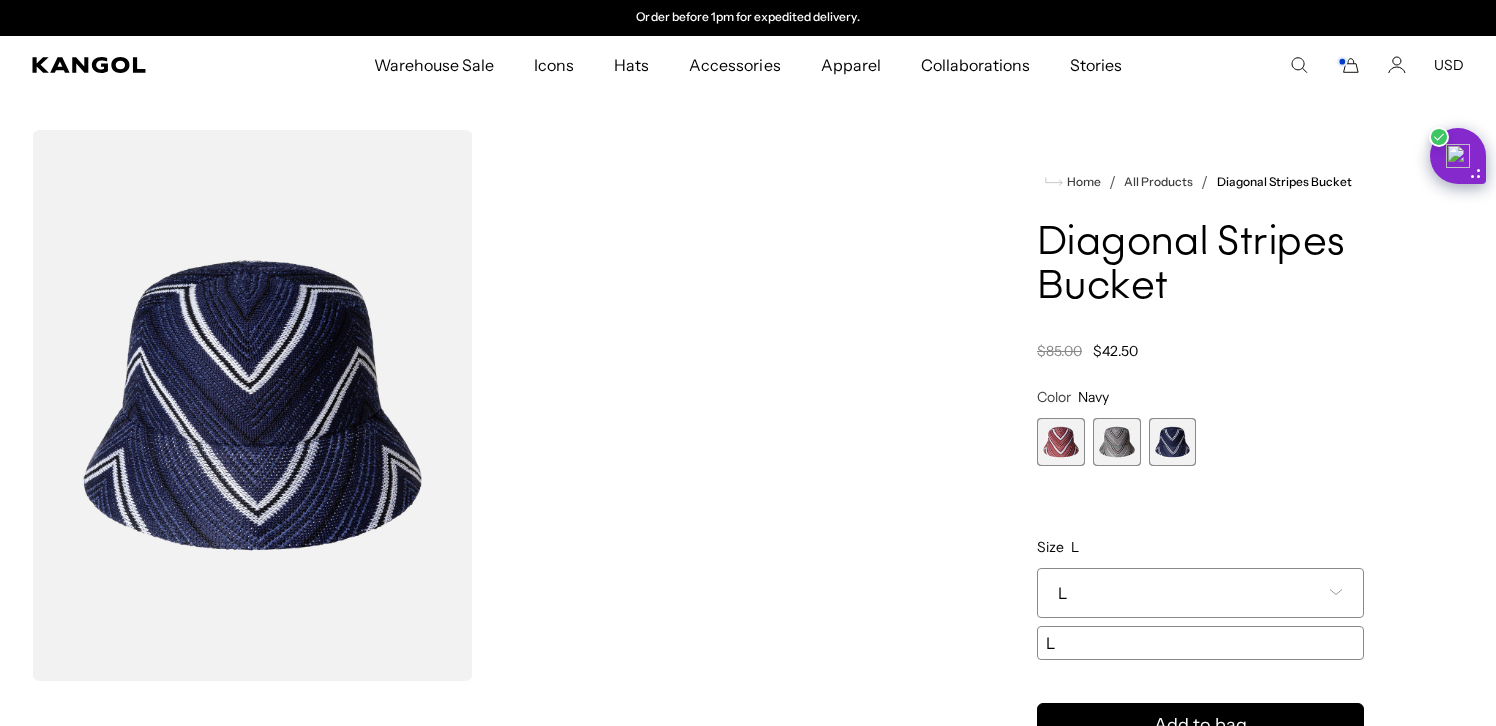 click at bounding box center [1117, 442] 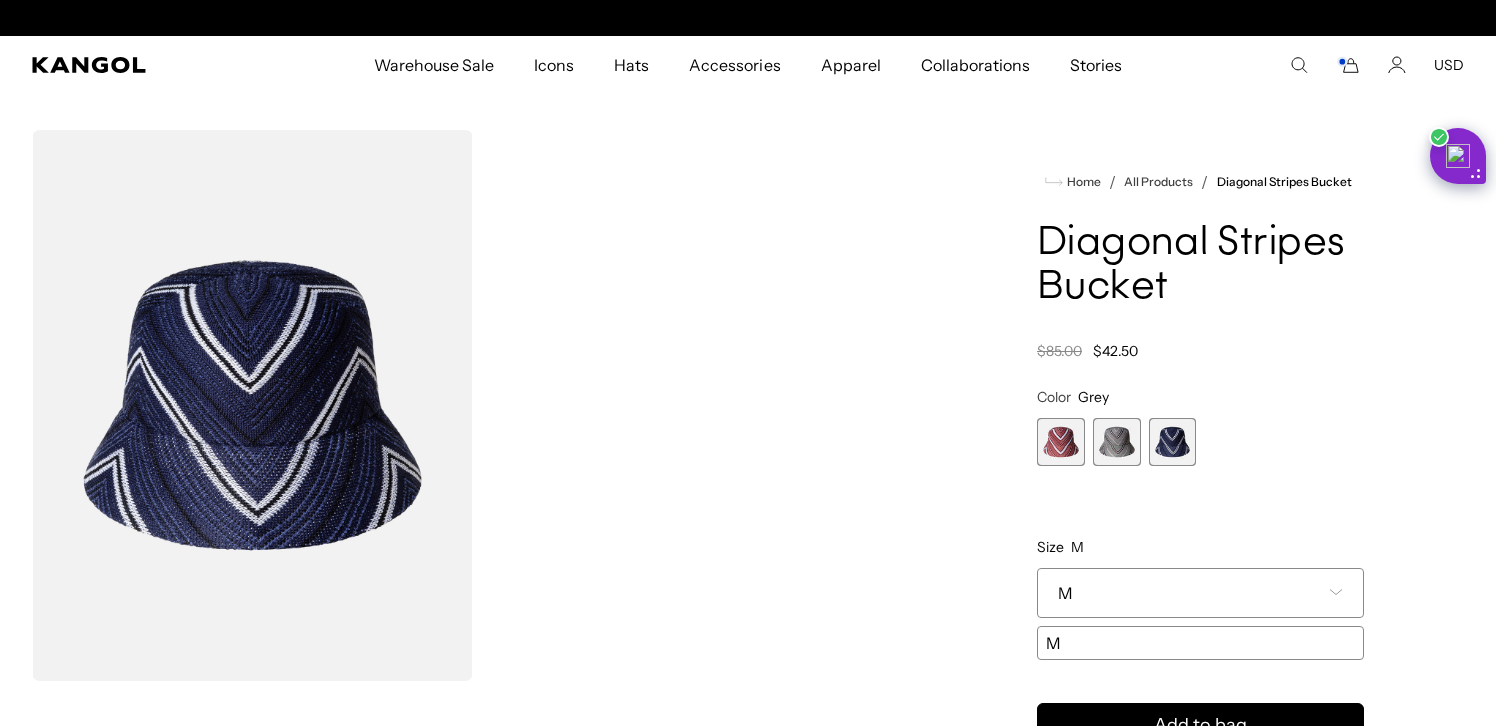 scroll, scrollTop: 0, scrollLeft: 0, axis: both 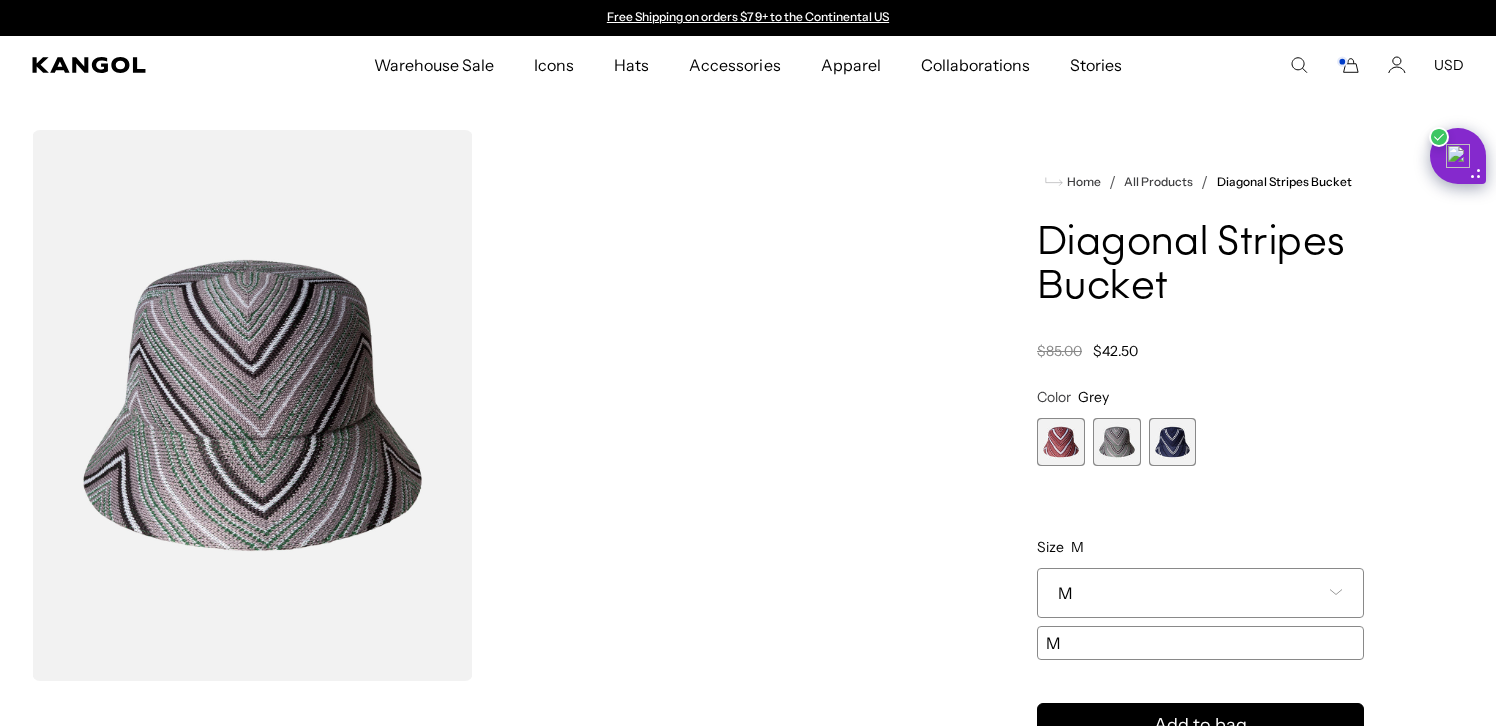 click on "M" at bounding box center [1200, 643] 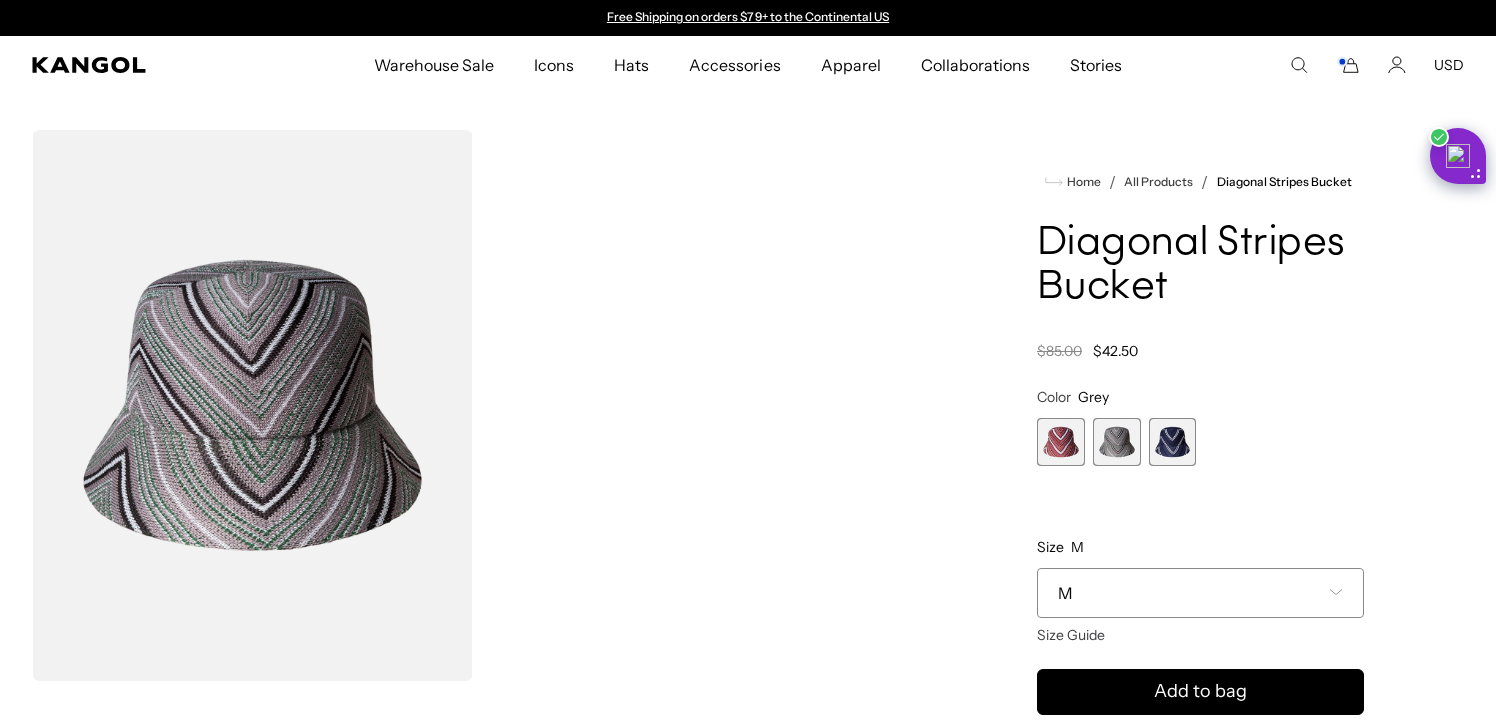 click on "M" at bounding box center [1200, 593] 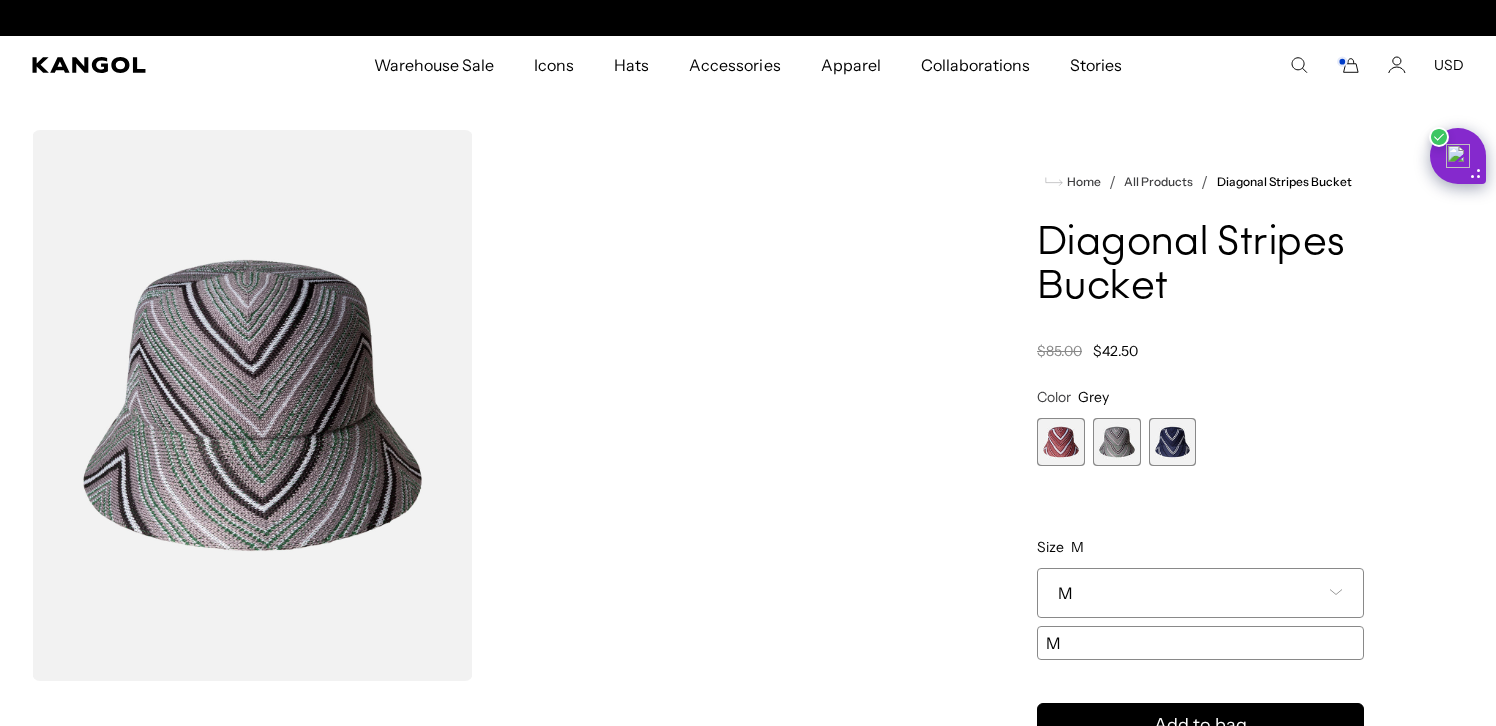 scroll, scrollTop: 0, scrollLeft: 412, axis: horizontal 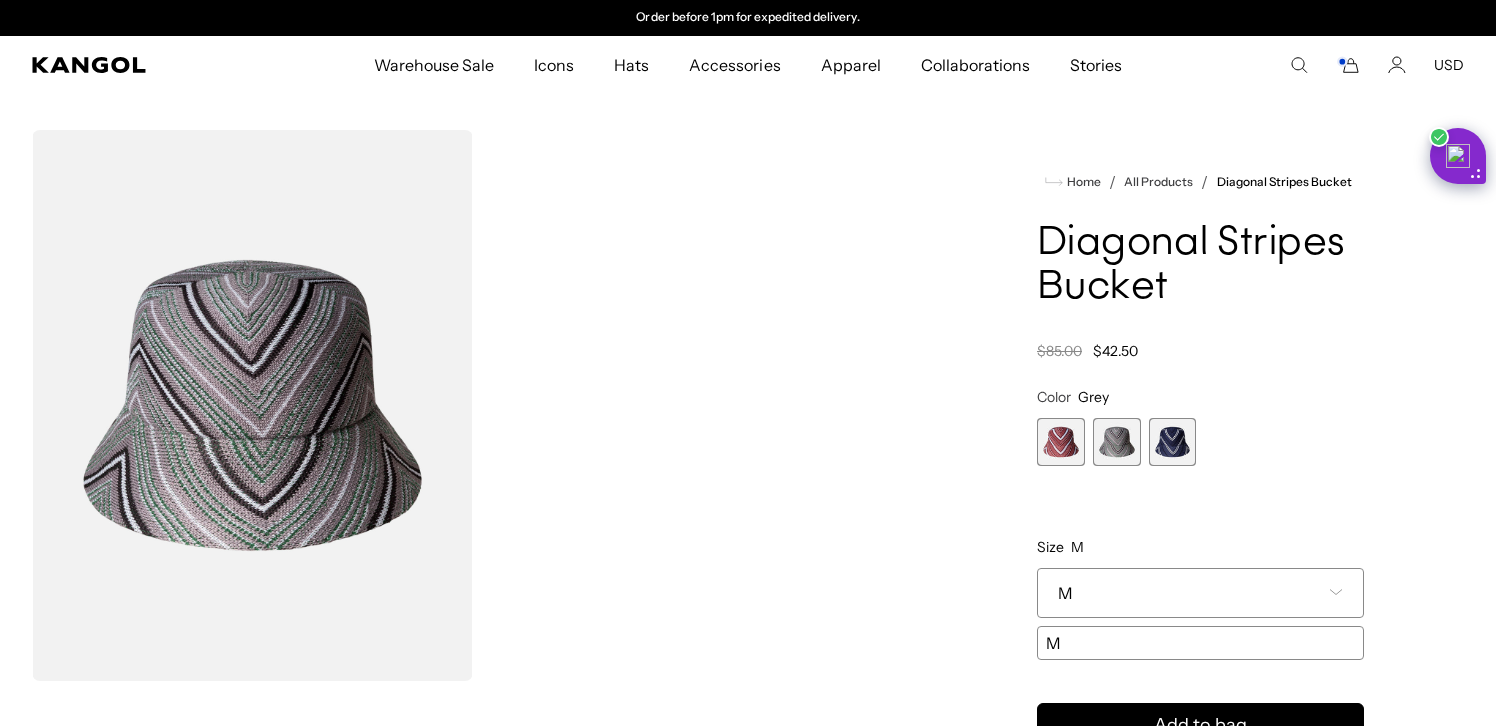 click at bounding box center [1061, 442] 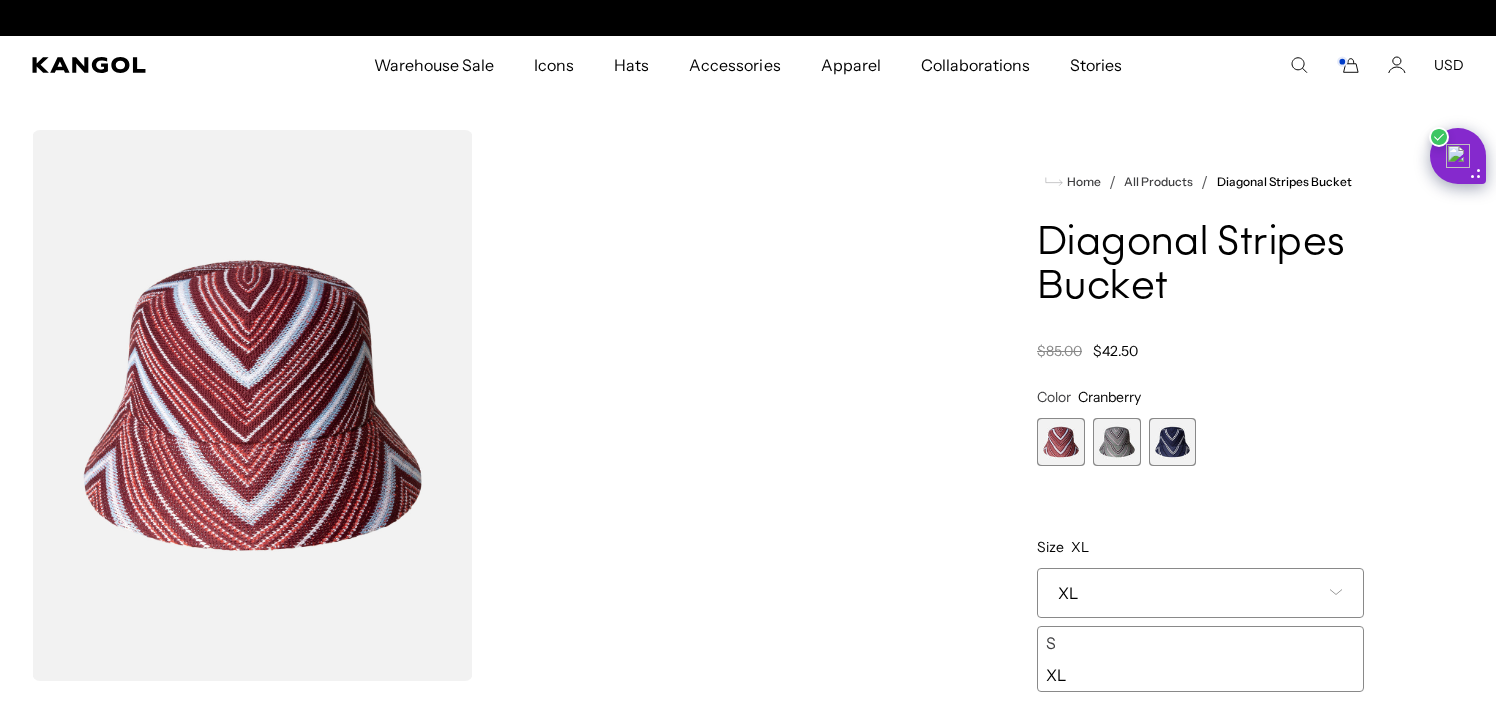 scroll, scrollTop: 0, scrollLeft: 0, axis: both 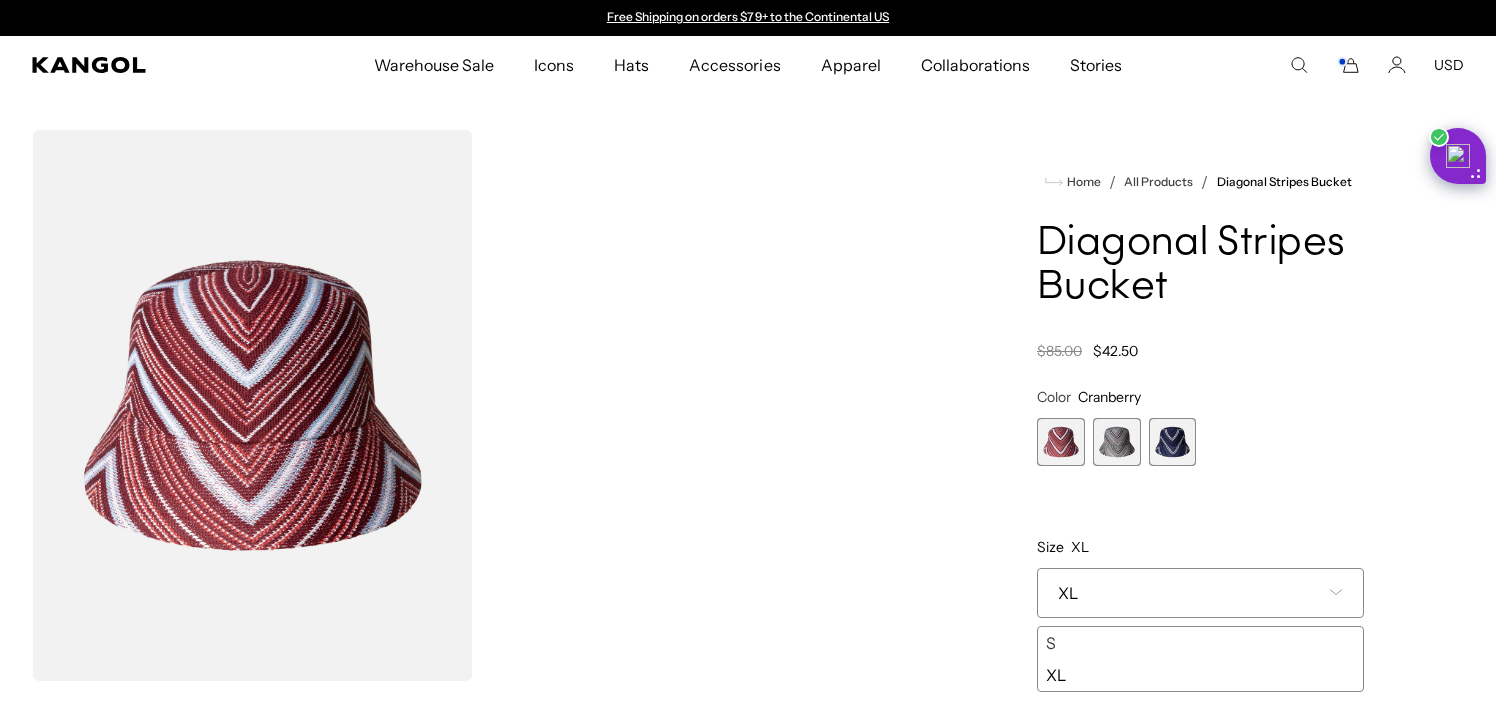 click at bounding box center (1173, 442) 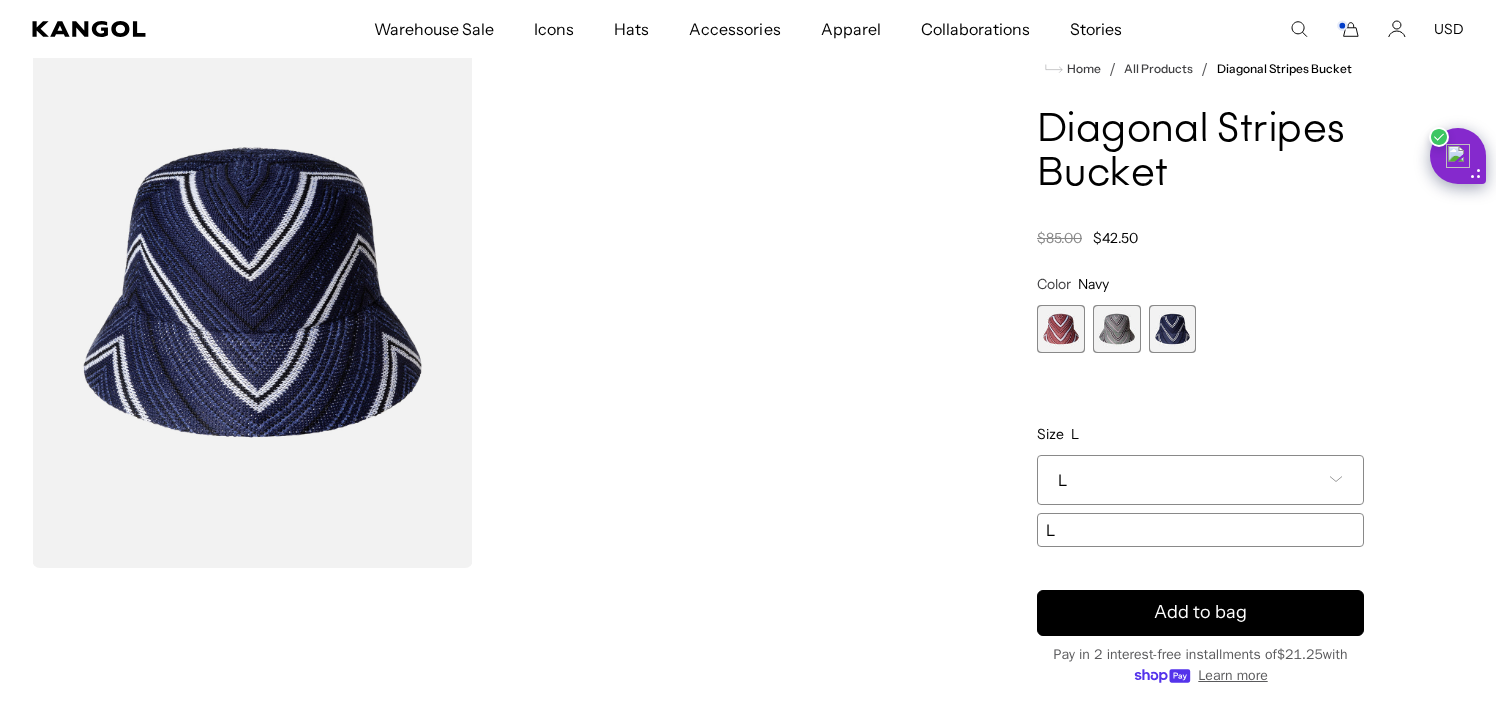 scroll, scrollTop: 112, scrollLeft: 0, axis: vertical 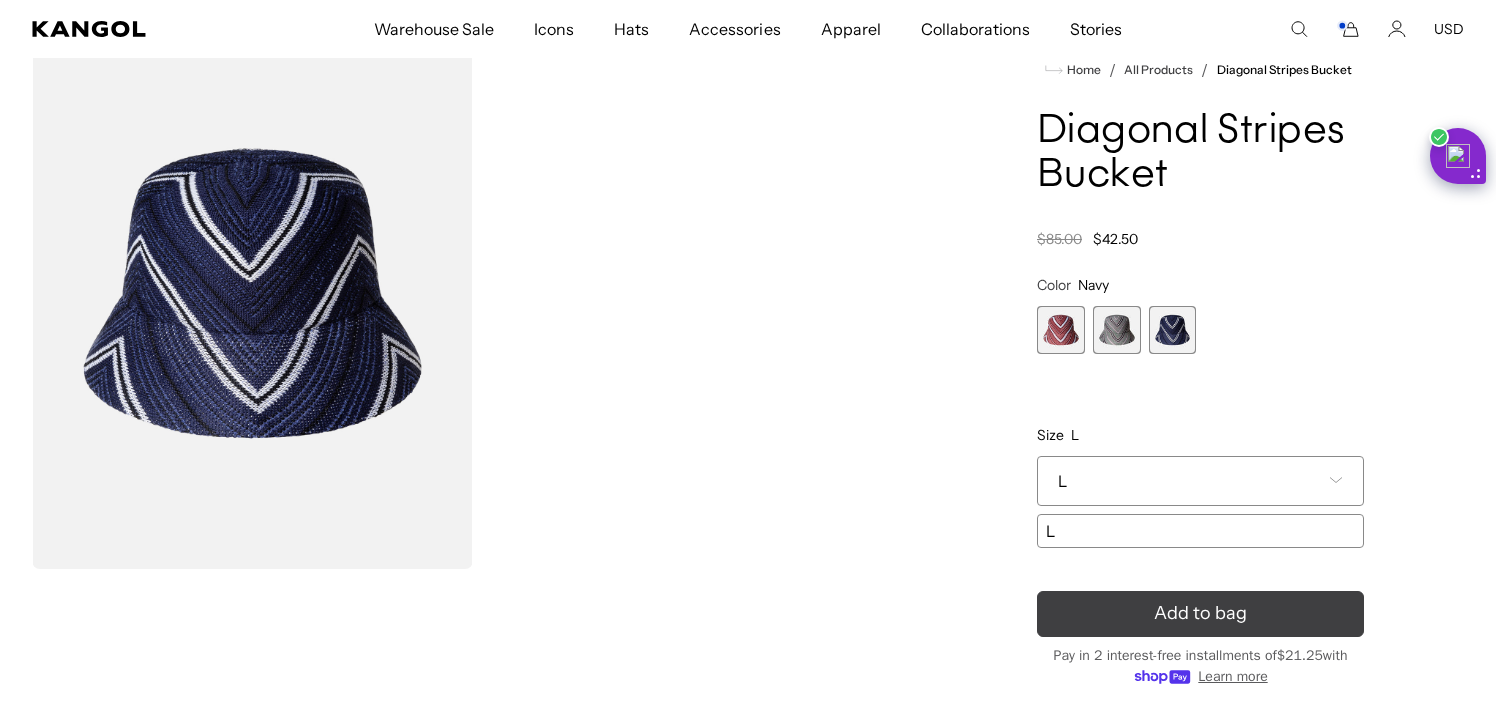click on "Add to bag" at bounding box center [1200, 614] 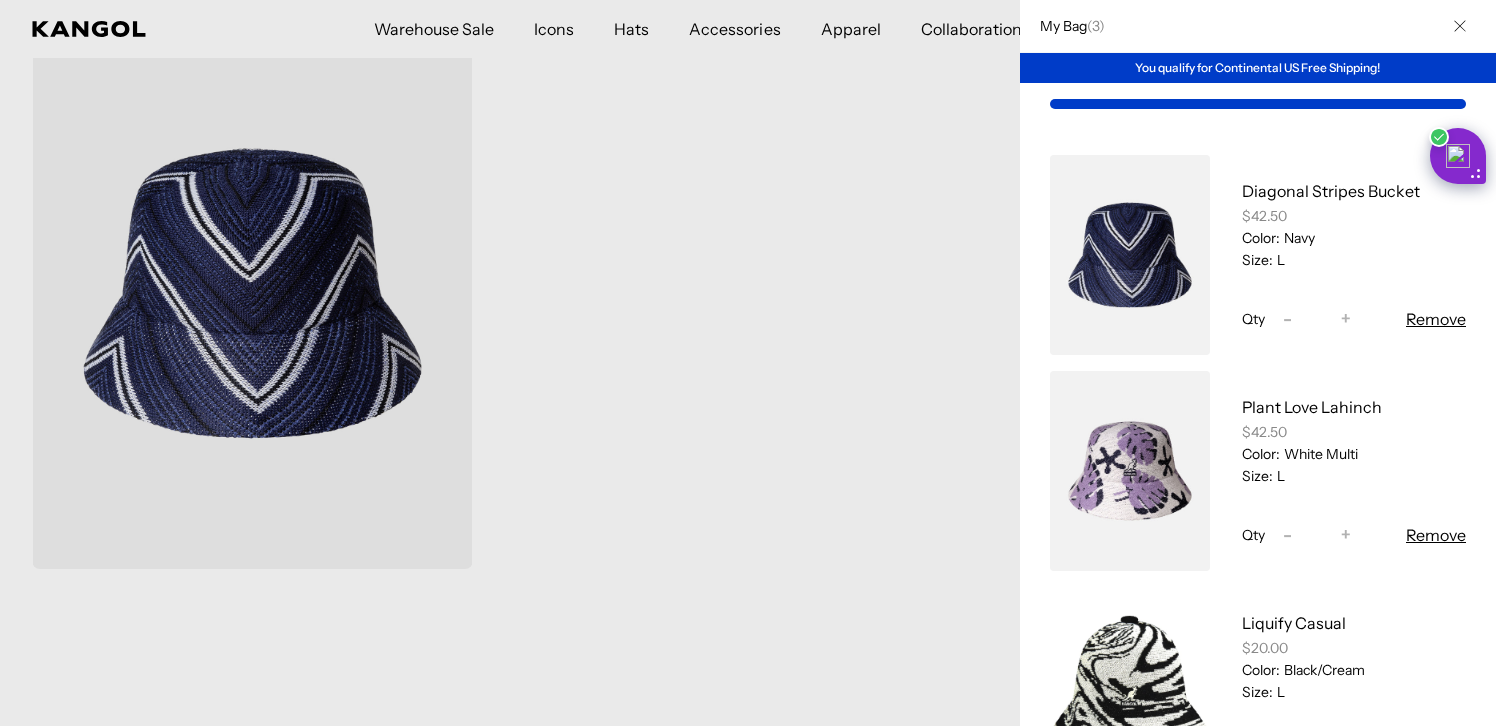 scroll, scrollTop: 0, scrollLeft: 412, axis: horizontal 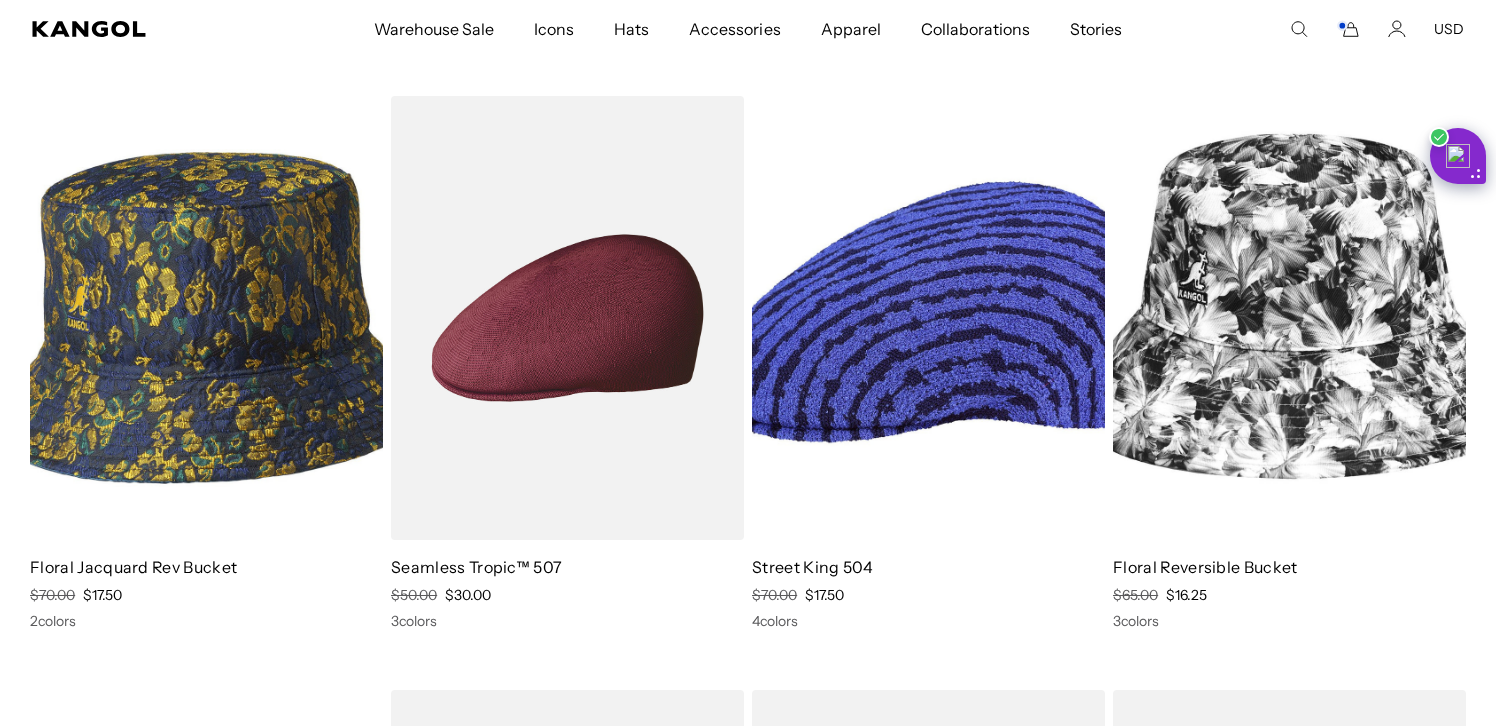 click at bounding box center (928, 317) 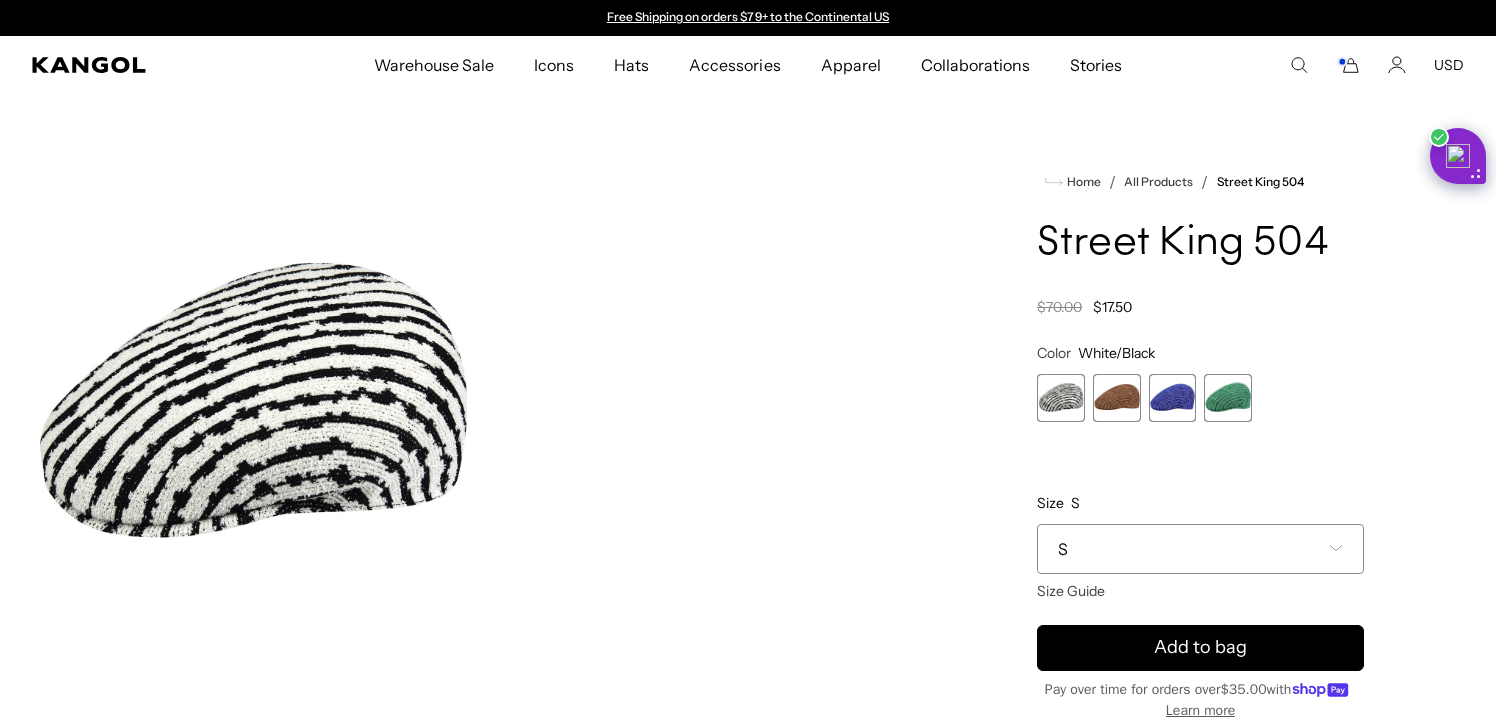 scroll, scrollTop: 0, scrollLeft: 0, axis: both 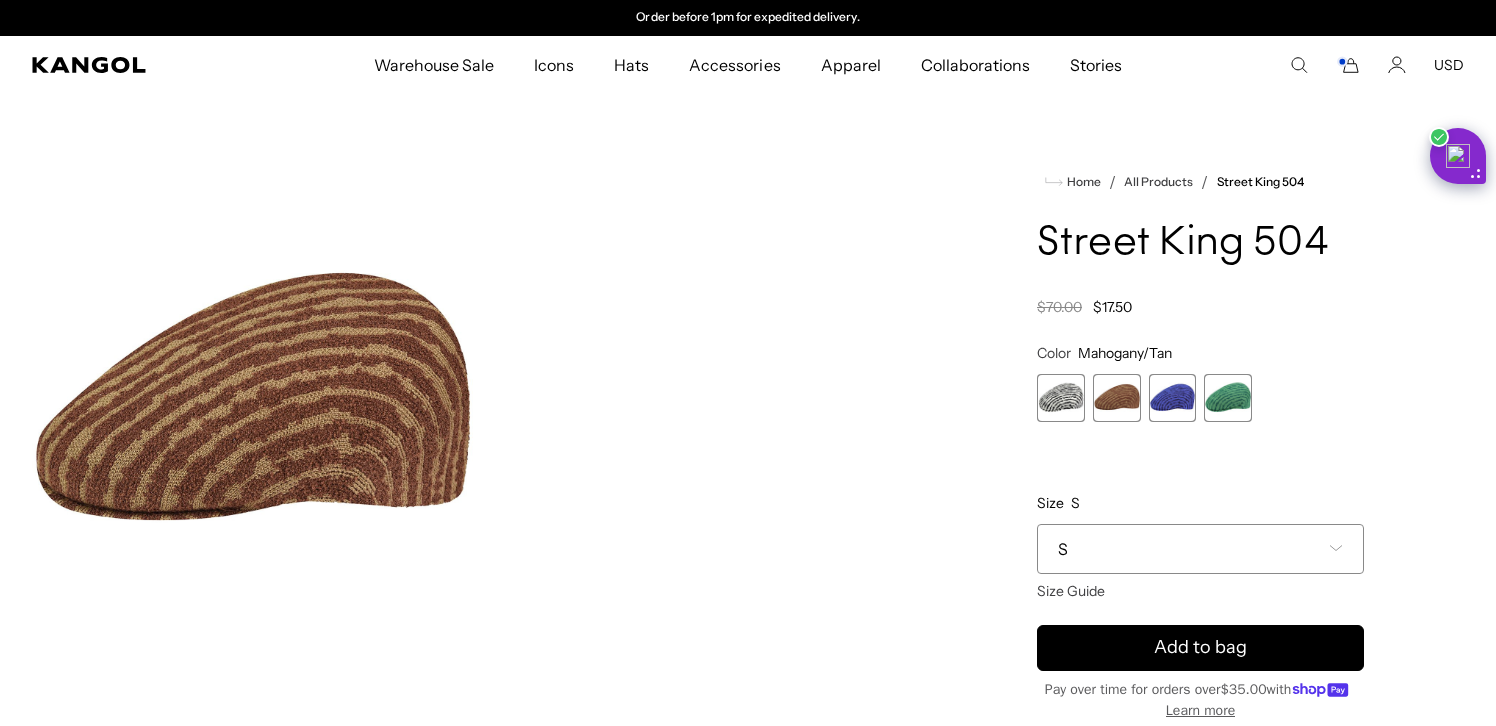 click on "S" at bounding box center [1200, 549] 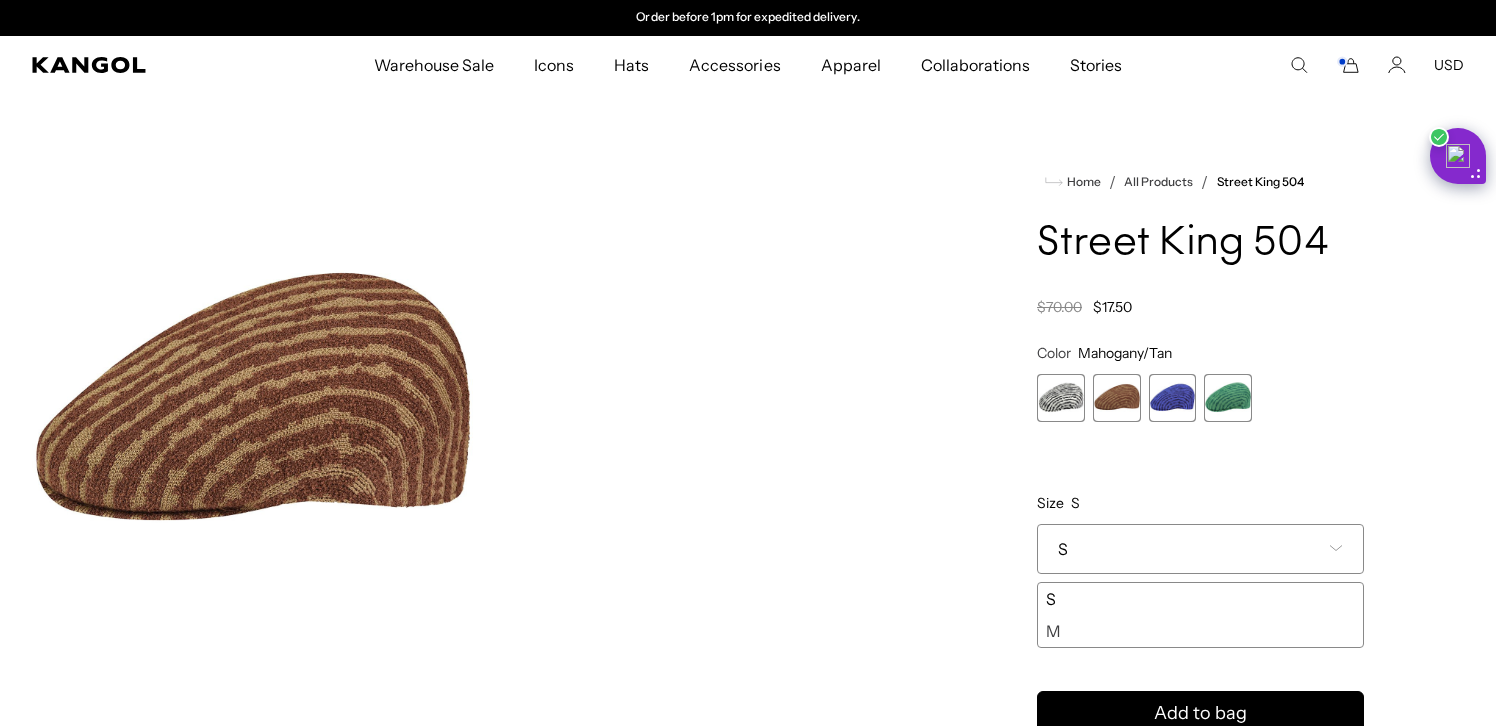 click at bounding box center [1173, 398] 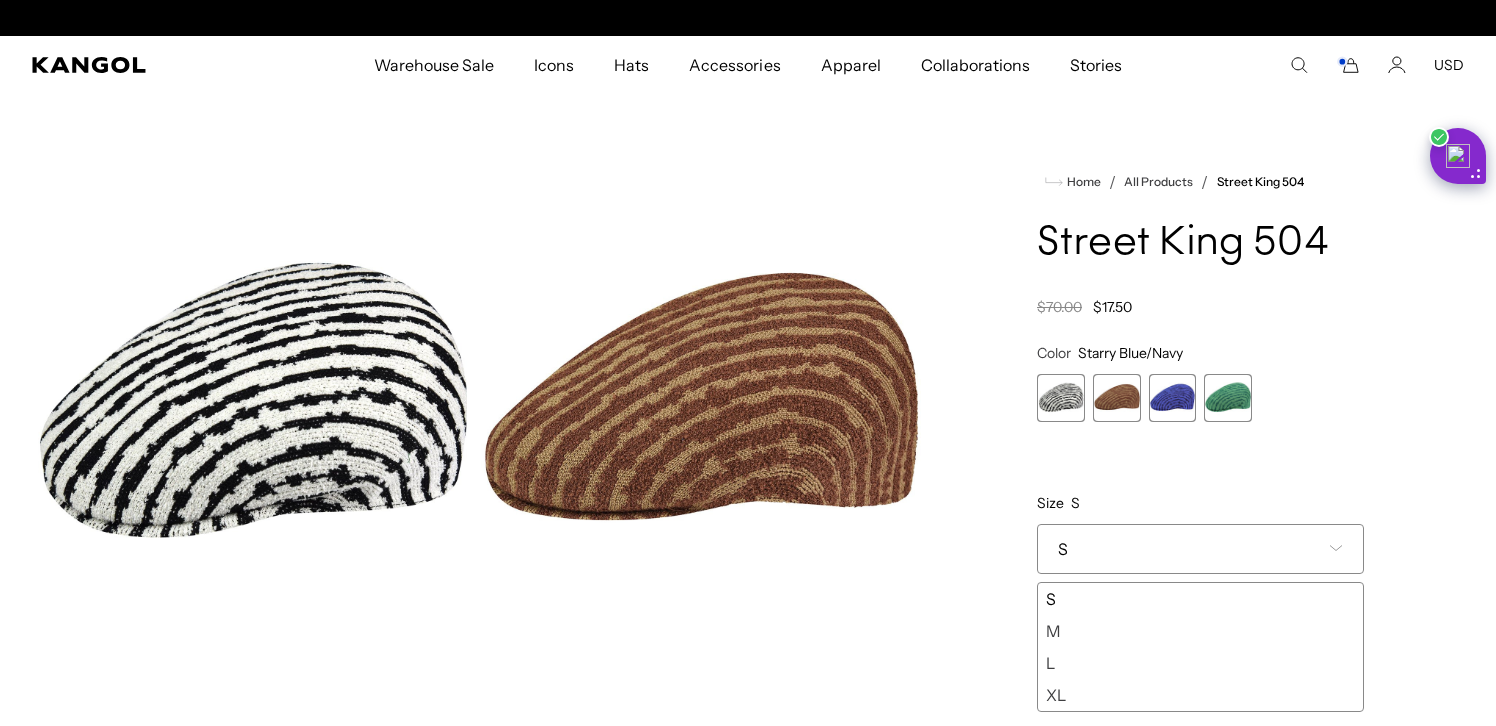 scroll, scrollTop: 0, scrollLeft: 0, axis: both 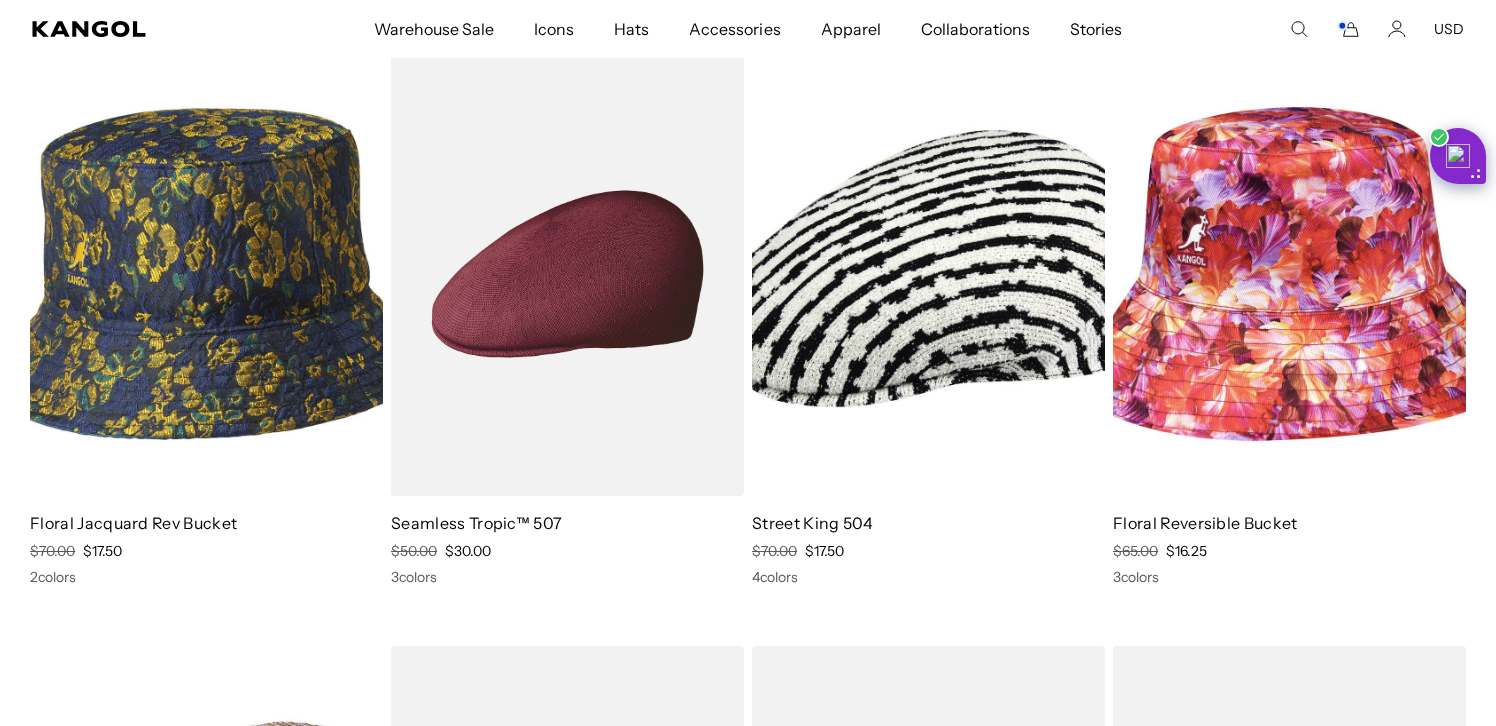 click at bounding box center (1289, 273) 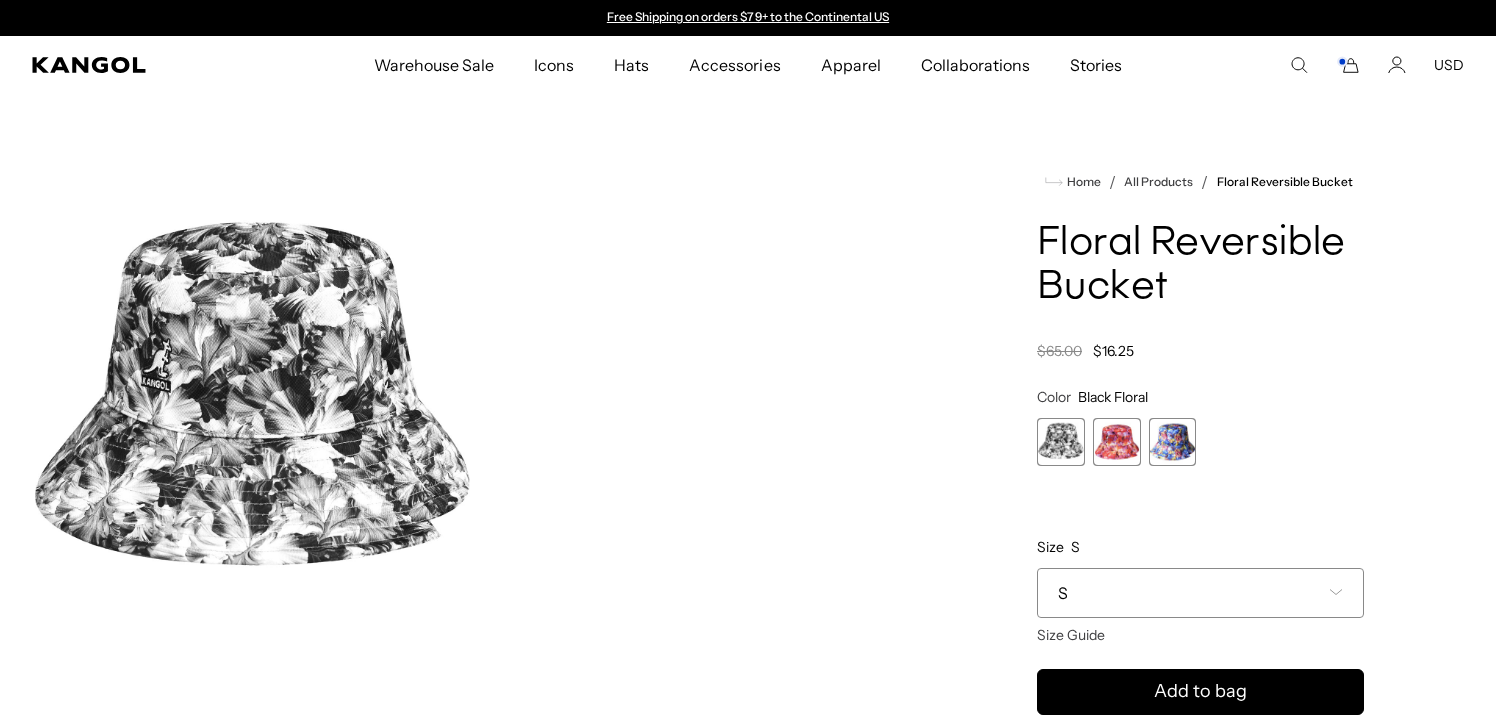 scroll, scrollTop: 0, scrollLeft: 0, axis: both 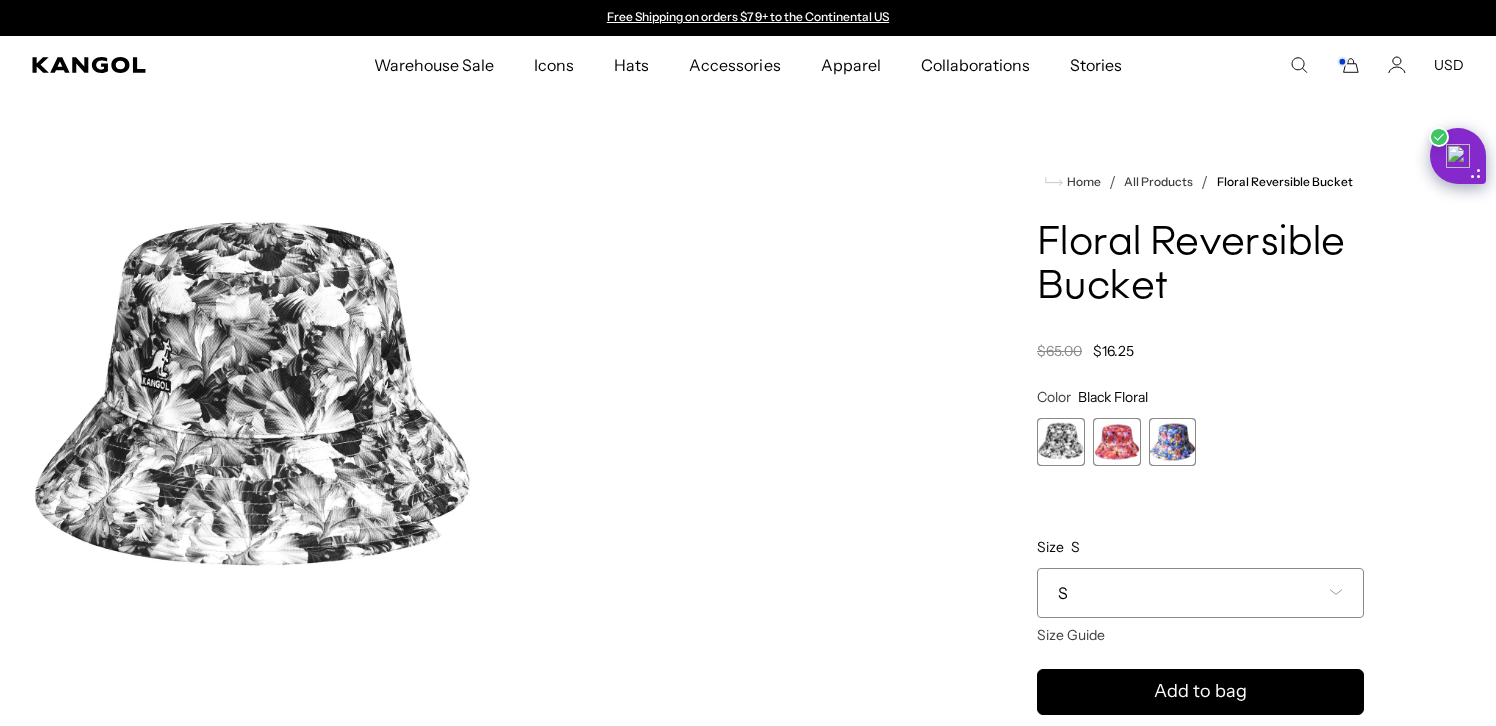 click at bounding box center [1173, 442] 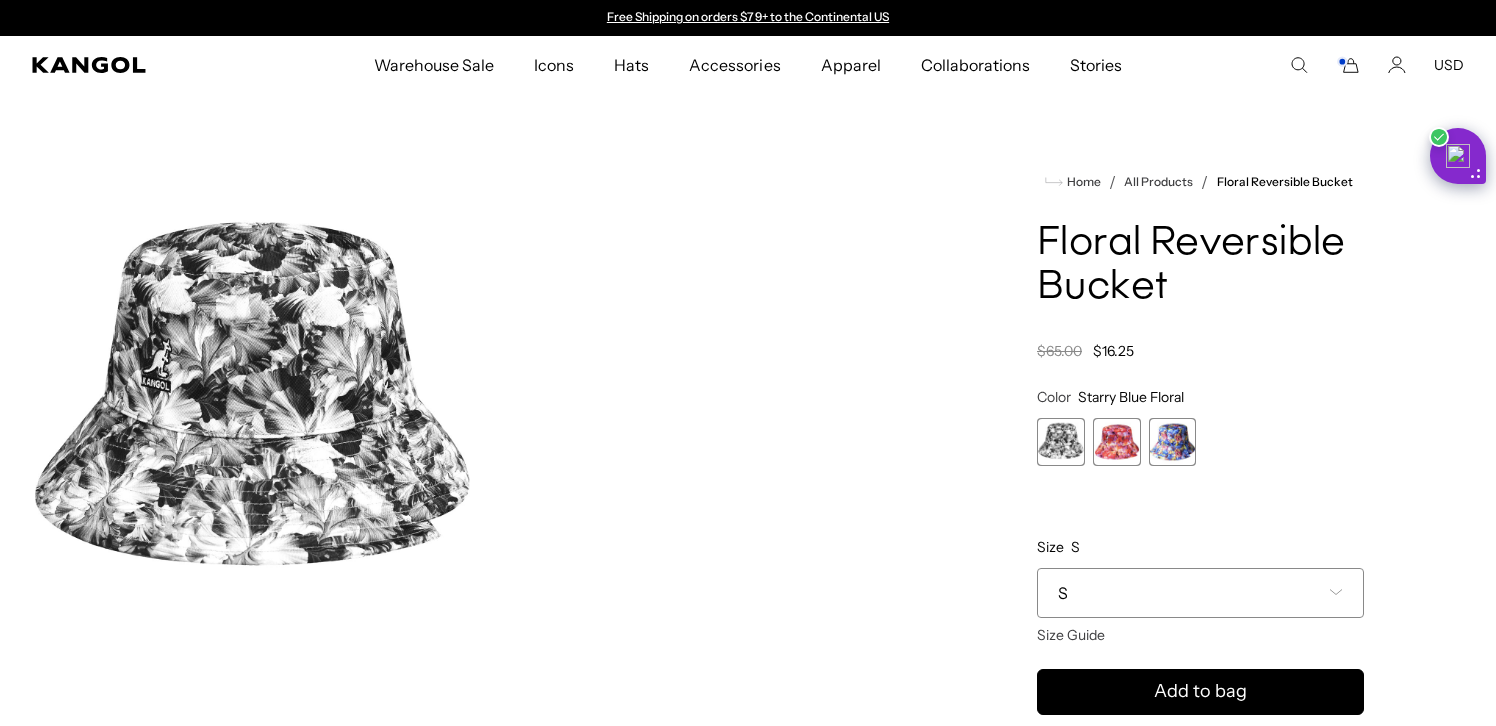 scroll, scrollTop: 0, scrollLeft: 0, axis: both 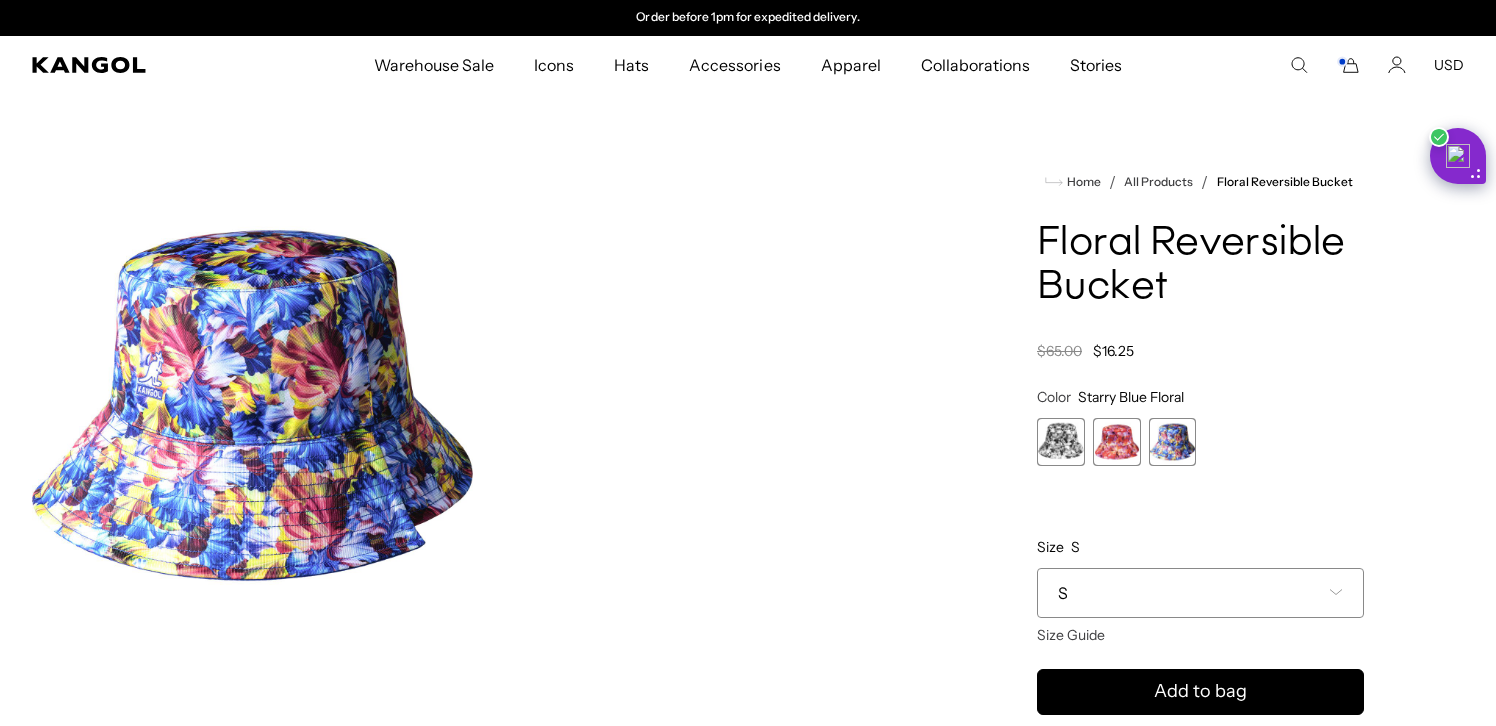 click on "S" at bounding box center (1200, 593) 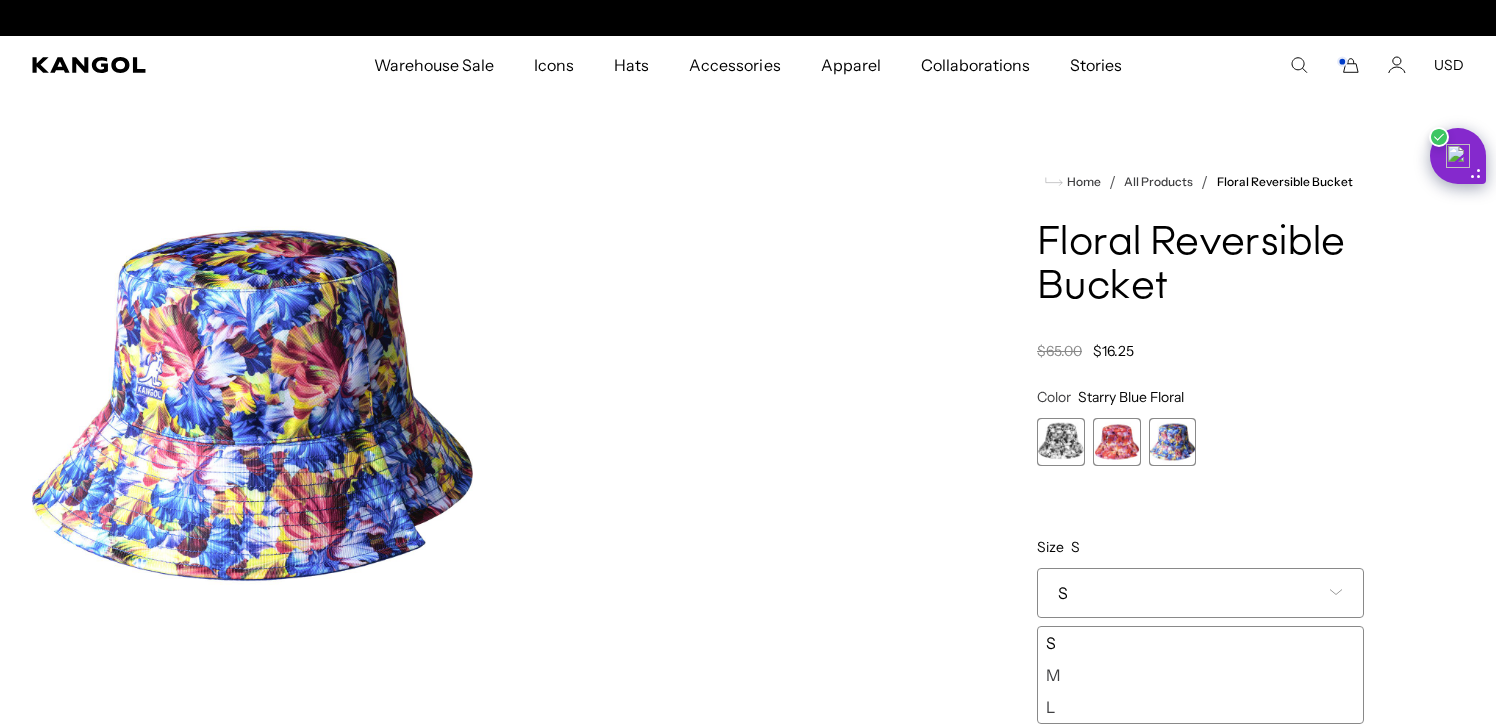 scroll, scrollTop: 0, scrollLeft: 0, axis: both 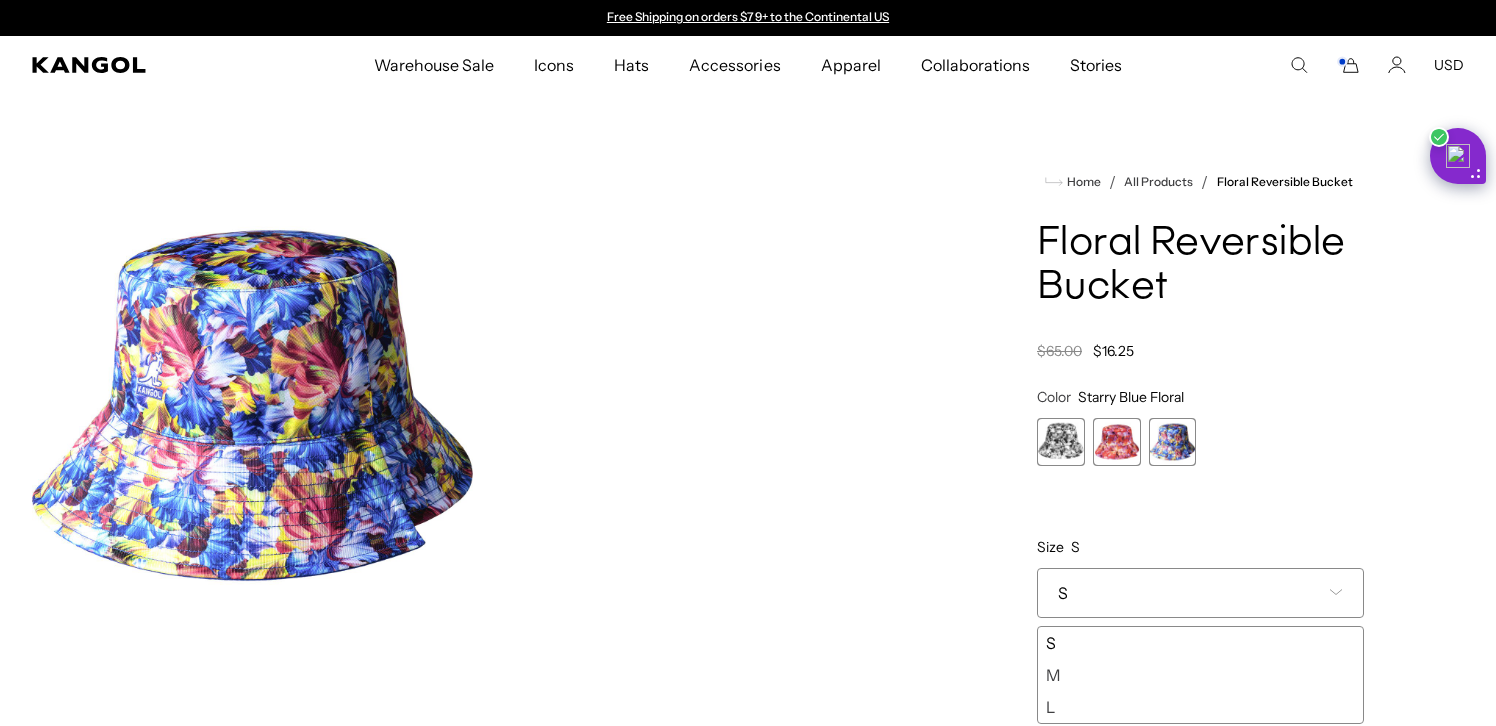 click at bounding box center [1117, 442] 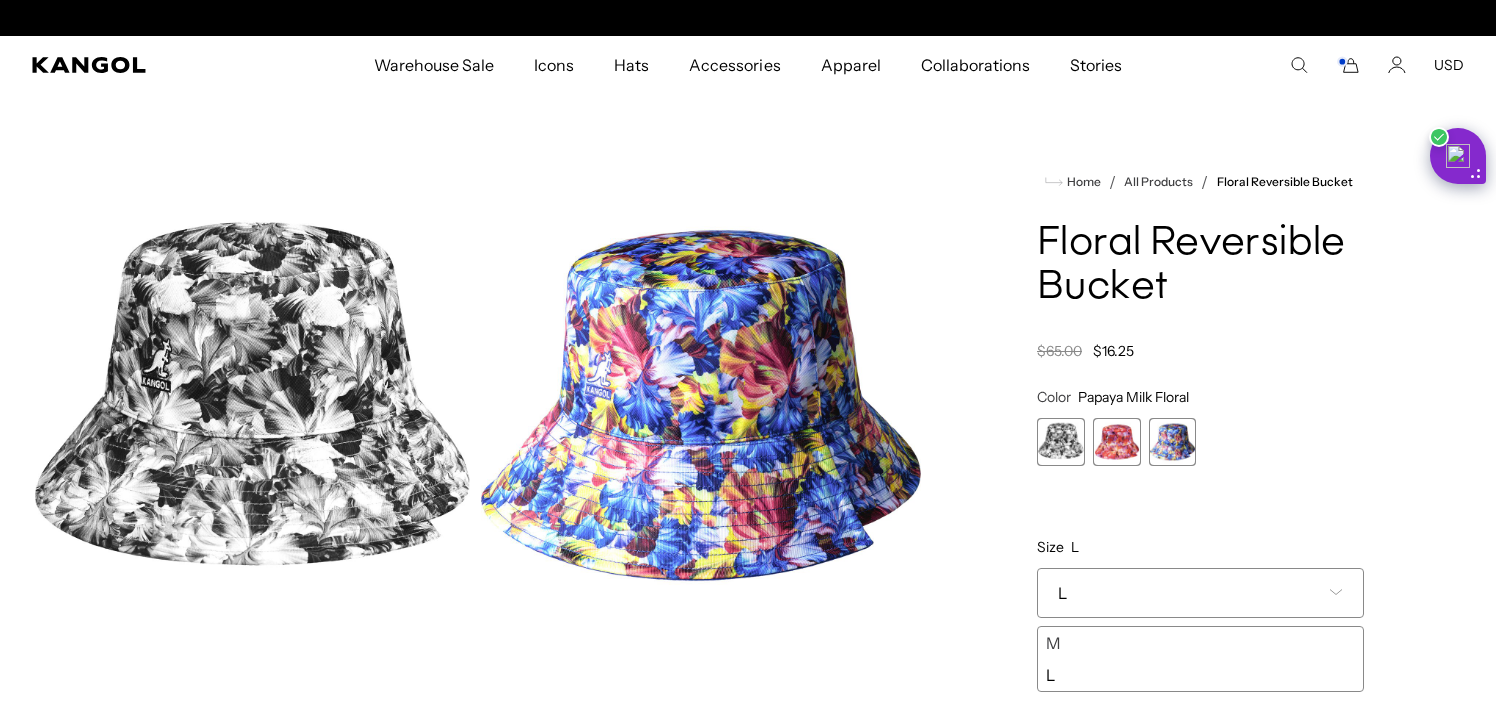 scroll, scrollTop: 0, scrollLeft: 412, axis: horizontal 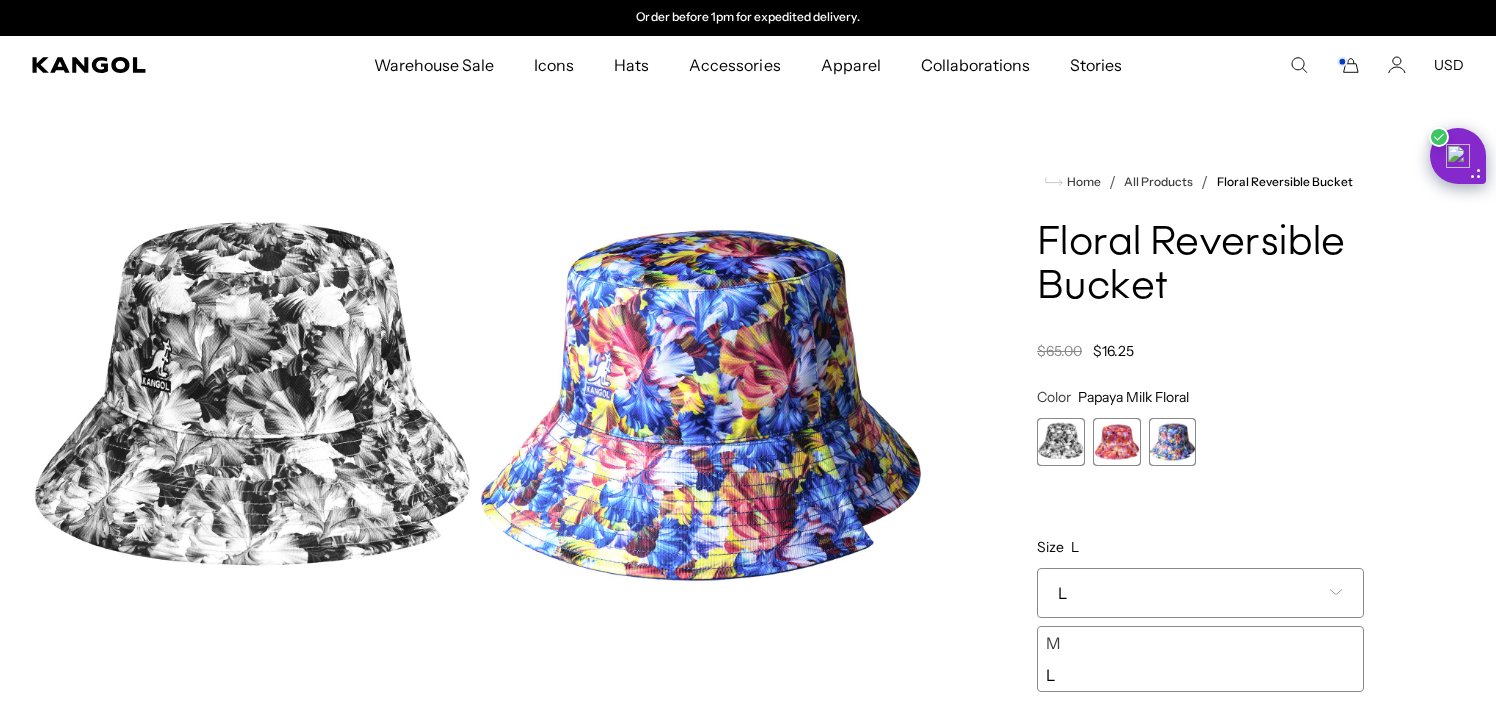 click at bounding box center [1117, 442] 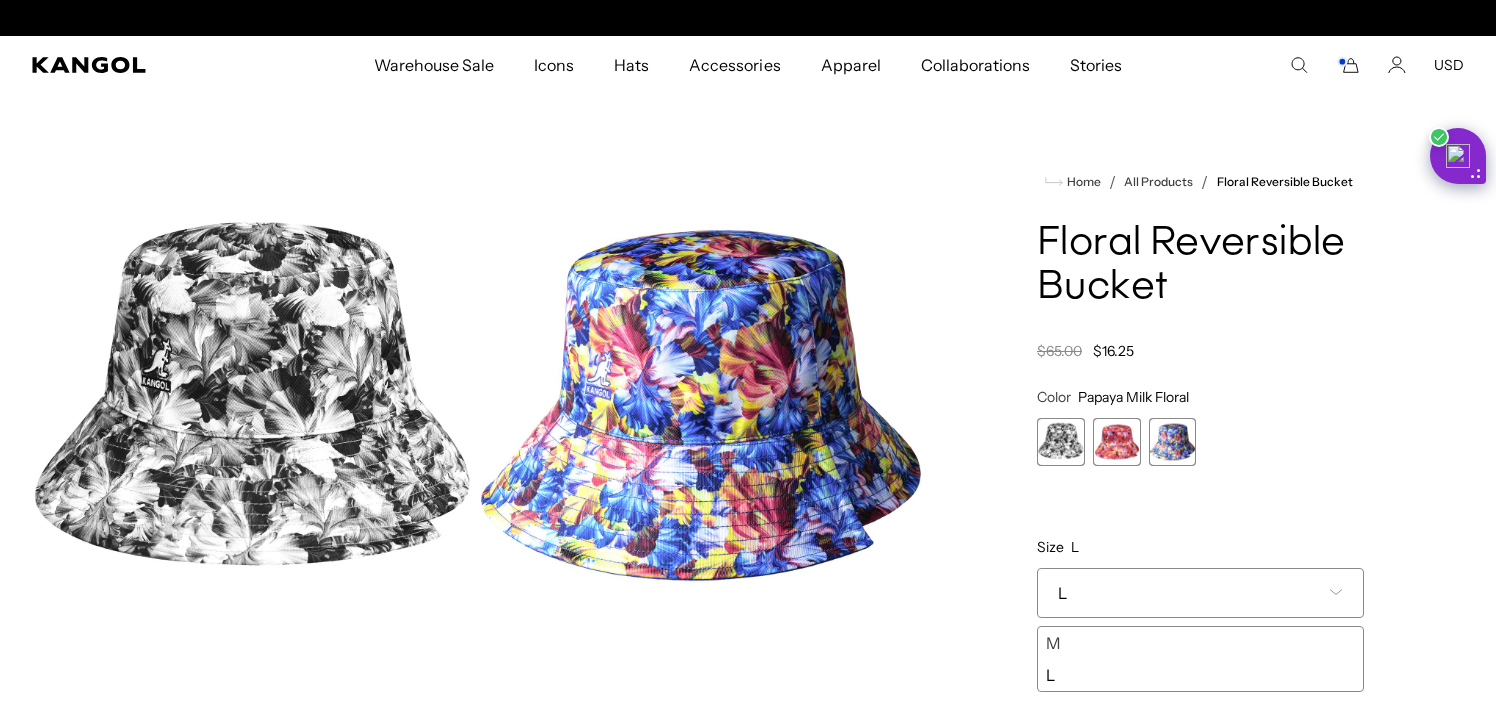 scroll, scrollTop: 0, scrollLeft: 0, axis: both 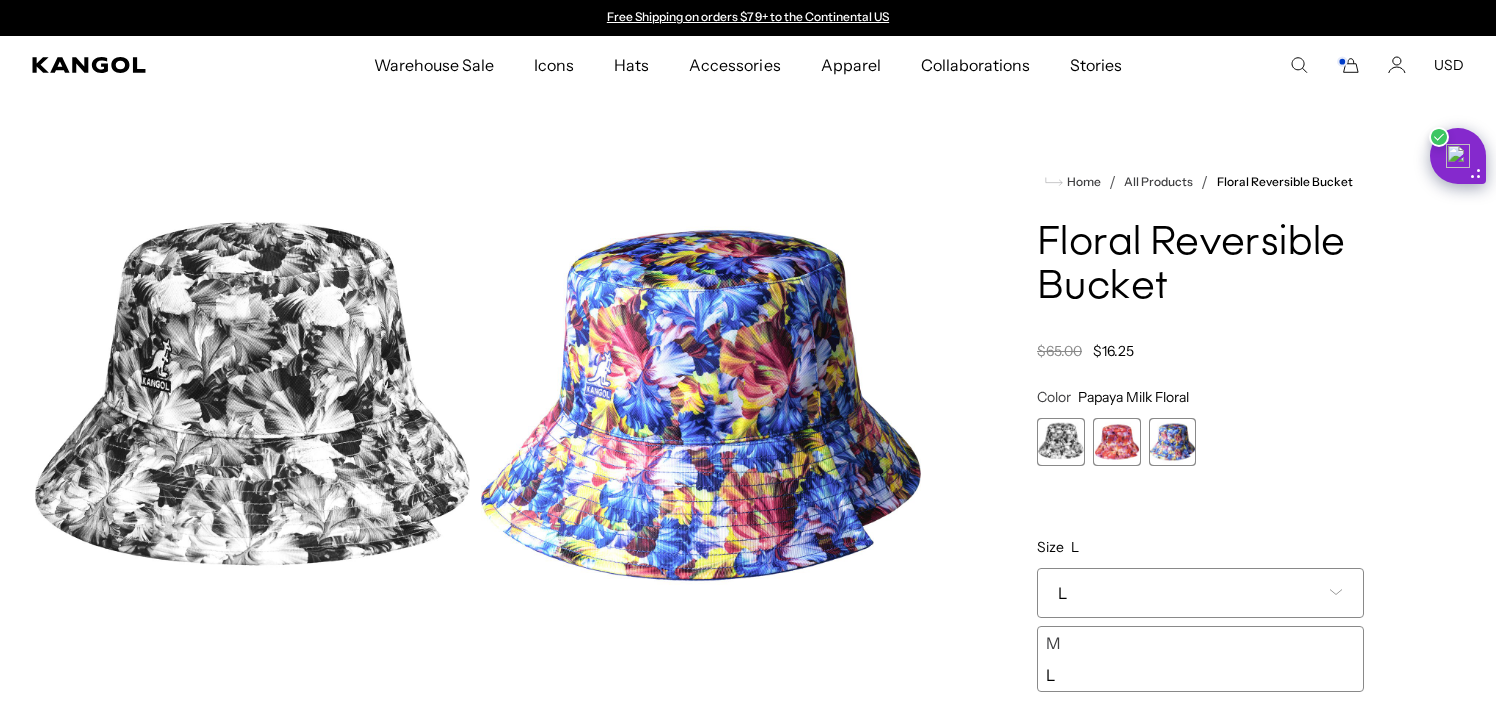click at bounding box center [1061, 442] 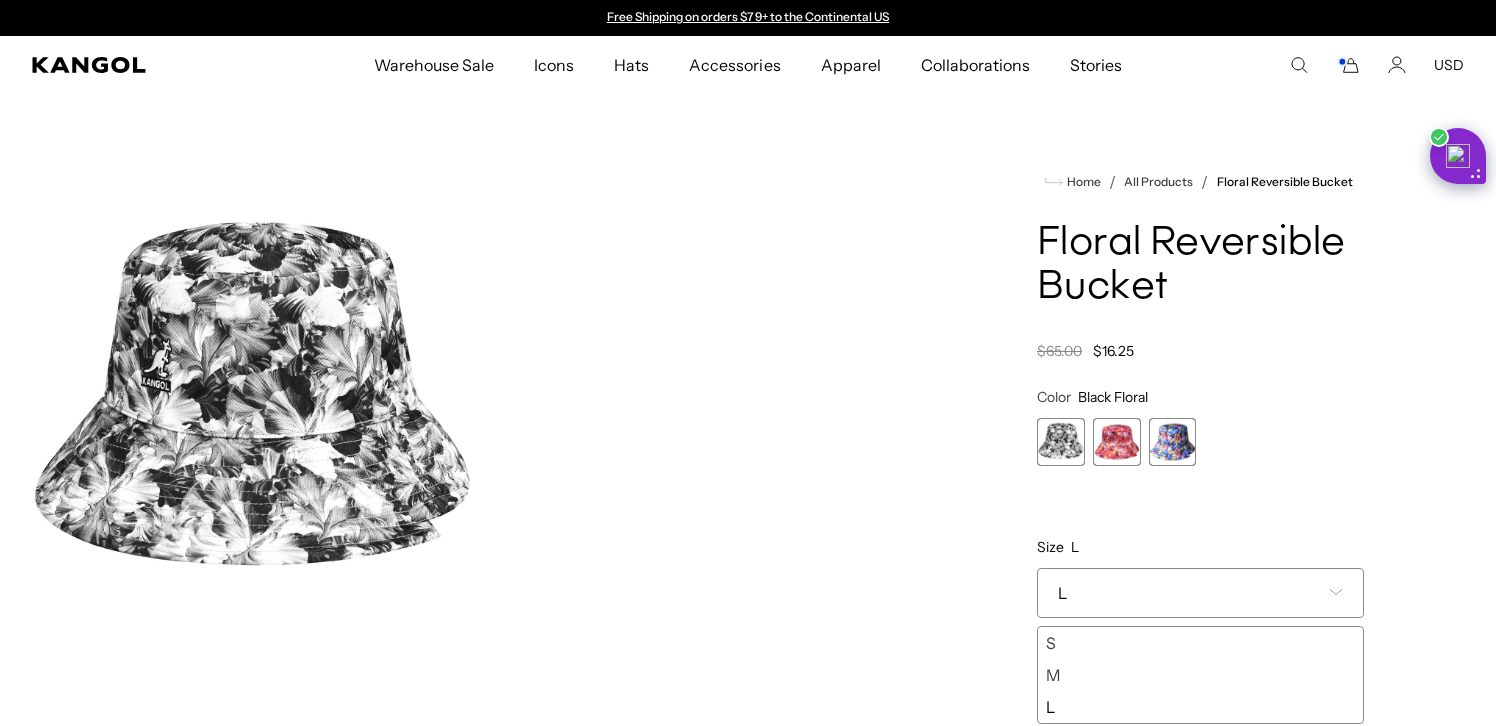 click at bounding box center [1117, 442] 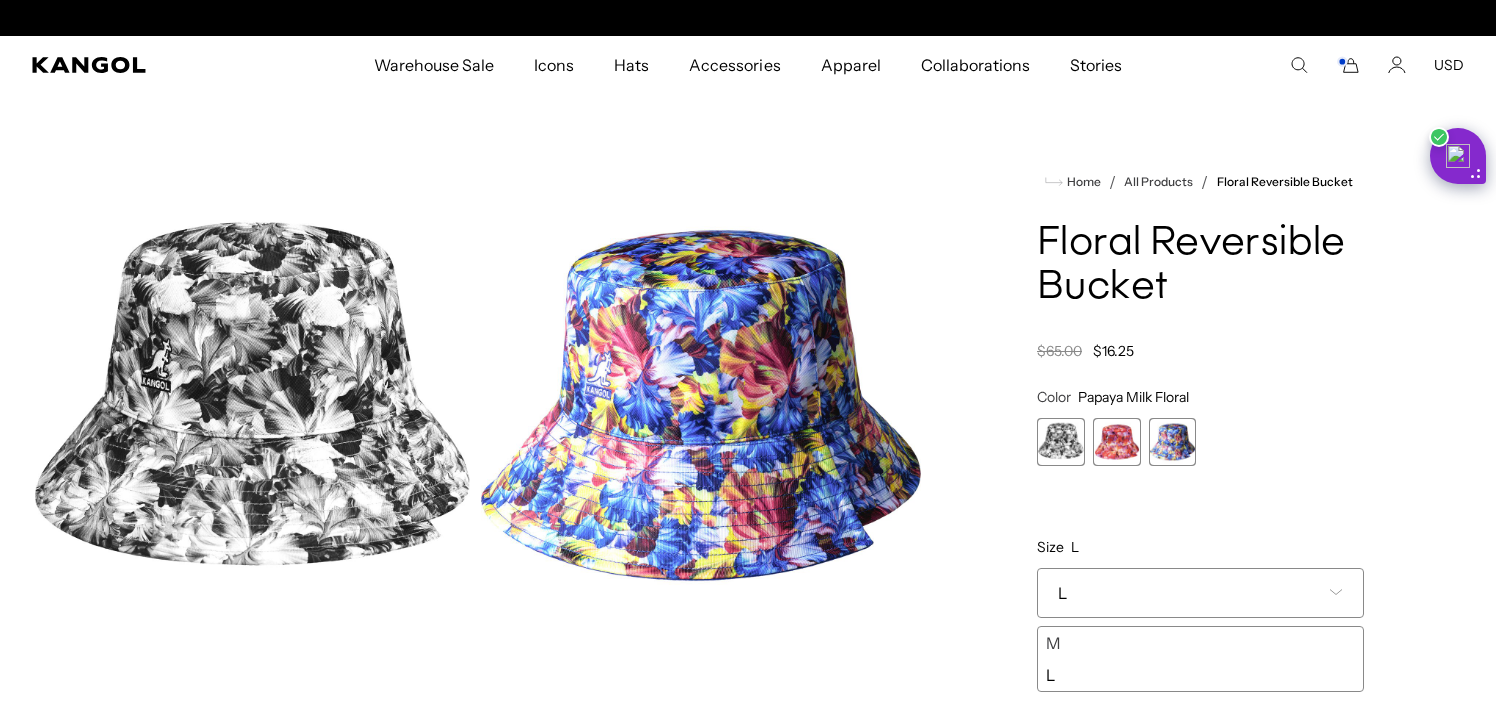 scroll, scrollTop: 0, scrollLeft: 412, axis: horizontal 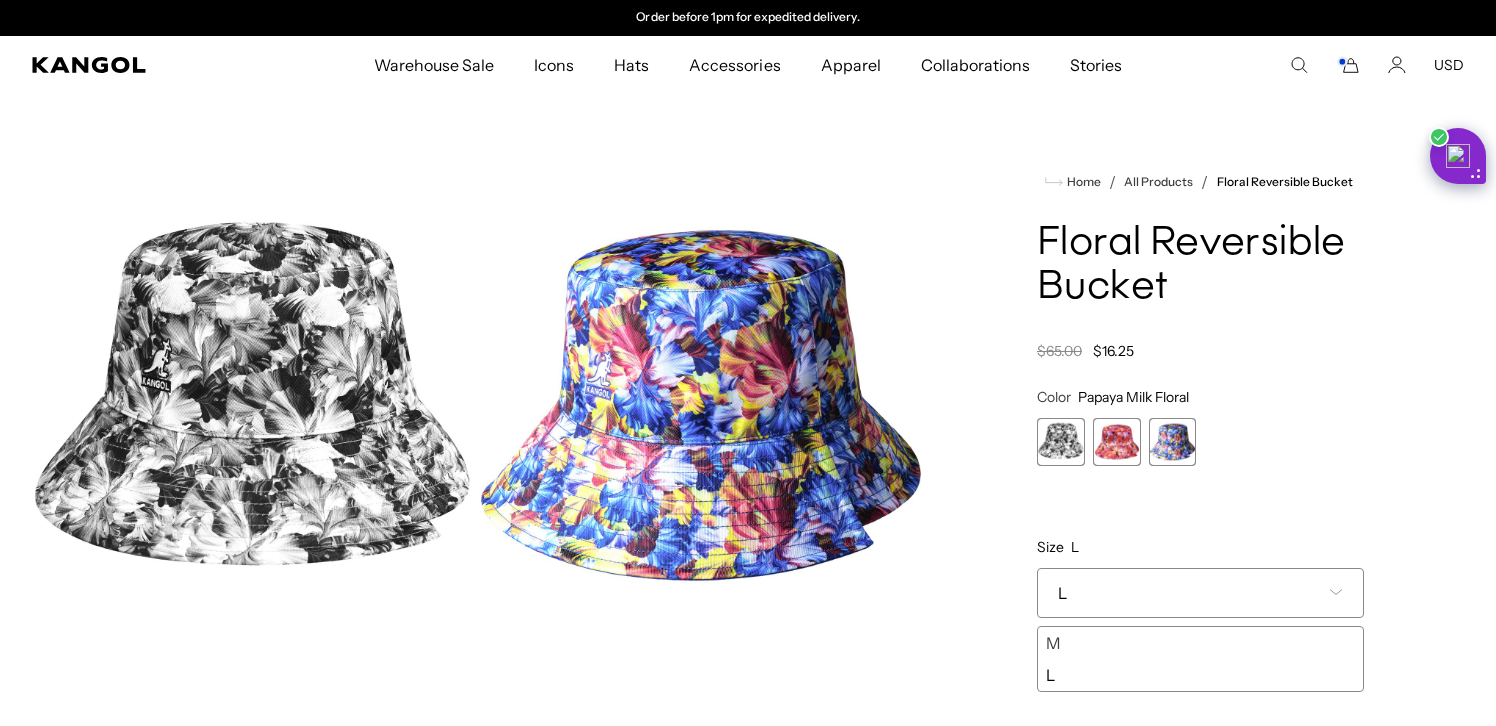 click at bounding box center [1173, 442] 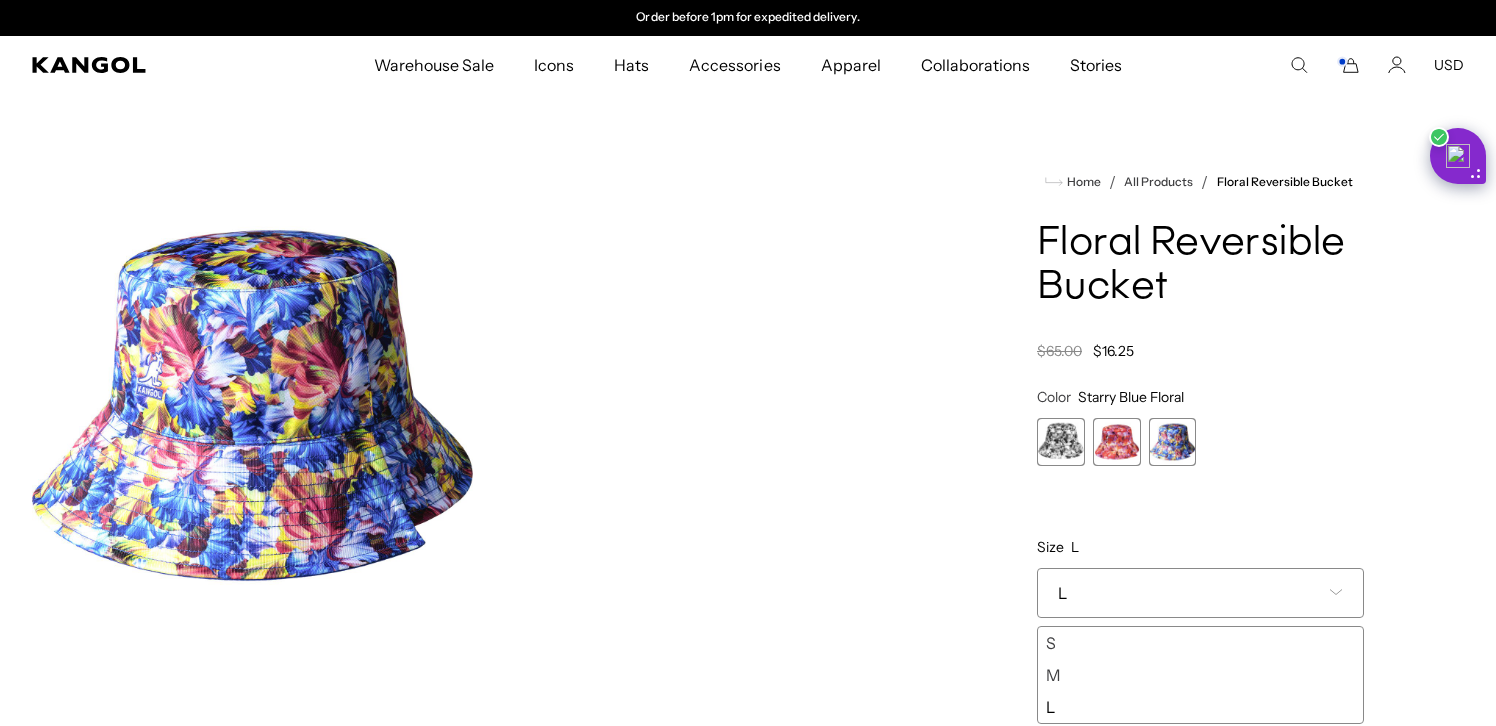 click at bounding box center (1117, 442) 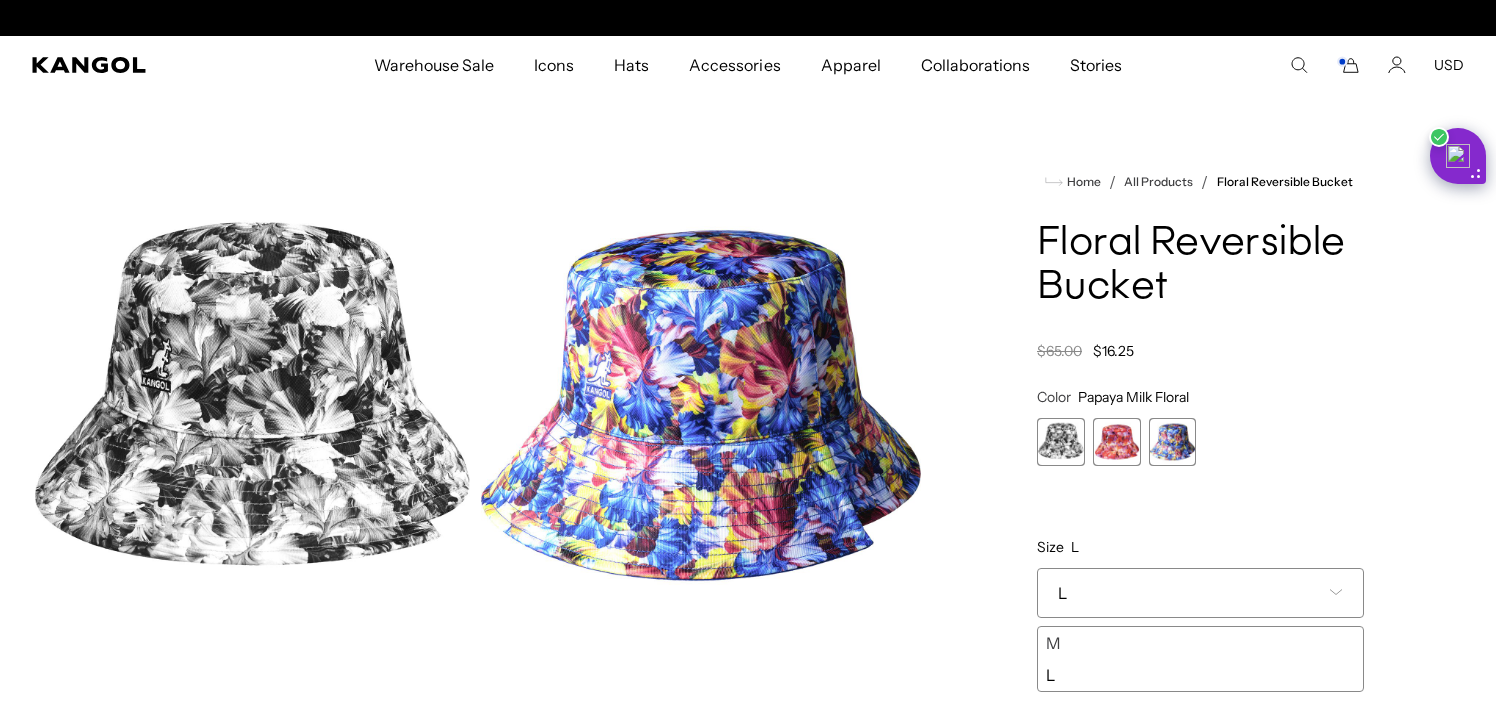 scroll, scrollTop: 0, scrollLeft: 0, axis: both 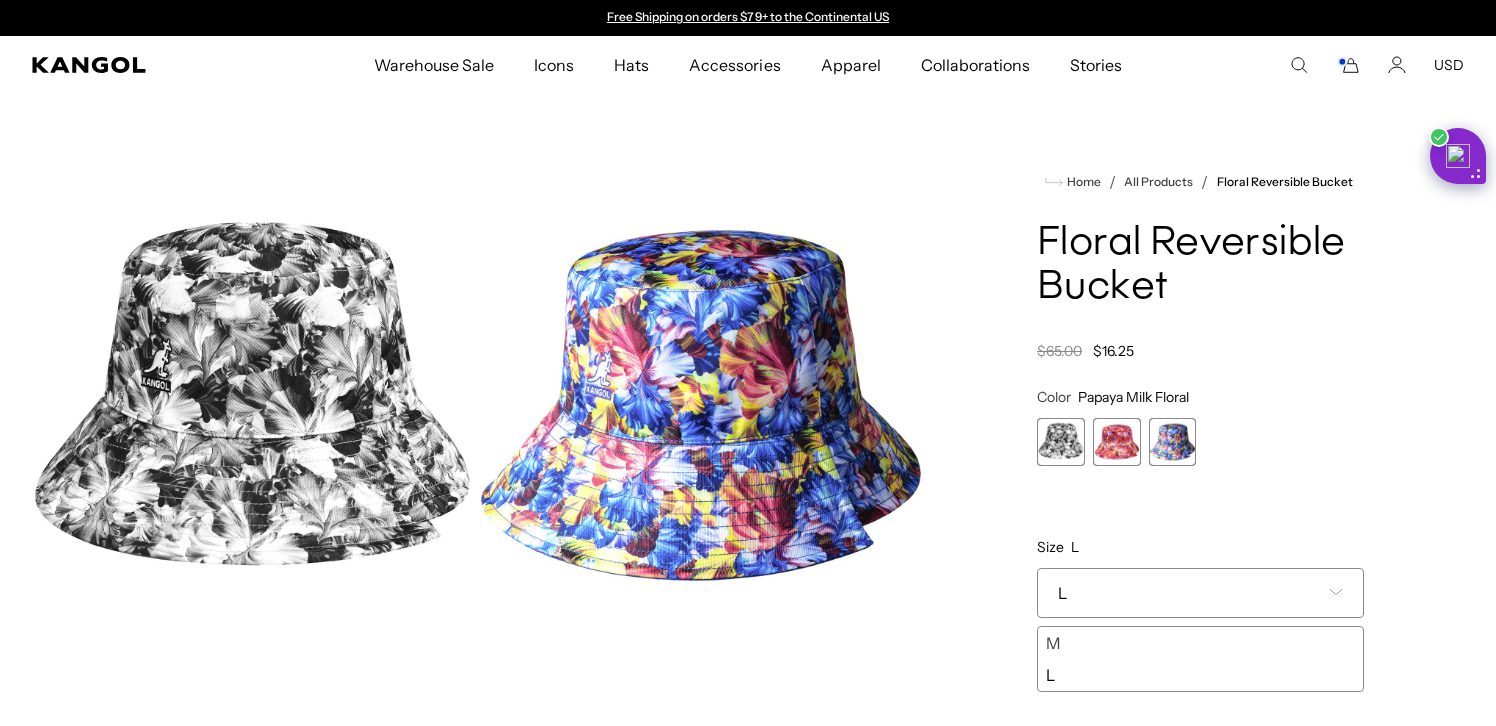 click on "Home
/
All Products
/
Floral Reversible Bucket
Floral Reversible Bucket
Regular price
$16.25
Regular price
$65.00
Sale price
$16.25
Color
Papaya Milk Floral
Previous
Next
Black Floral
Variant sold out or unavailable
Papaya Milk Floral
Variant sold out or unavailable" at bounding box center (1200, 684) 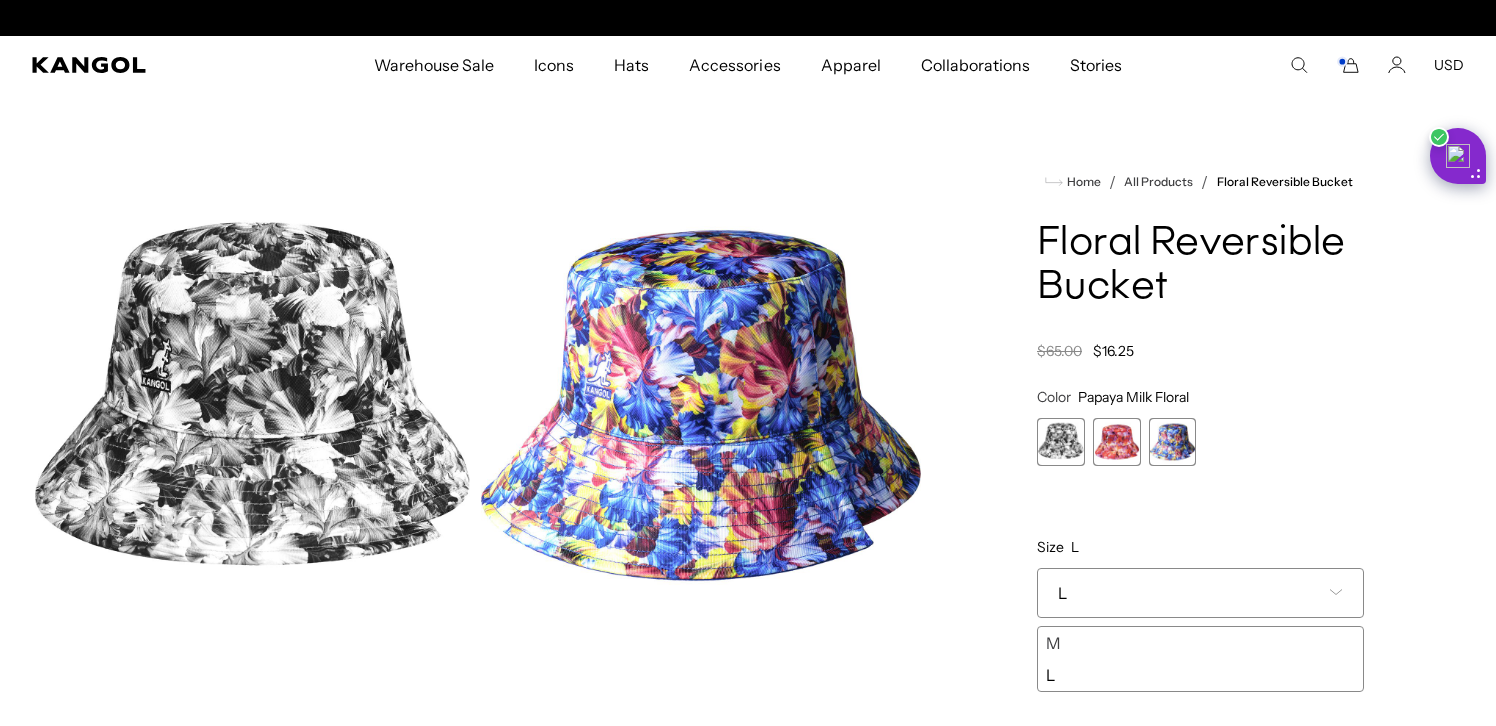 click on "L" at bounding box center [1200, 593] 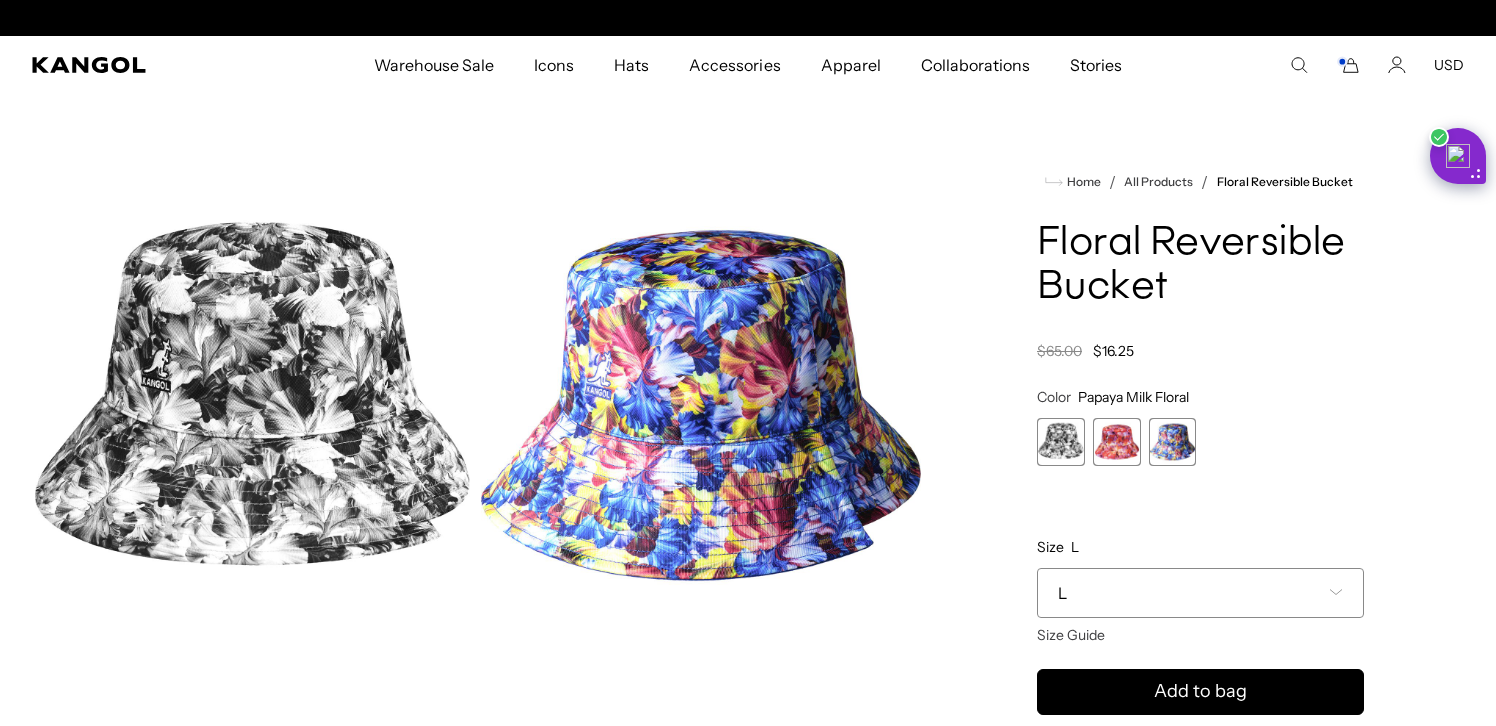 scroll, scrollTop: 0, scrollLeft: 0, axis: both 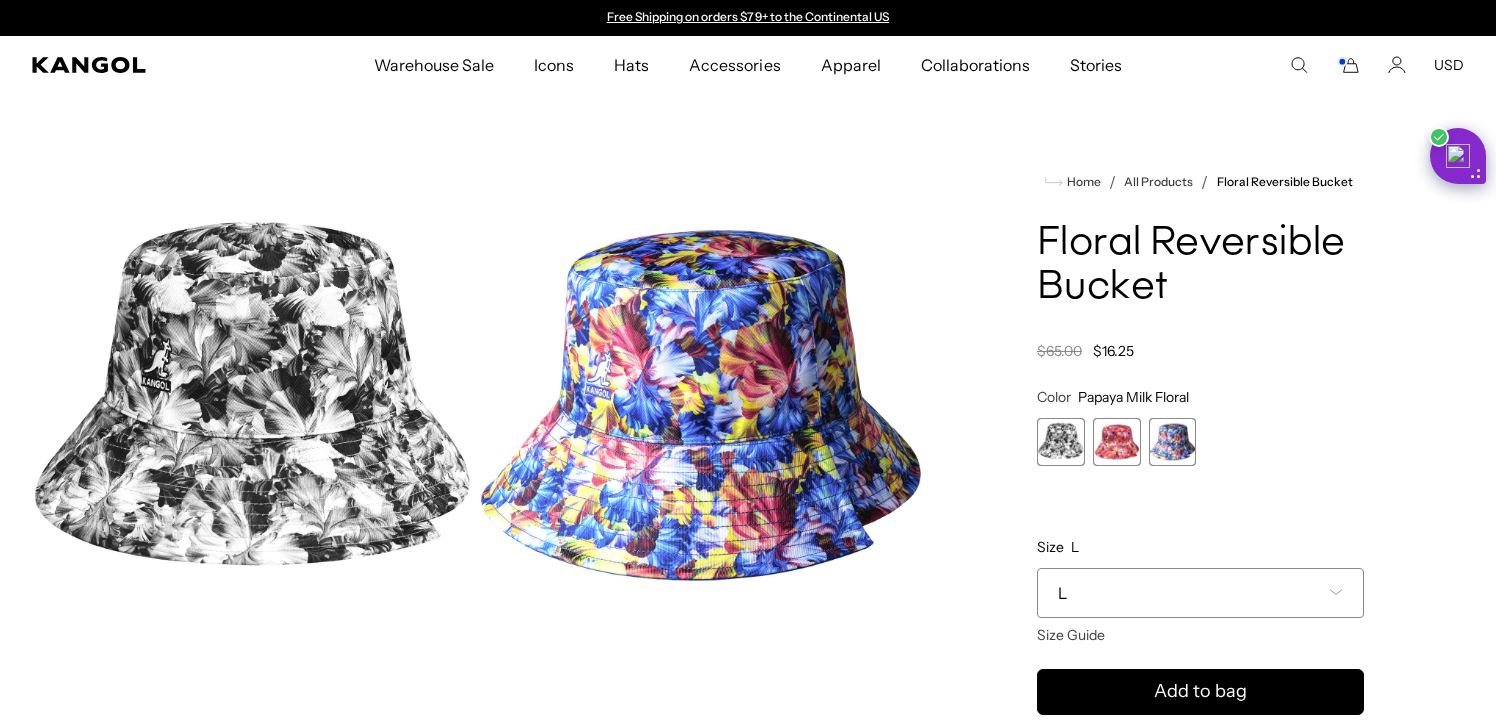 click at bounding box center [1117, 442] 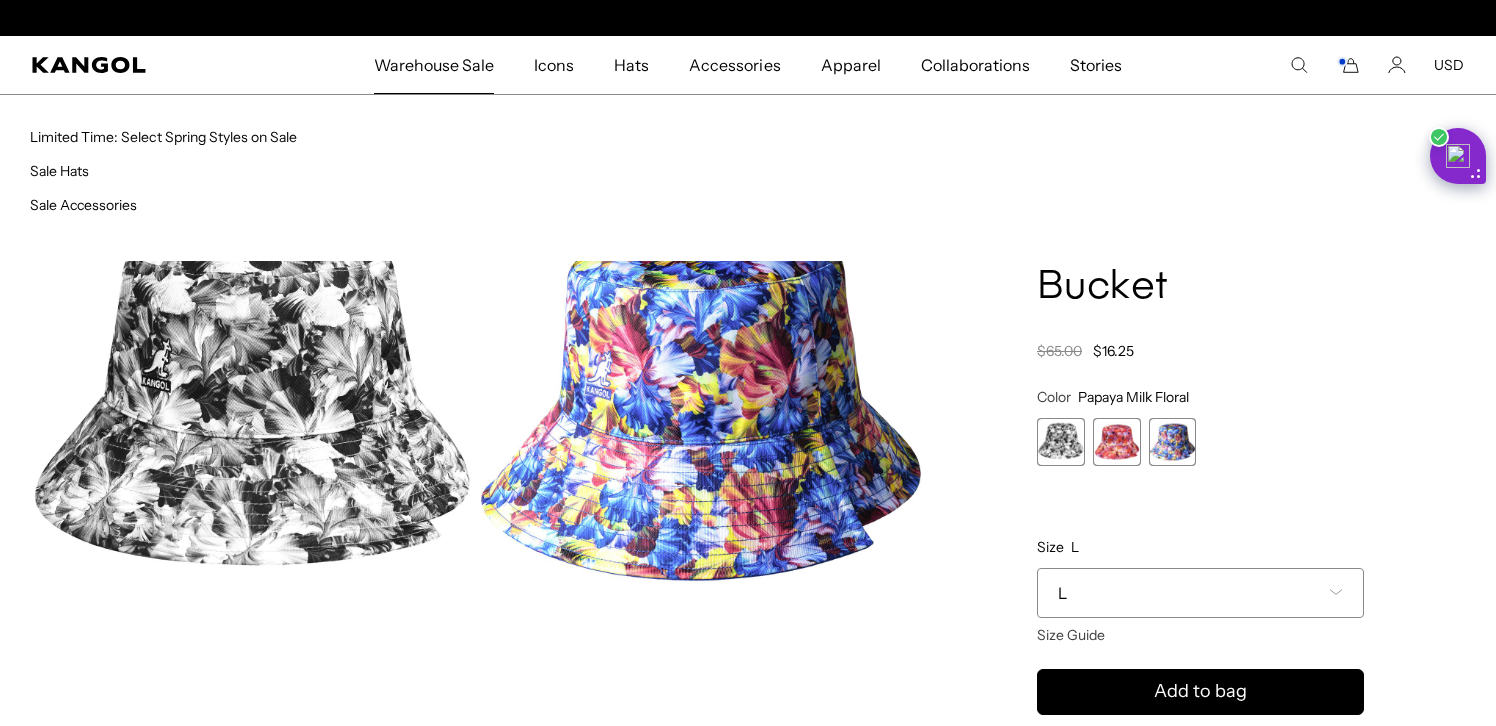 scroll, scrollTop: 0, scrollLeft: 0, axis: both 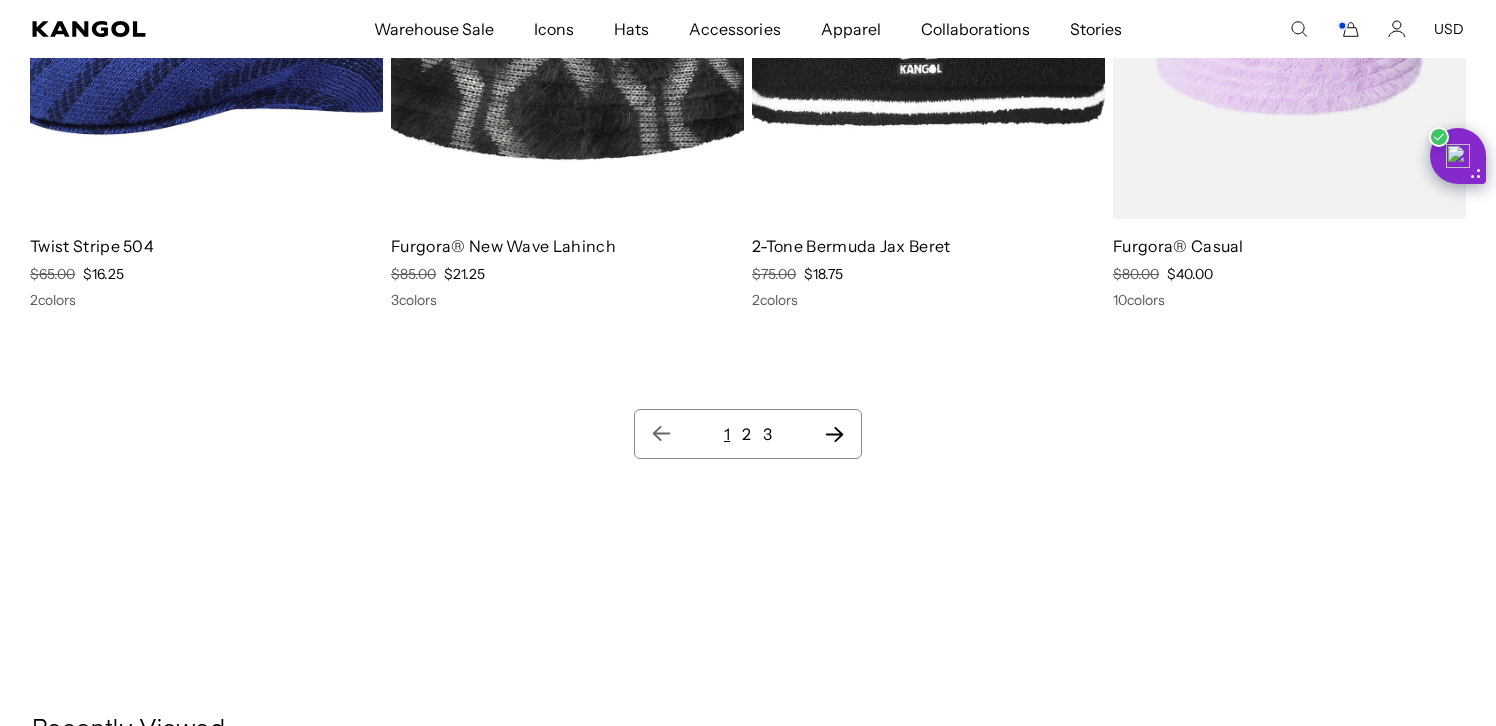 click on "2" at bounding box center [746, 434] 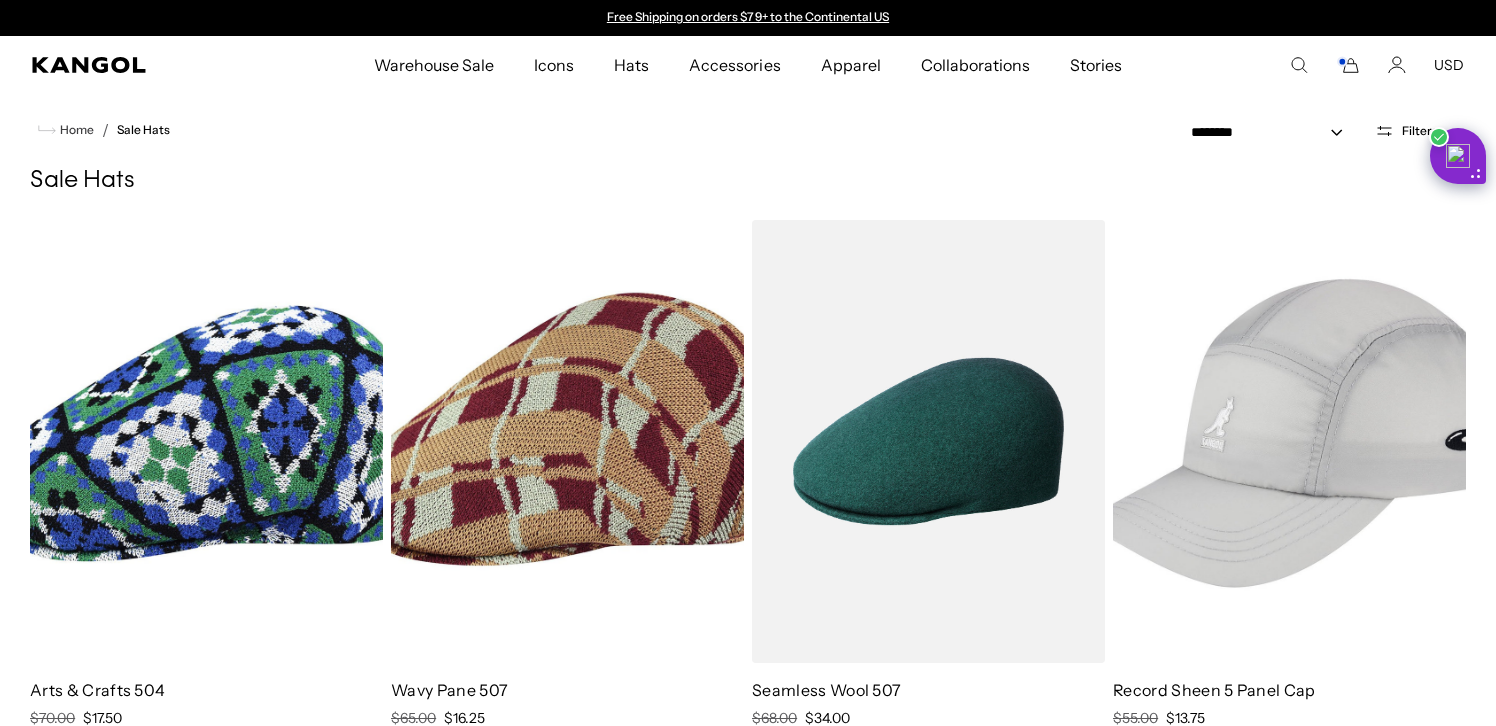scroll, scrollTop: 22, scrollLeft: 0, axis: vertical 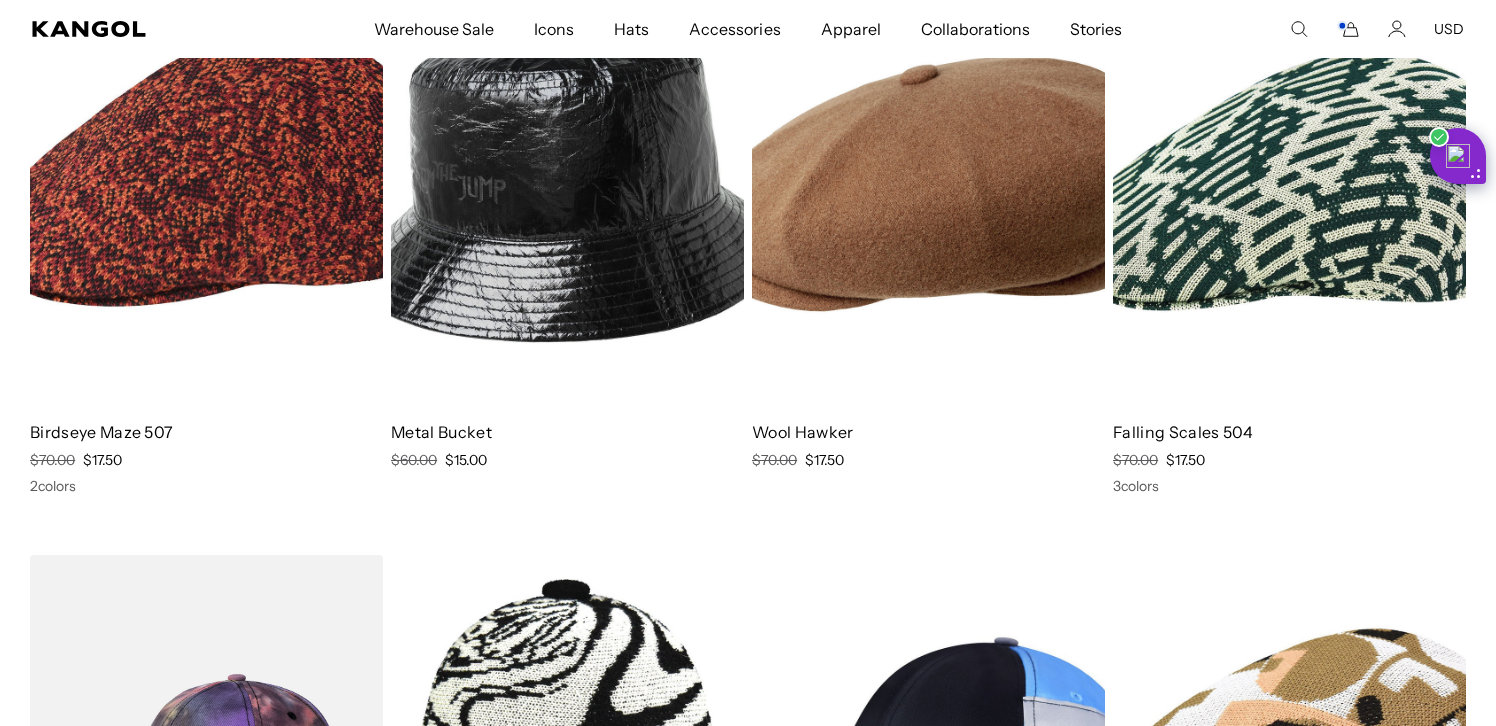 click at bounding box center [1289, 183] 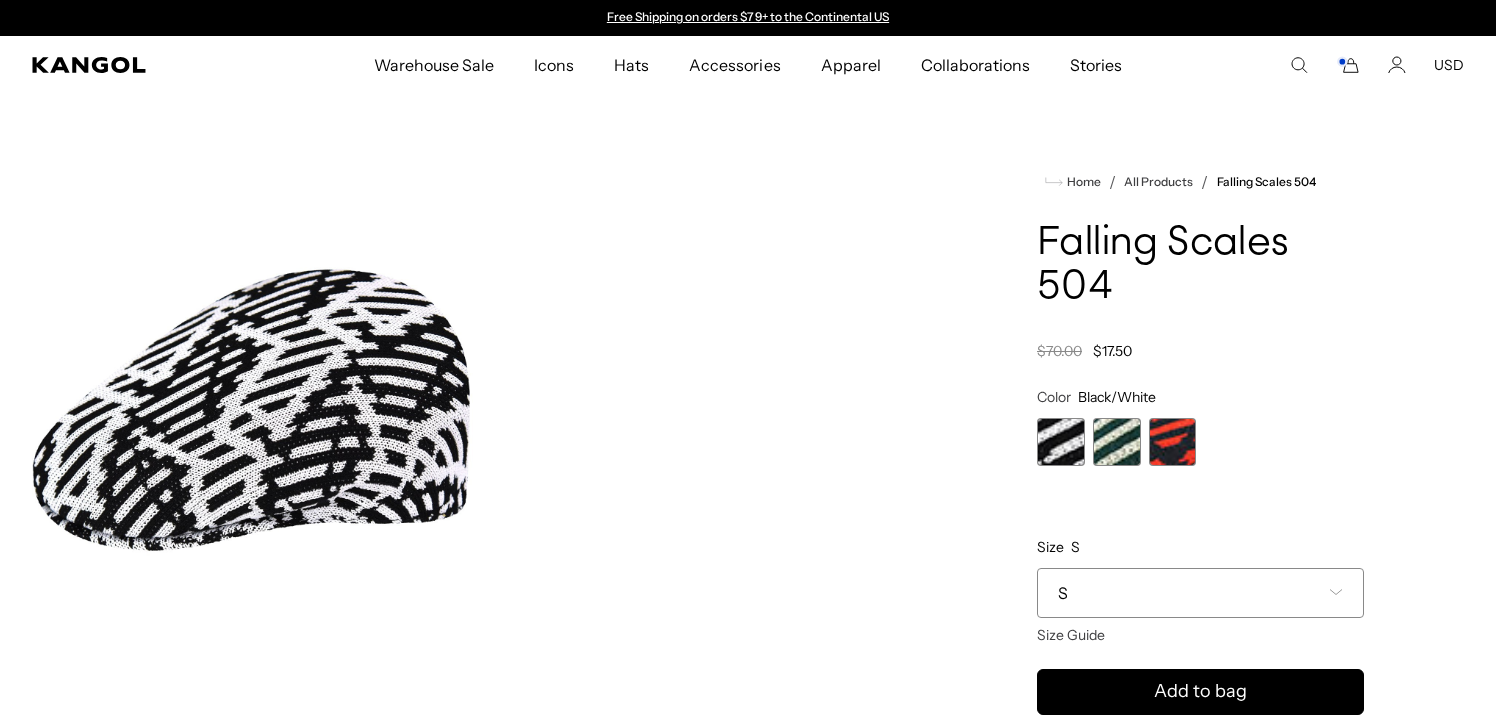 scroll, scrollTop: 0, scrollLeft: 0, axis: both 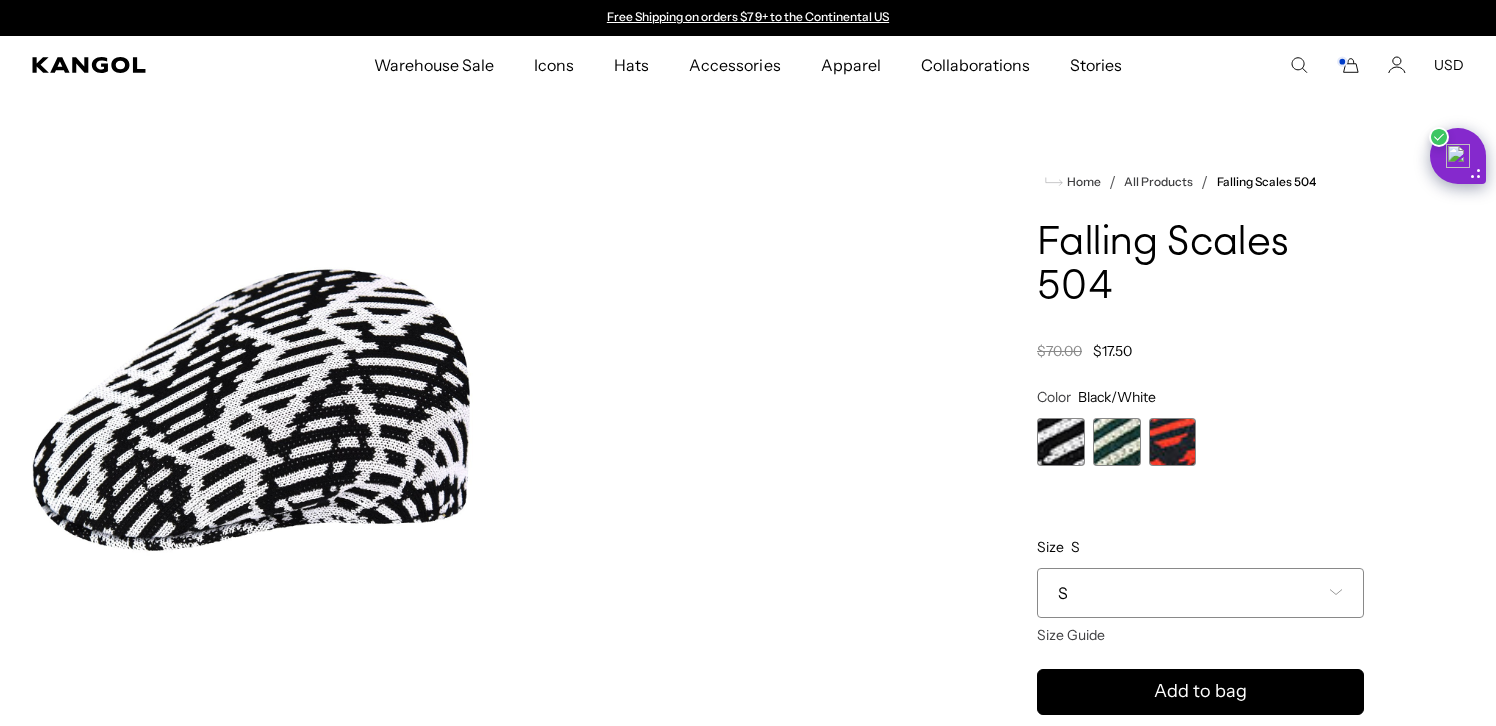 click at bounding box center (1061, 442) 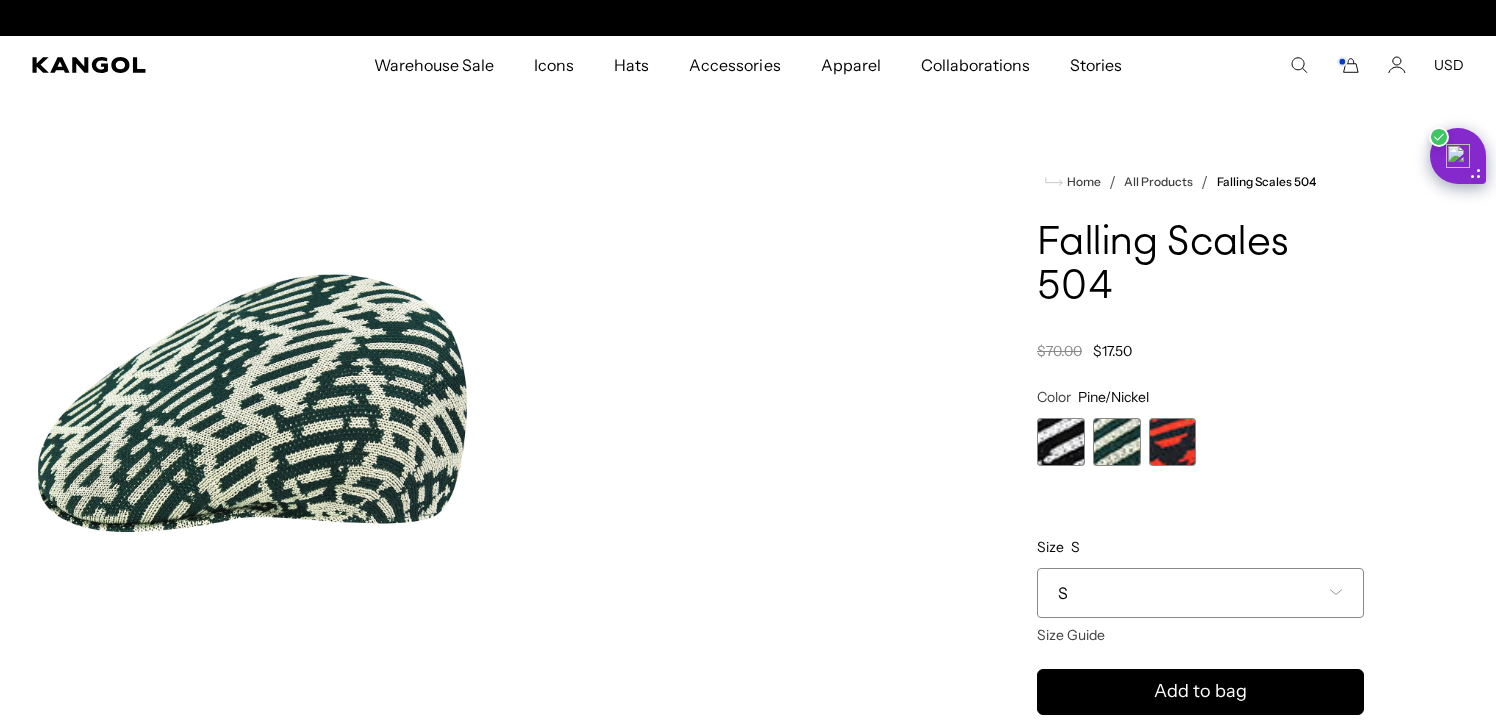 scroll, scrollTop: 0, scrollLeft: 412, axis: horizontal 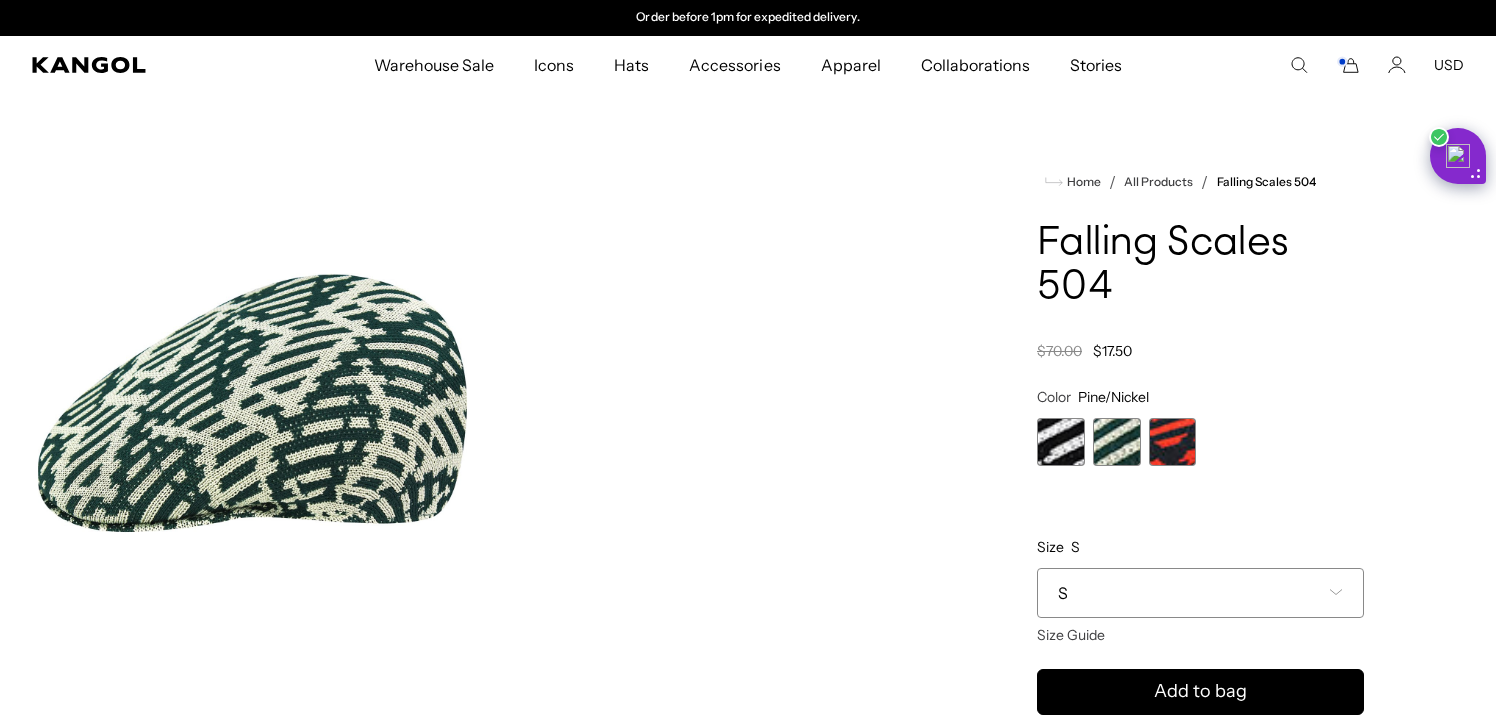click on "S" at bounding box center [1063, 593] 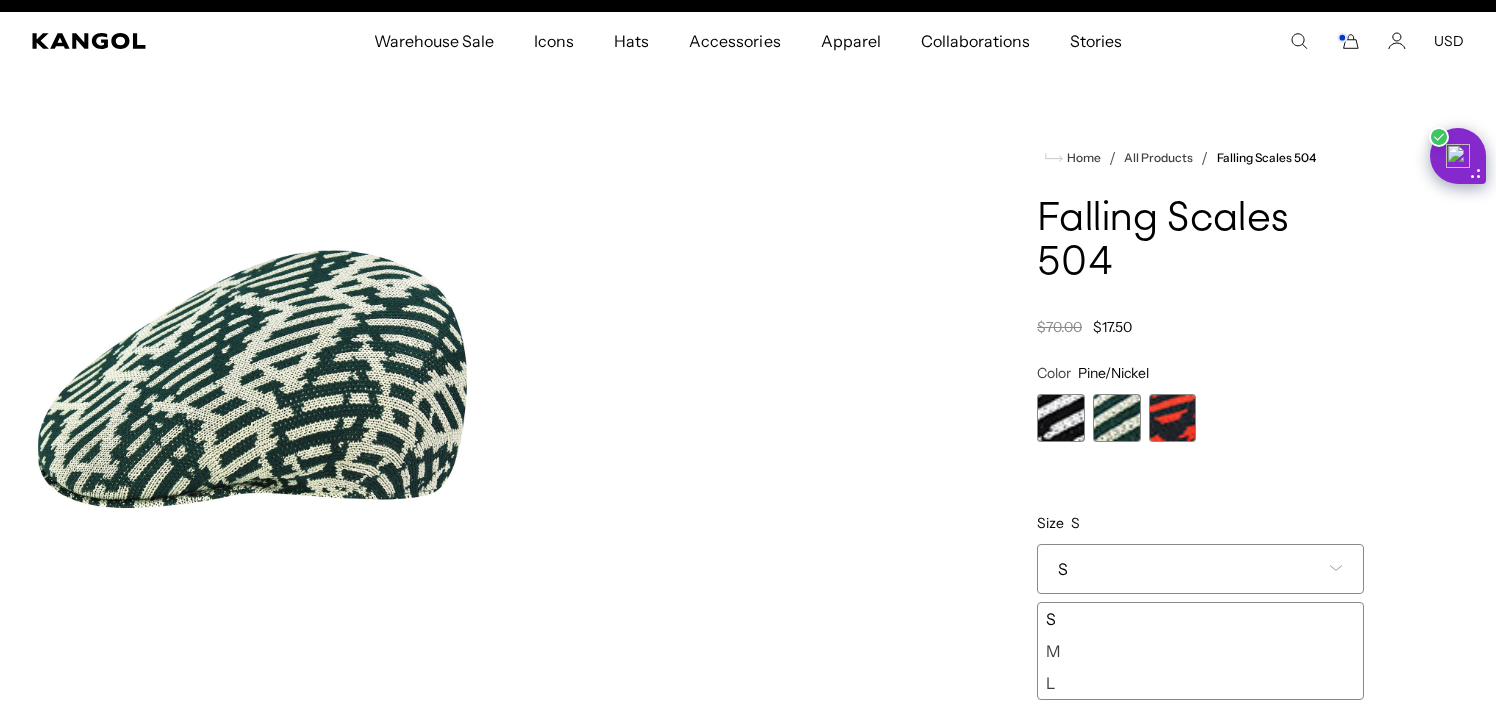 scroll, scrollTop: 45, scrollLeft: 0, axis: vertical 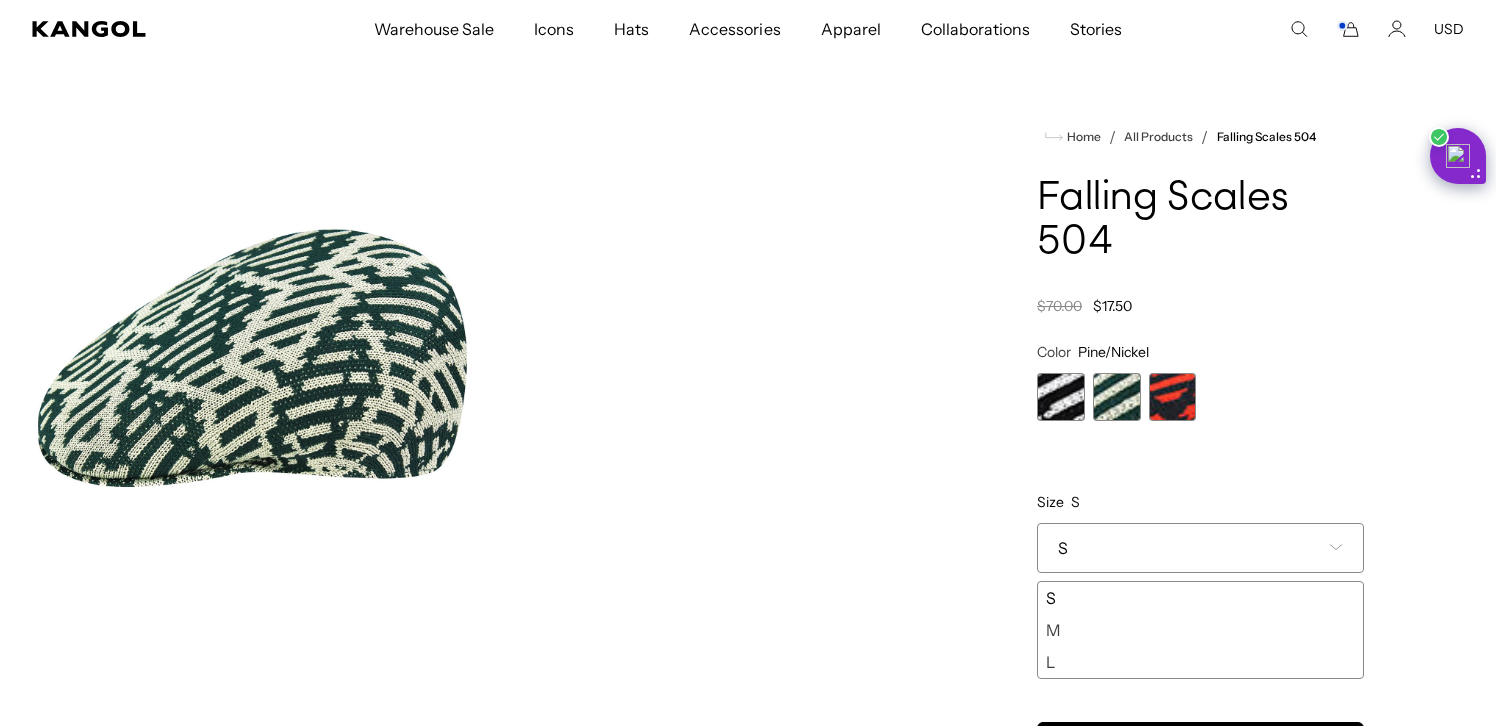 click at bounding box center (1173, 397) 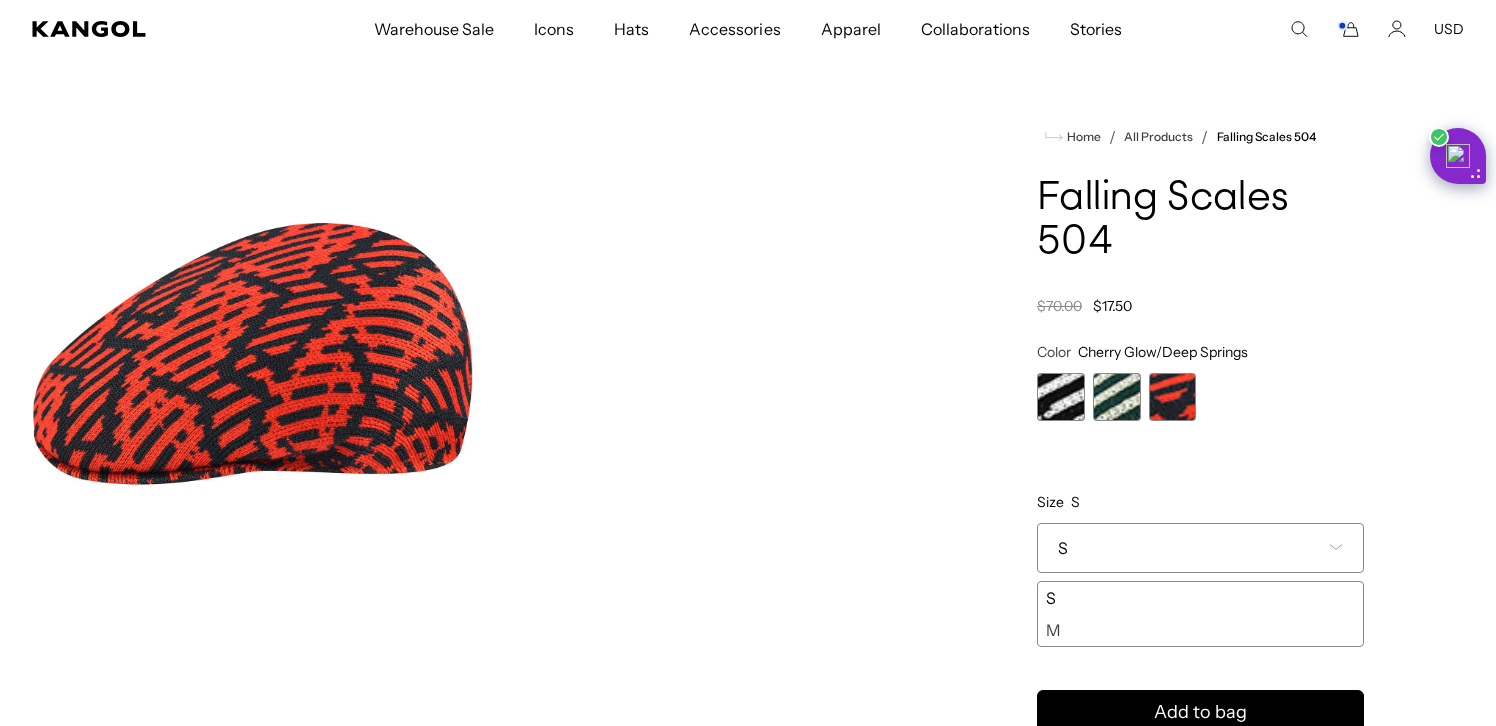 scroll, scrollTop: 0, scrollLeft: 0, axis: both 